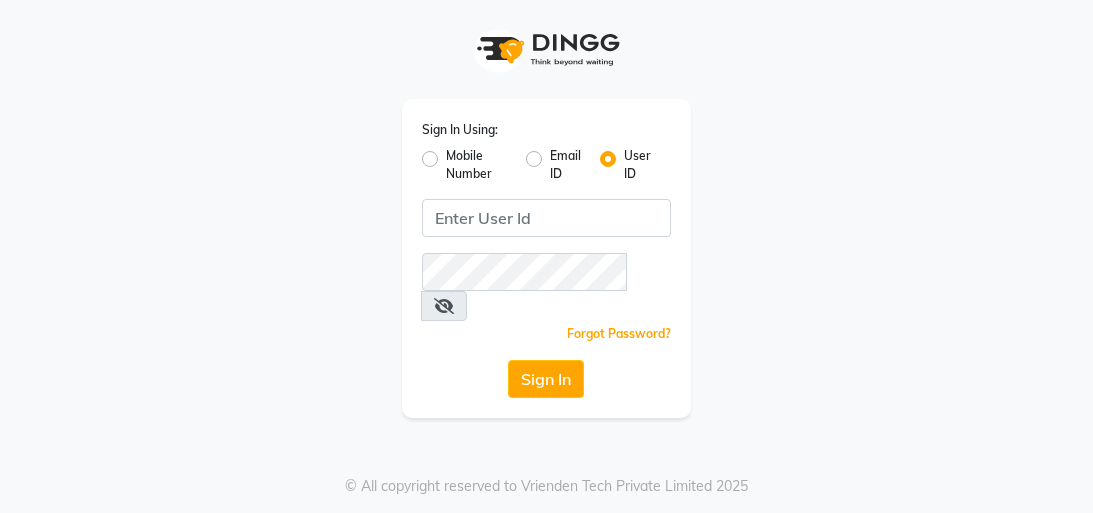 scroll, scrollTop: 0, scrollLeft: 0, axis: both 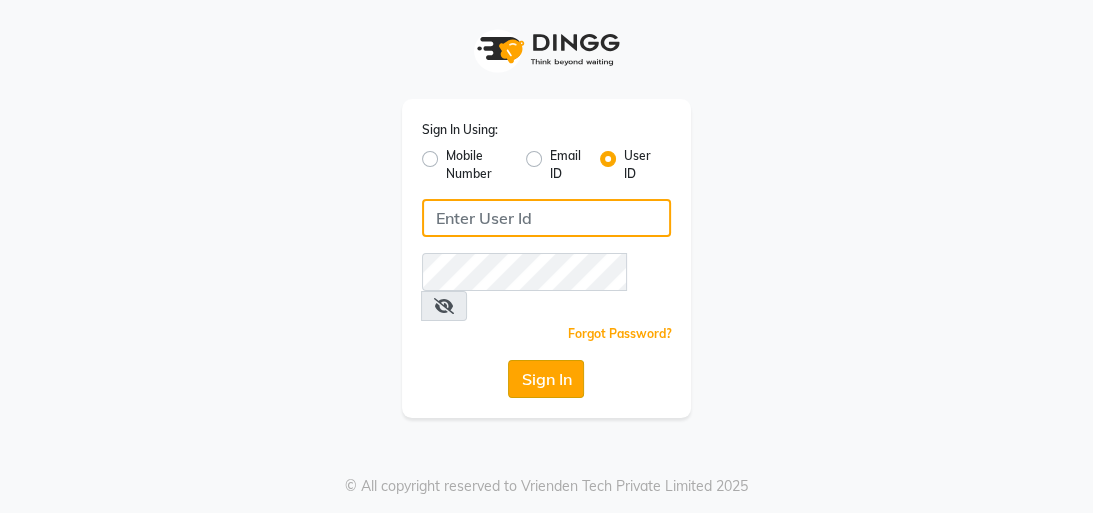 type on "bellissima" 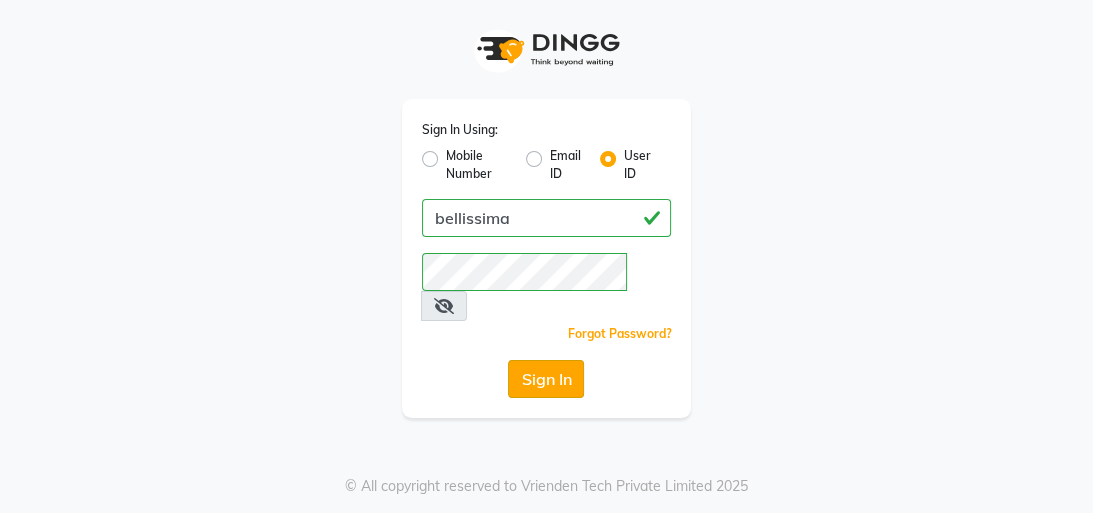 click on "Sign In" 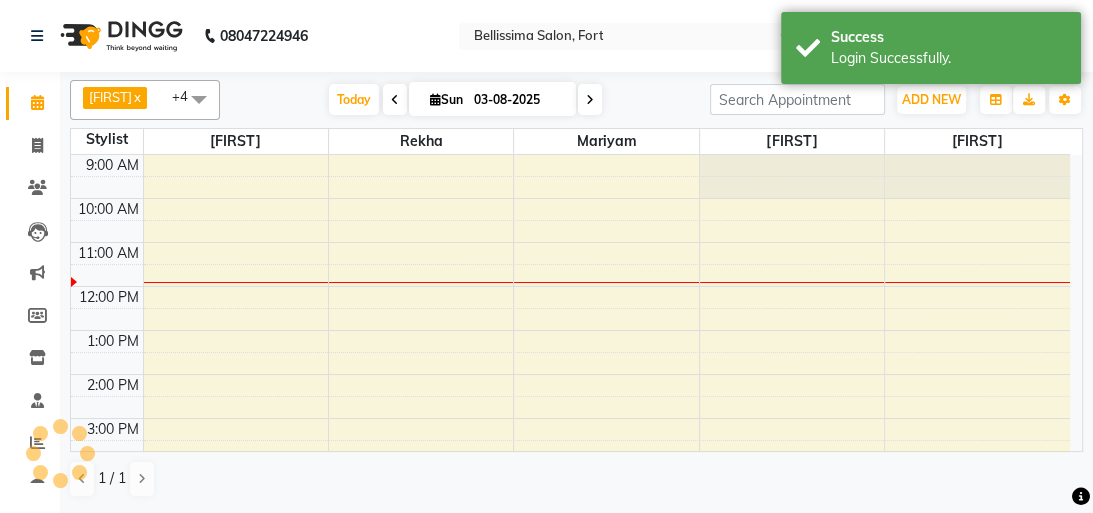 scroll, scrollTop: 0, scrollLeft: 0, axis: both 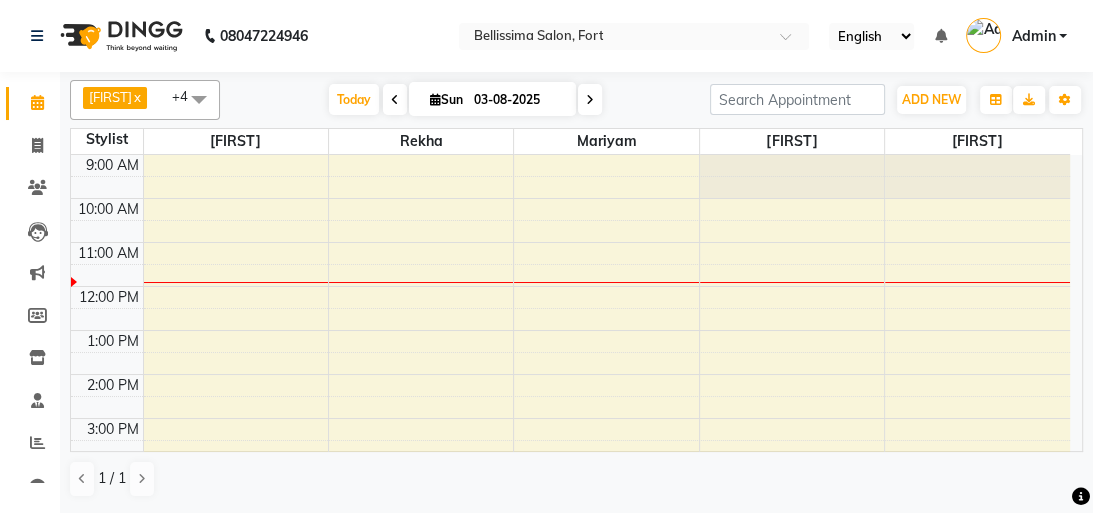 click on "9:00 AM 10:00 AM 11:00 AM 12:00 PM 1:00 PM 2:00 PM 3:00 PM 4:00 PM 5:00 PM 6:00 PM 7:00 PM 8:00 PM             [FIRST] [LAST], TK[NUMBER], [TIME]-[TIME], Blowdry with wash - Below shoulder             [FIRST] [LAST], TK[NUMBER], [TIME]-[TIME], Blowdry with wash - Below mid-back             [FIRST] [LAST], TK[NUMBER], [TIME]-[TIME], Blowdry with wash - Below shoulder             [FIRST] [LAST], TK[NUMBER], [TIME]-[TIME], Blowdry with wash - Below shoulder" at bounding box center (570, 418) 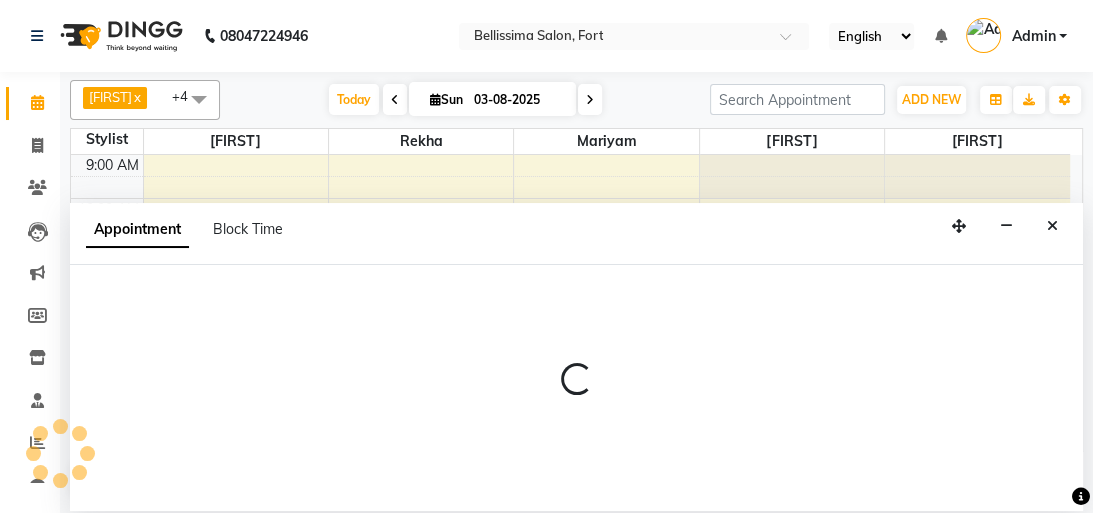 select on "79978" 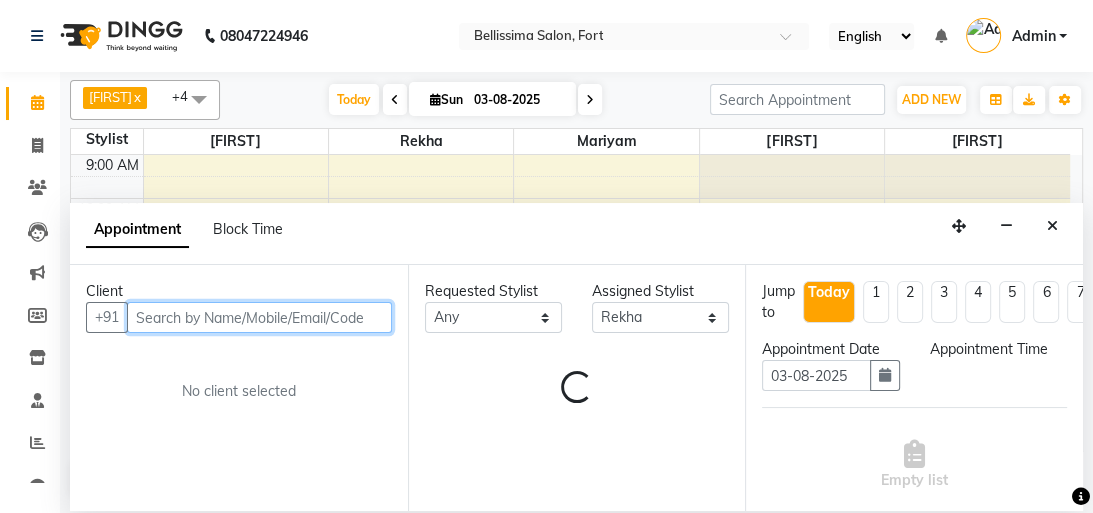 select on "600" 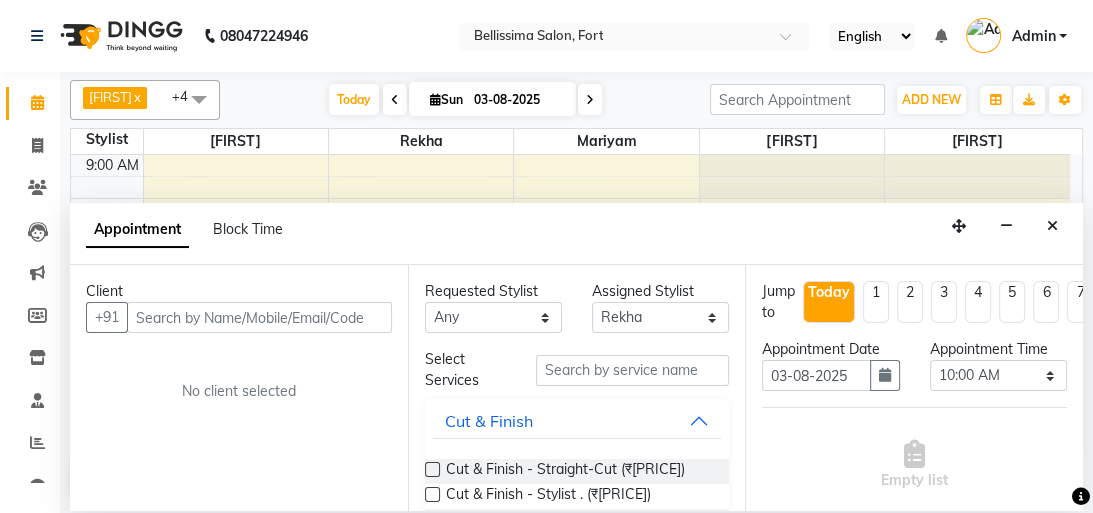 click at bounding box center [1052, 226] 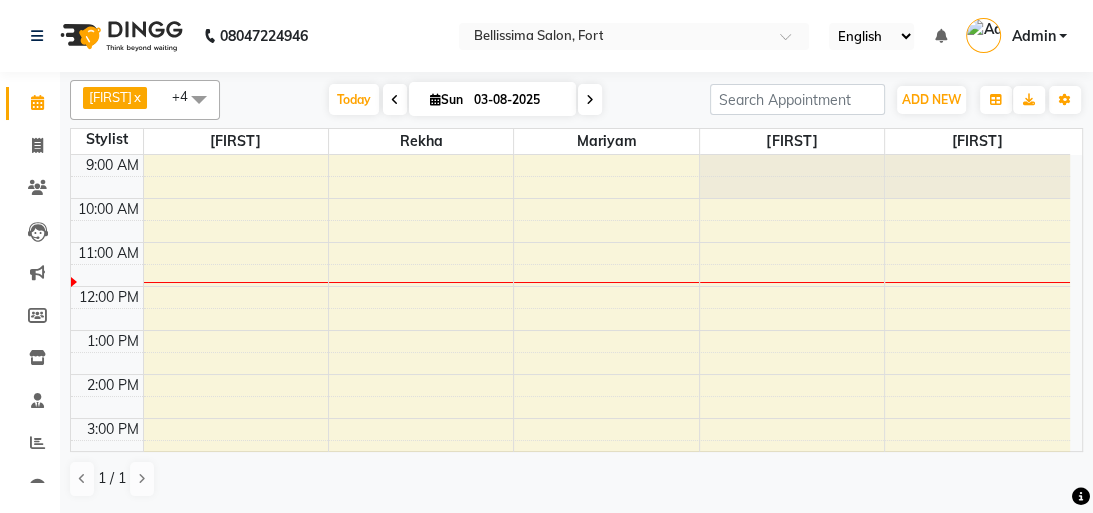click at bounding box center [395, 99] 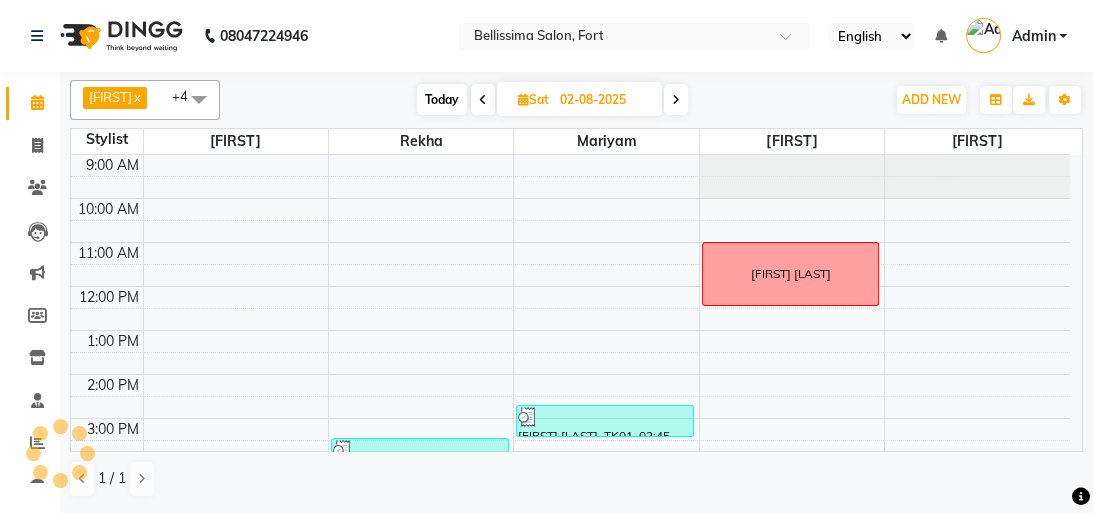 scroll, scrollTop: 88, scrollLeft: 0, axis: vertical 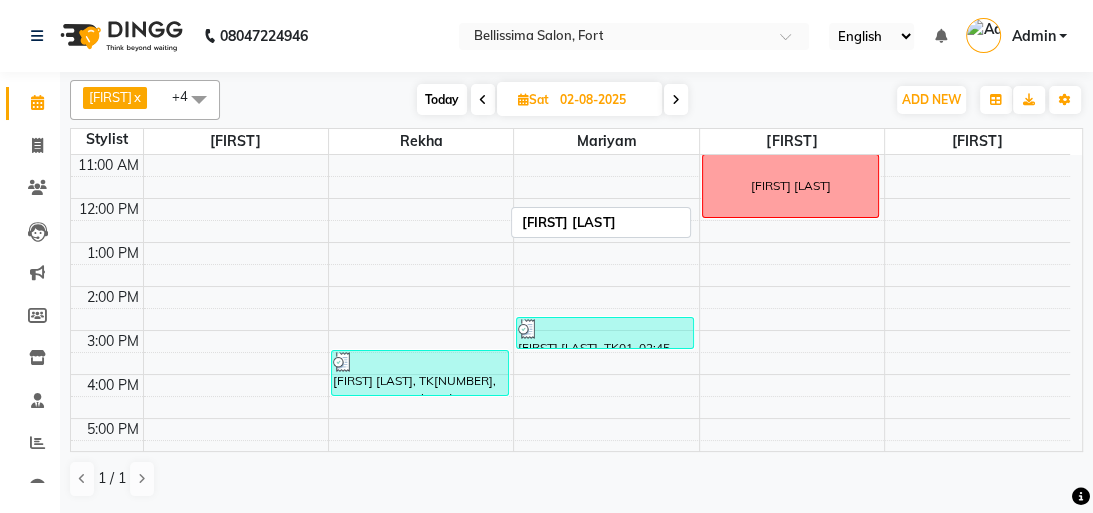 drag, startPoint x: 844, startPoint y: 183, endPoint x: 849, endPoint y: 168, distance: 15.811388 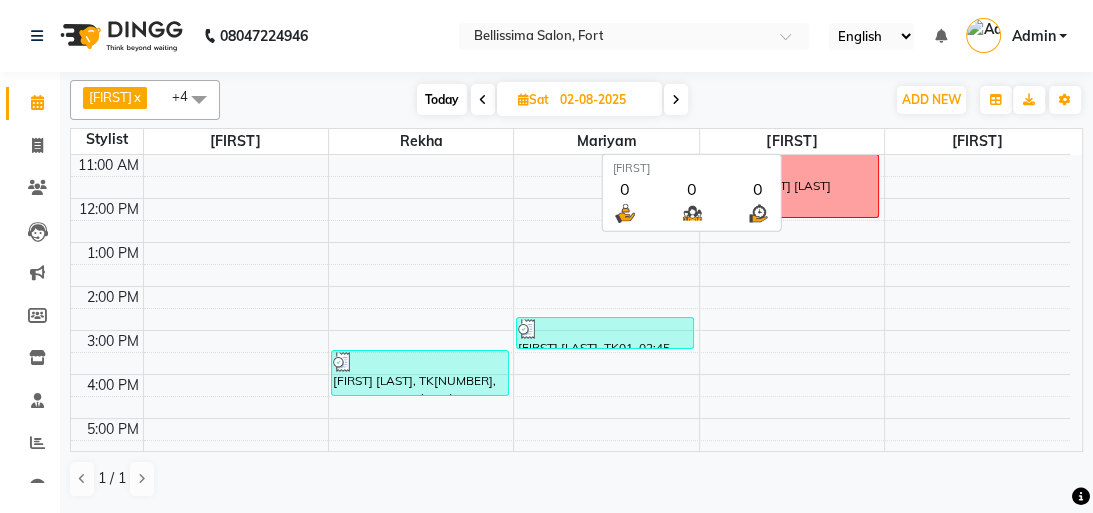 click on "[FIRST]" at bounding box center (792, 141) 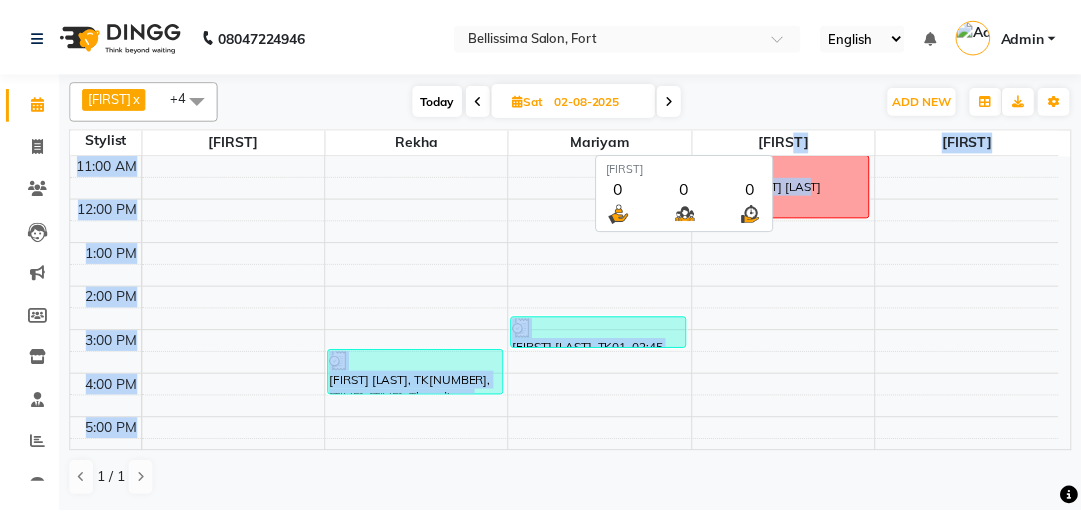 scroll, scrollTop: 72, scrollLeft: 0, axis: vertical 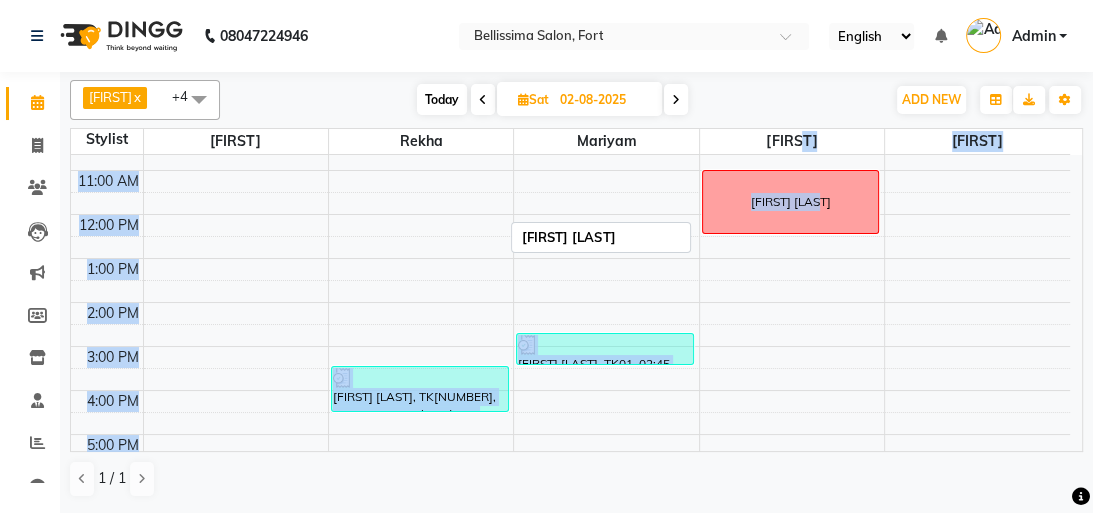 click on "[FIRST] [LAST]" at bounding box center (791, 202) 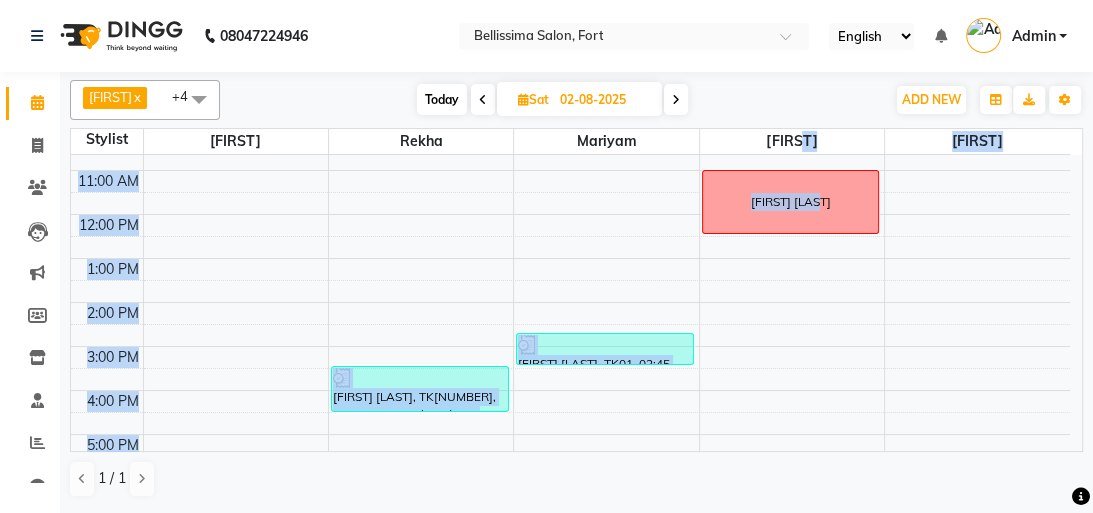 click on "9:00 AM 10:00 AM 11:00 AM 12:00 PM 1:00 PM 2:00 PM 3:00 PM 4:00 PM 5:00 PM 6:00 PM 7:00 PM 8:00 PM     [FIRST] [LAST], TK[NUMBER], [TIME]-[TIME], Threading - Eyebrows,Threading - Forehead,Cut & Finish - Straight-Cut     [FIRST] [LAST], TK[NUMBER], [TIME]-[TIME], Basic Pedicure  [FIRST]" at bounding box center [570, 346] 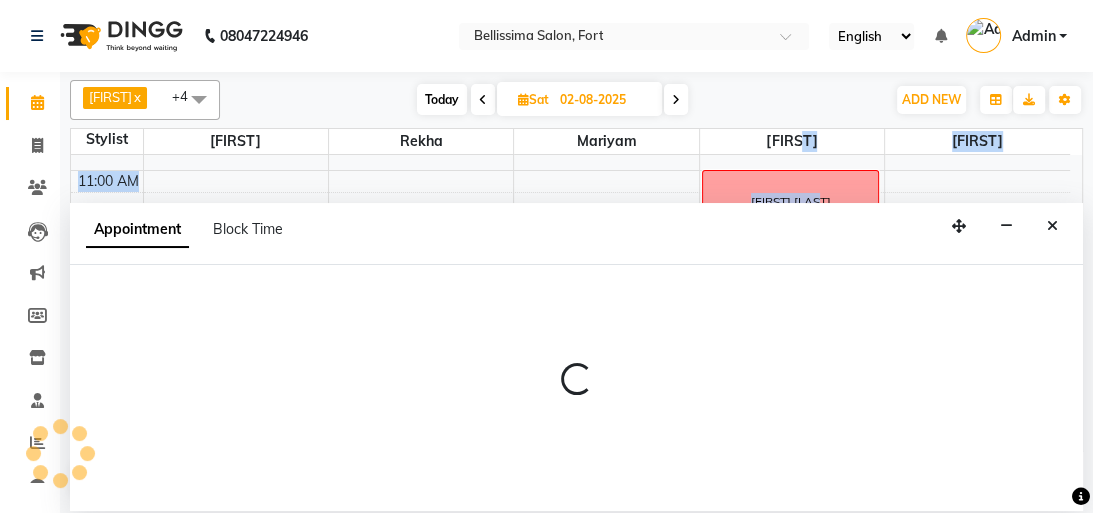 select on "80709" 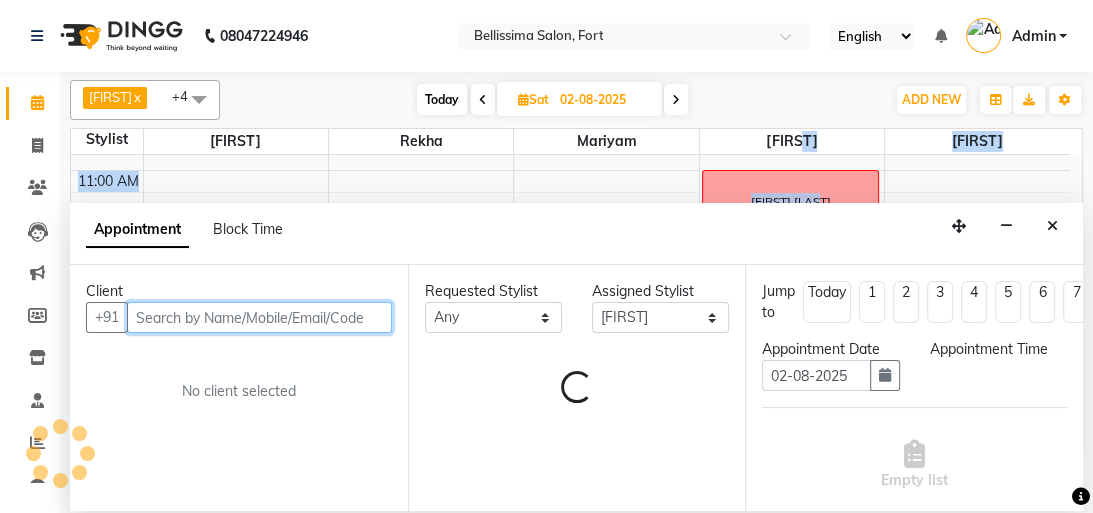 select on "990" 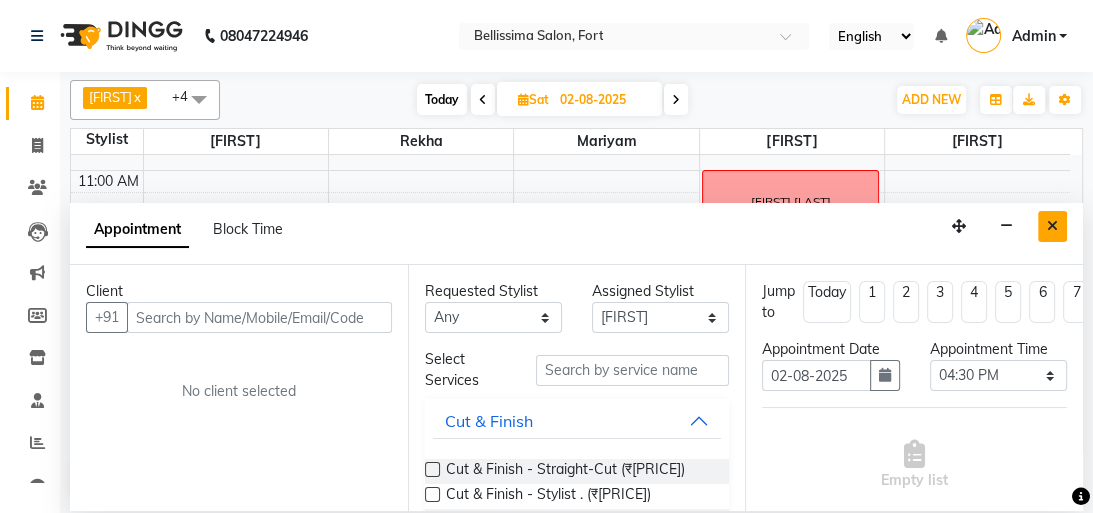 click at bounding box center (1052, 226) 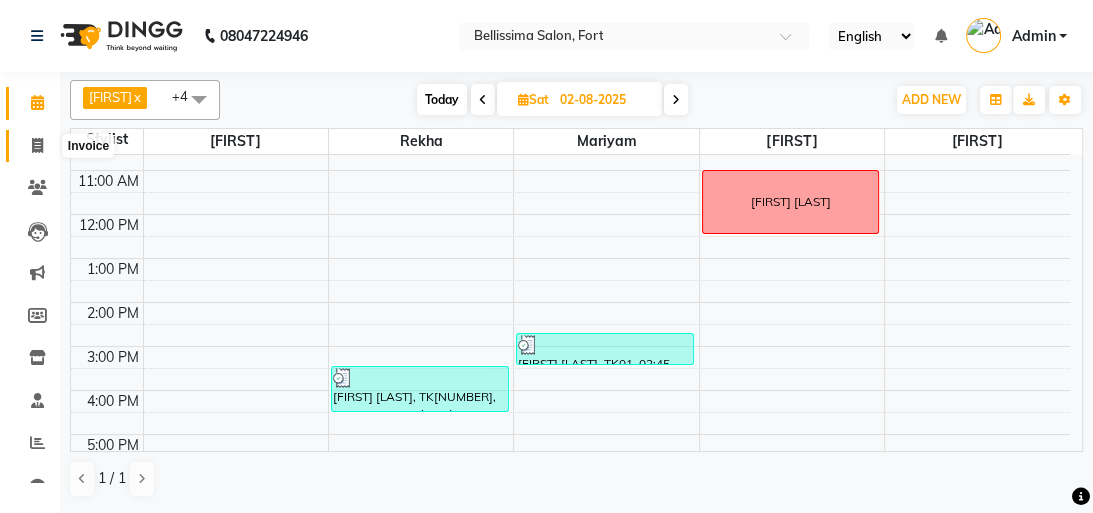 click 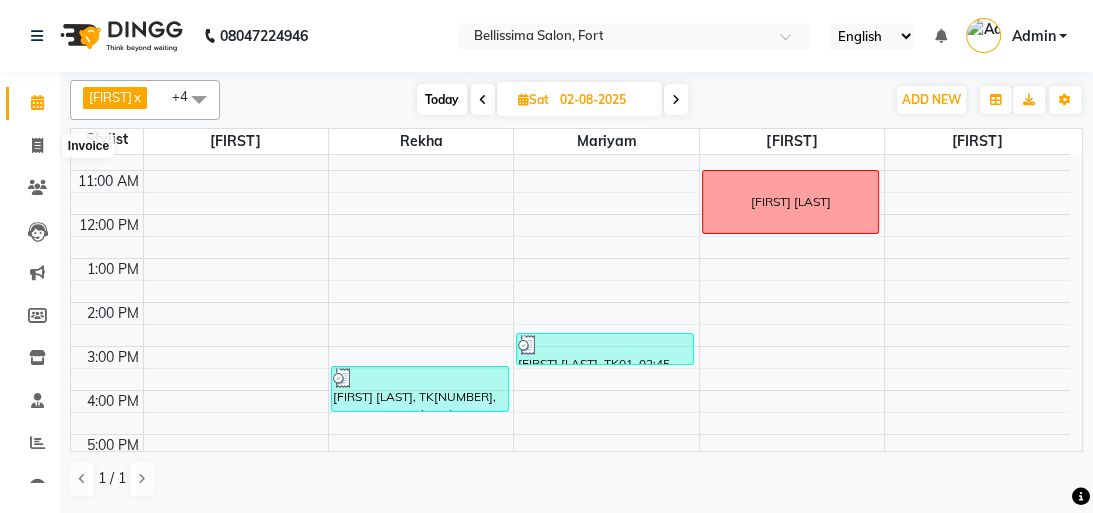 select on "8296" 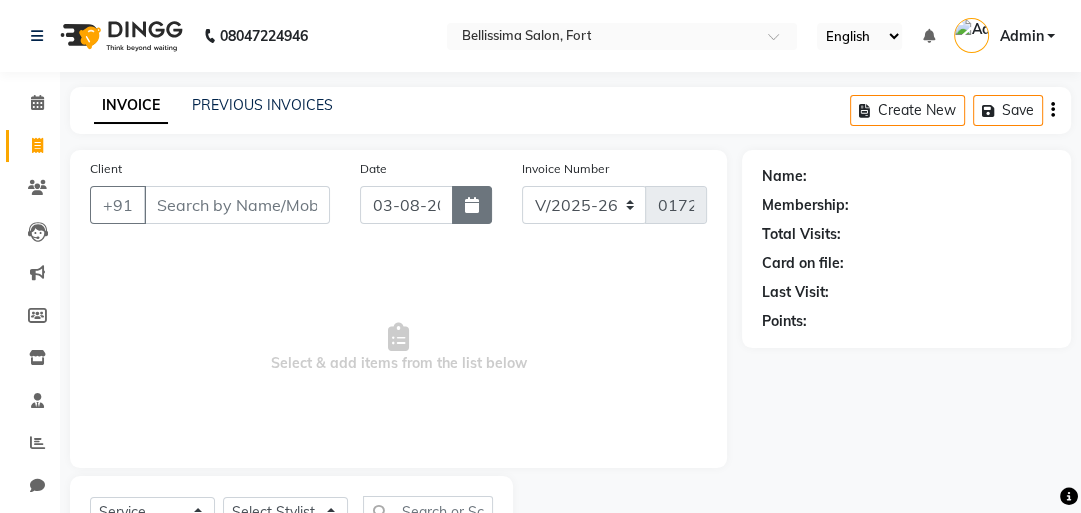 click 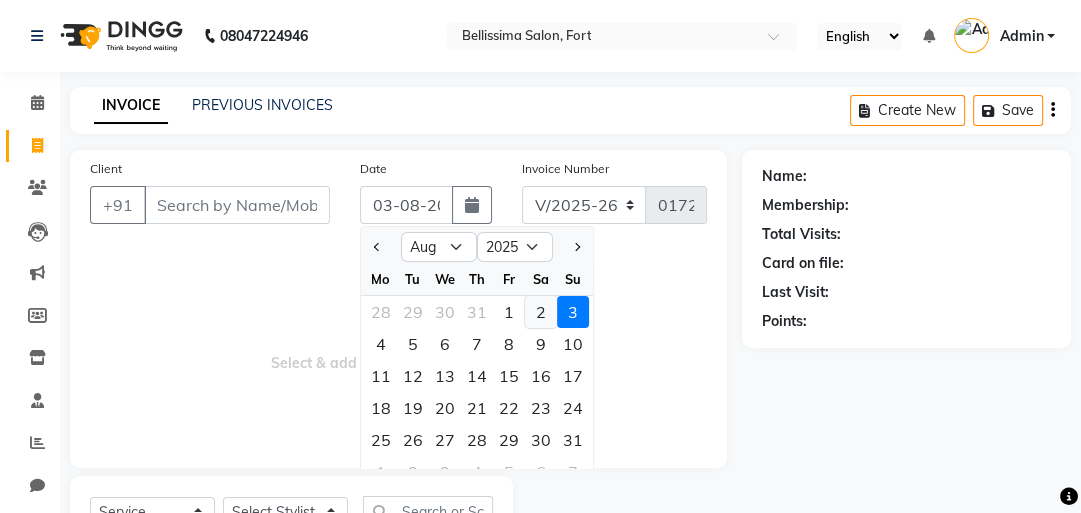 click on "2" 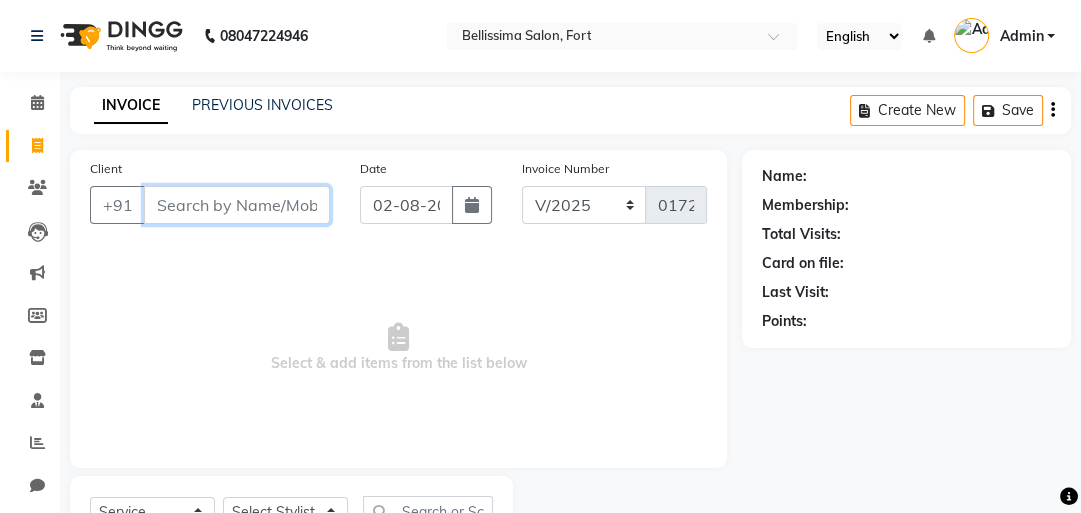 click on "Client" at bounding box center (237, 205) 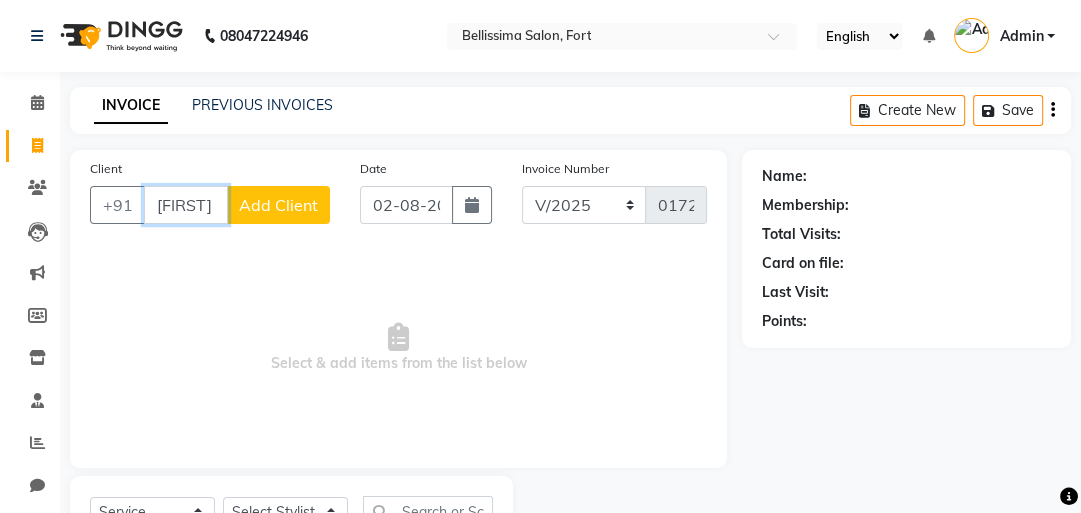 scroll, scrollTop: 0, scrollLeft: 27, axis: horizontal 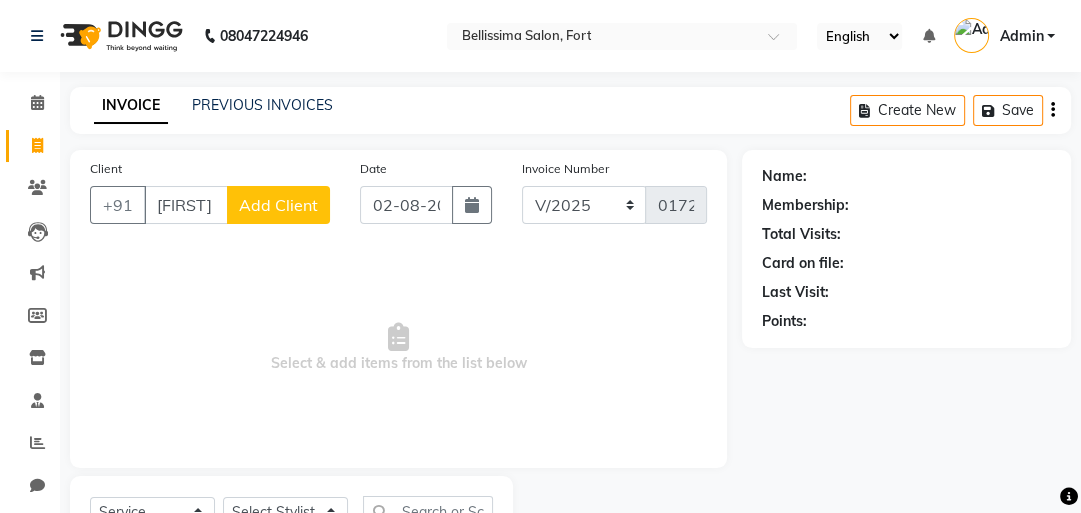 click on "Add Client" 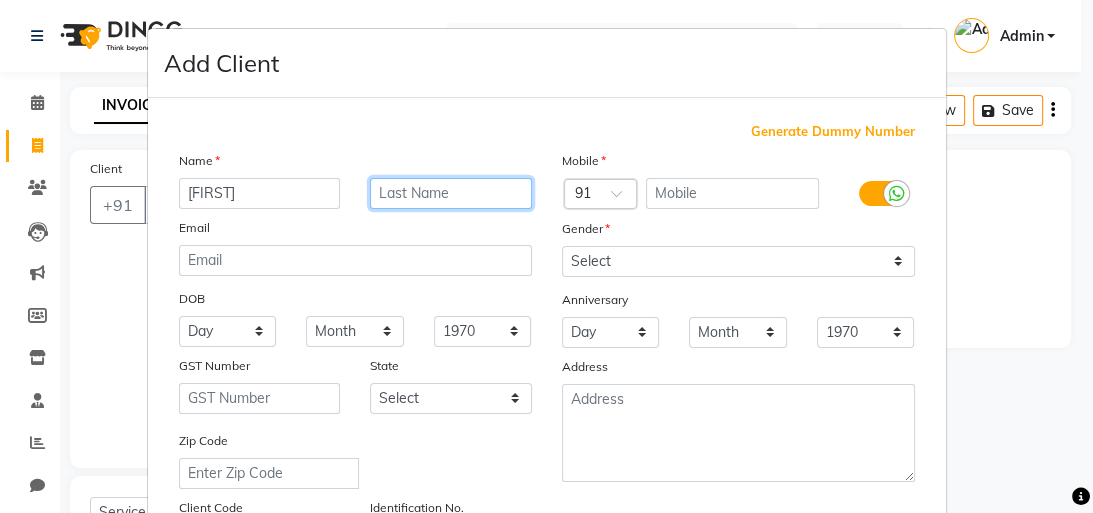 click at bounding box center (451, 193) 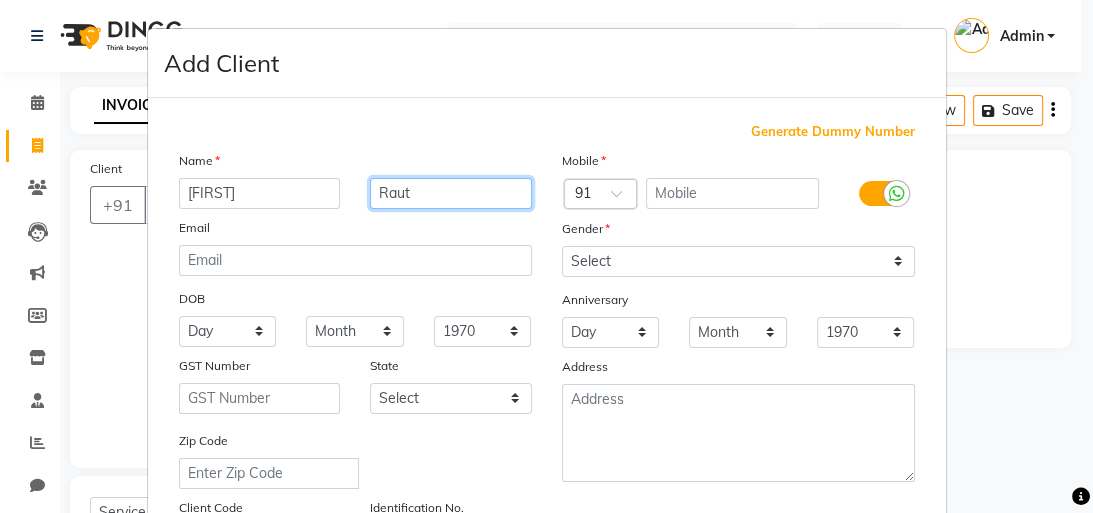 type on "Raut" 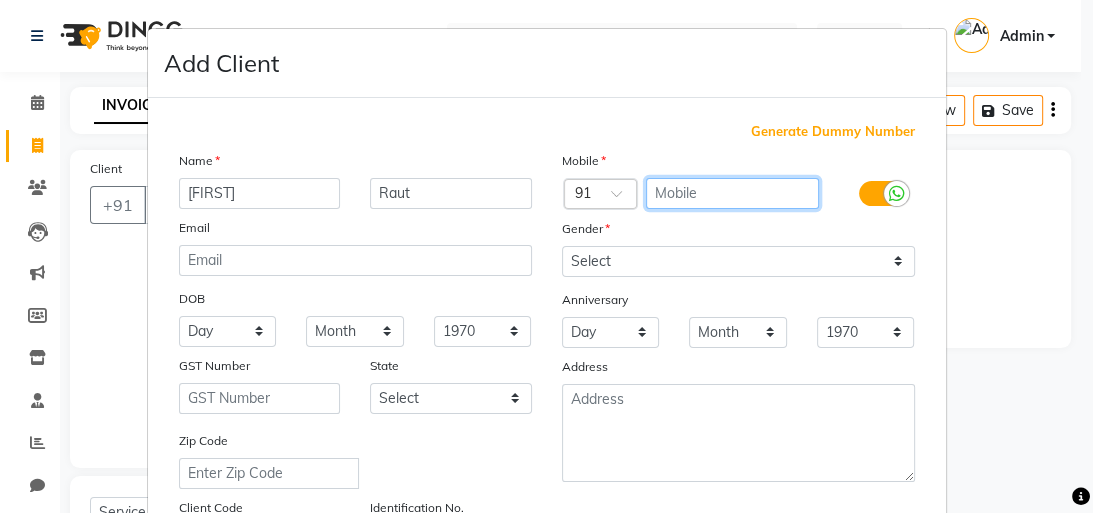 click at bounding box center (732, 193) 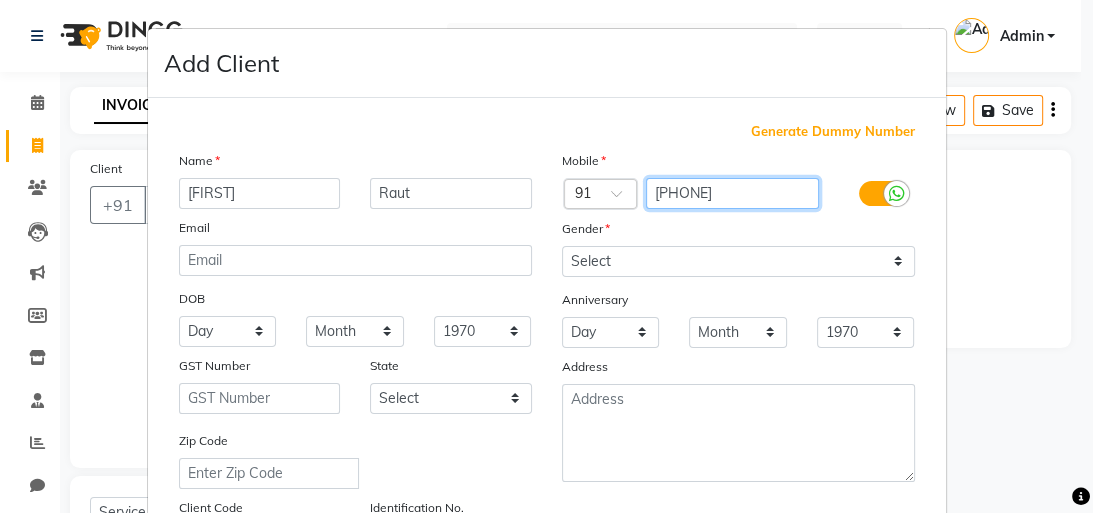 type on "[PHONE]" 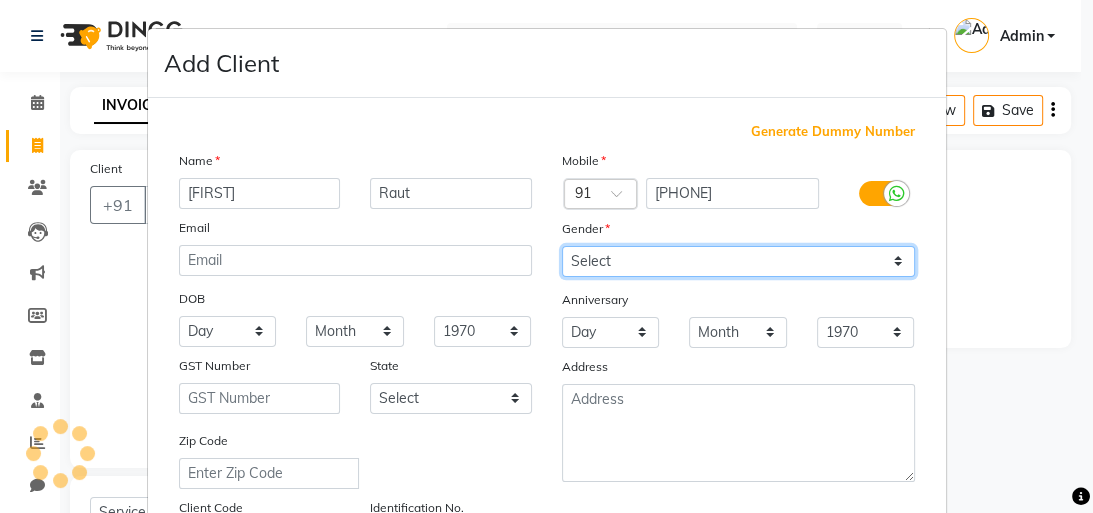 click on "Select Male Female Other Prefer Not To Say" at bounding box center [738, 261] 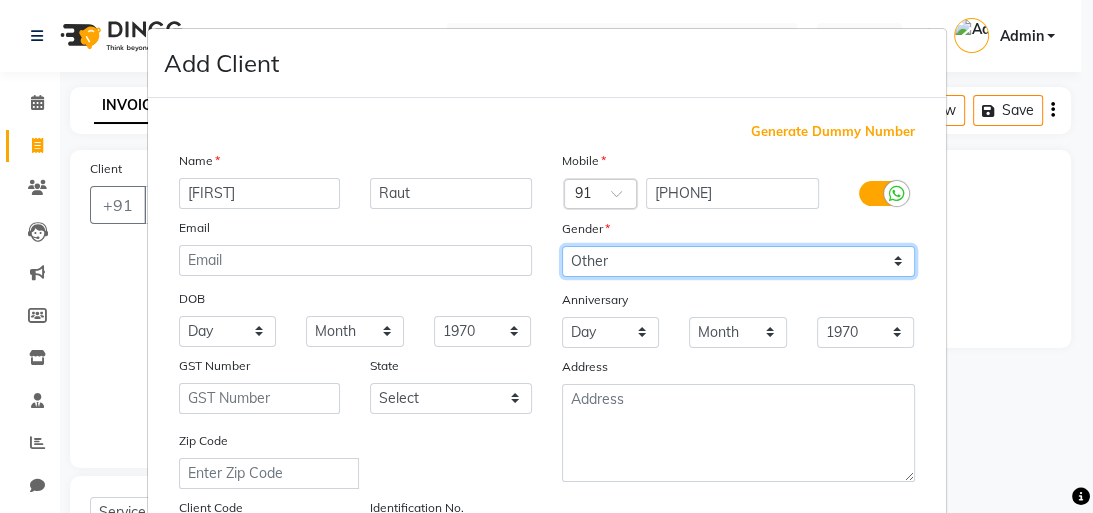 click on "Select Male Female Other Prefer Not To Say" at bounding box center [738, 261] 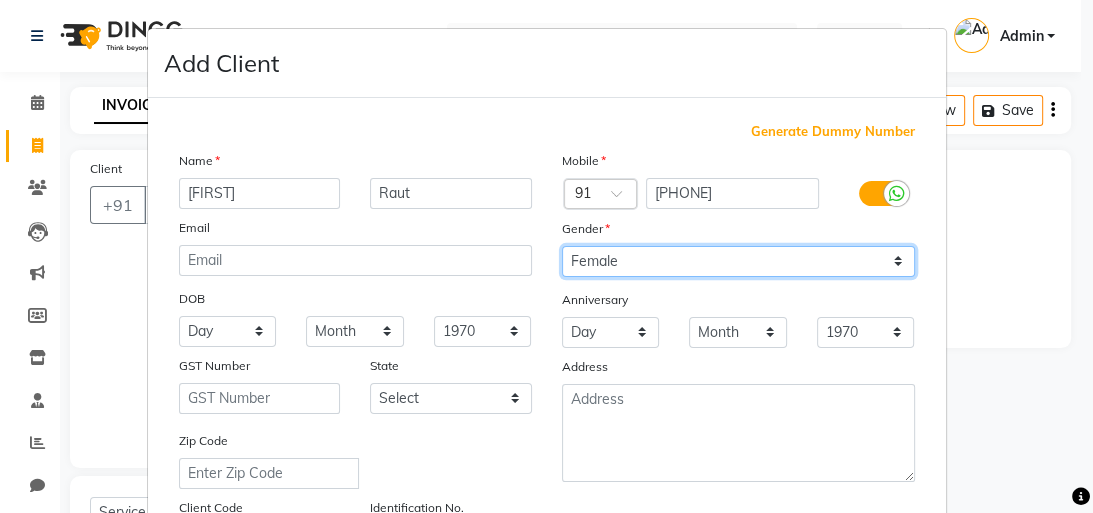 click on "Select Male Female Other Prefer Not To Say" at bounding box center [738, 261] 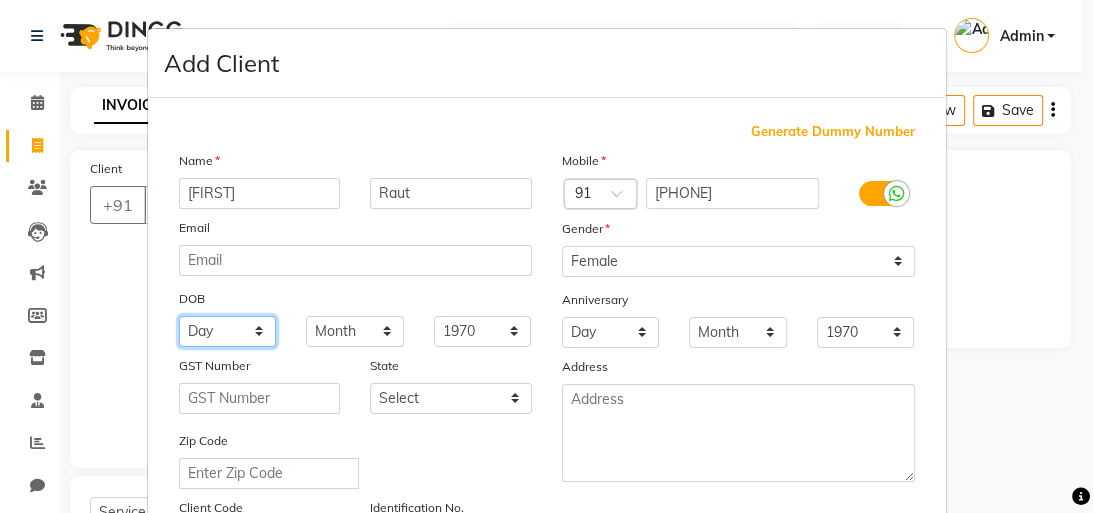 click on "Day 01 02 03 04 05 06 07 08 09 10 11 12 13 14 15 16 17 18 19 20 21 22 23 24 25 26 27 28 29 30 31" at bounding box center [228, 331] 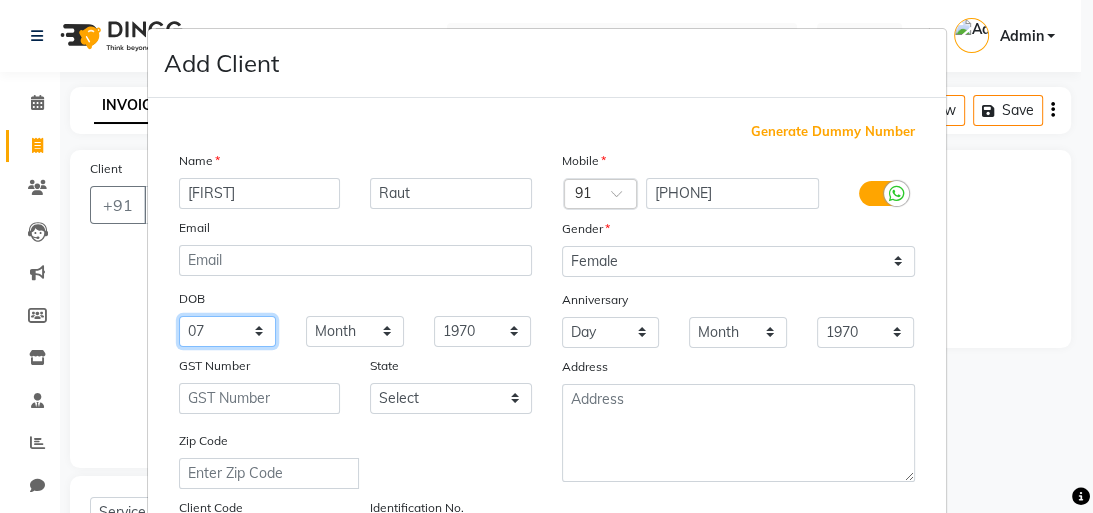 click on "Day 01 02 03 04 05 06 07 08 09 10 11 12 13 14 15 16 17 18 19 20 21 22 23 24 25 26 27 28 29 30 31" at bounding box center [228, 331] 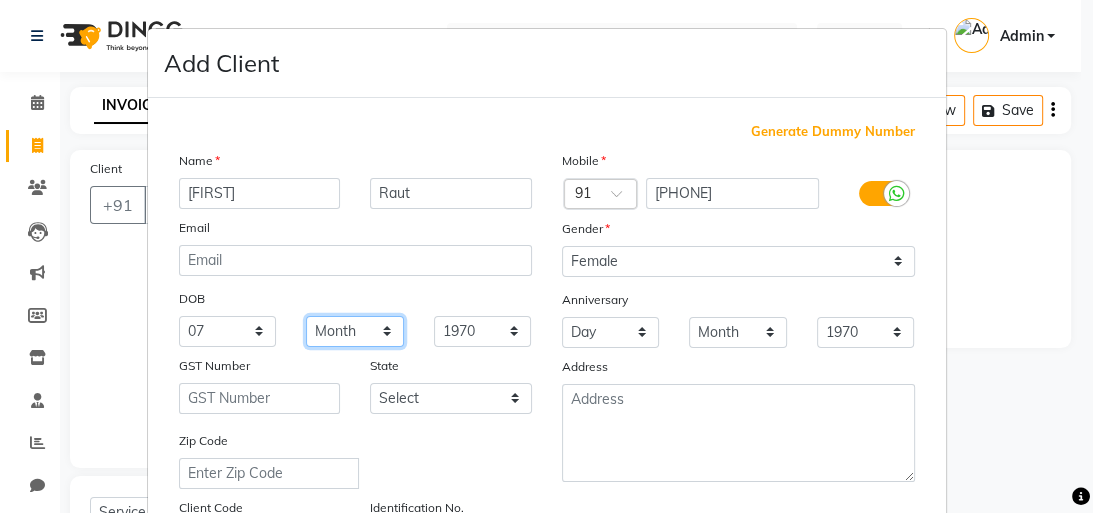 click on "Month January February March April May June July August September October November December" at bounding box center [355, 331] 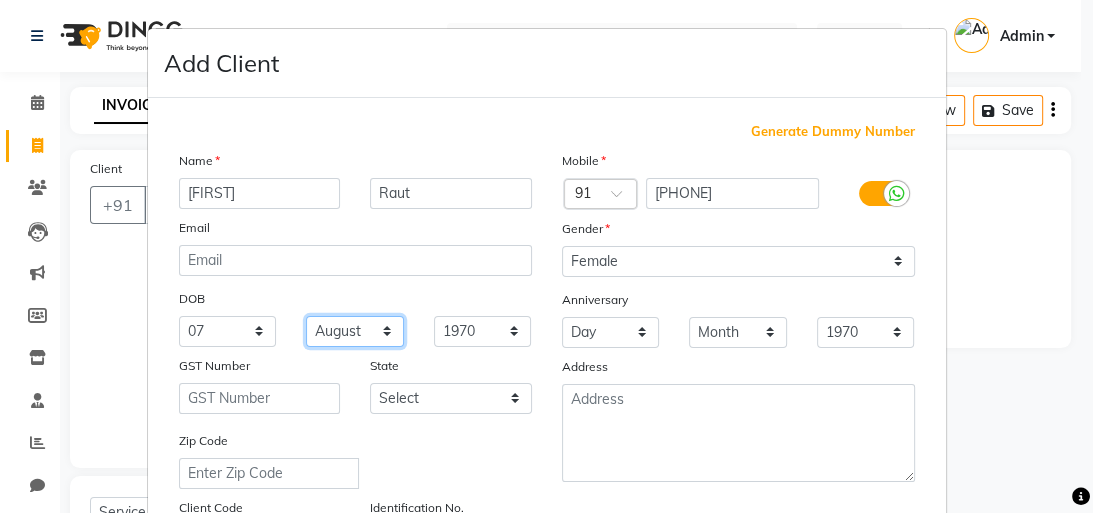 click on "Month January February March April May June July August September October November December" at bounding box center (355, 331) 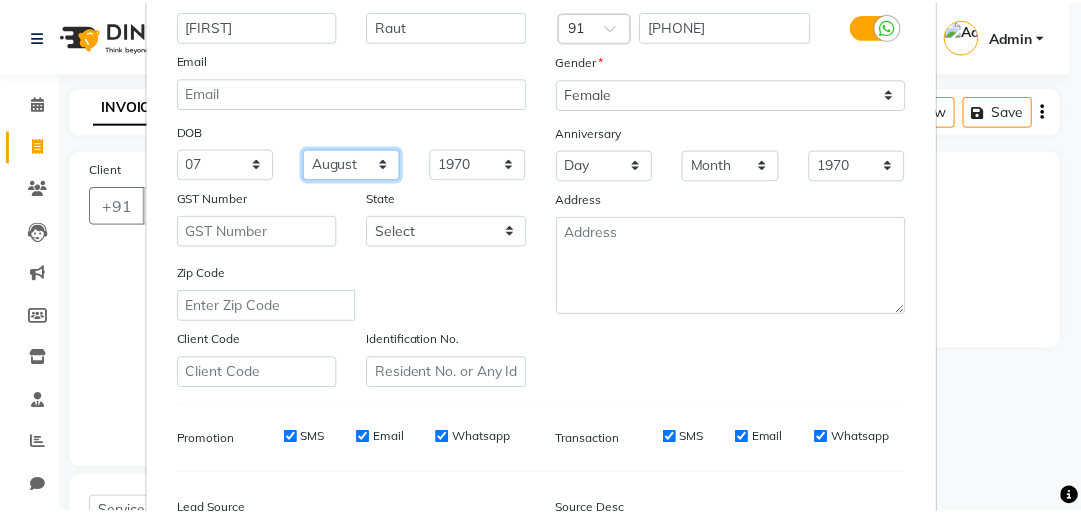 scroll, scrollTop: 420, scrollLeft: 0, axis: vertical 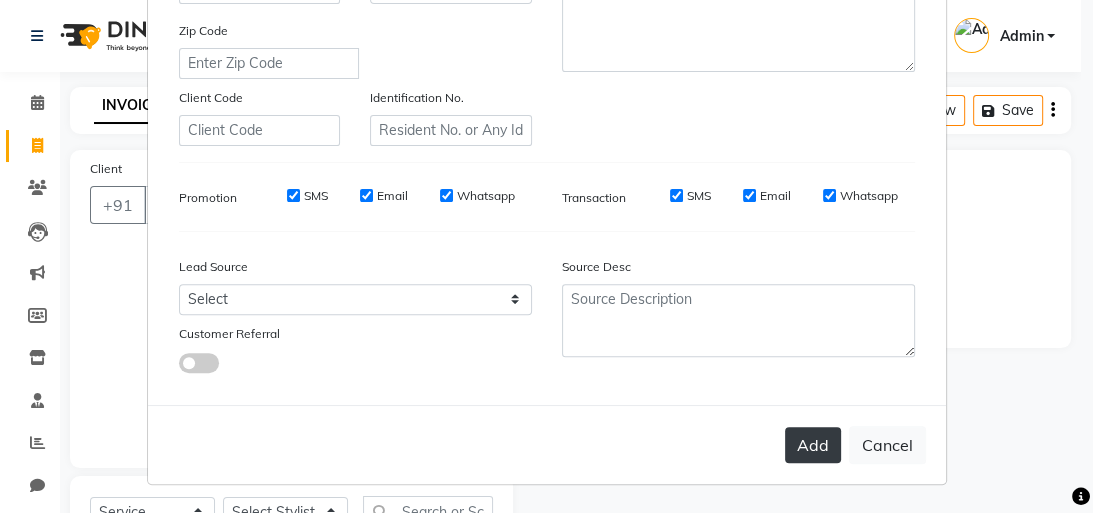 click on "Add" at bounding box center (813, 445) 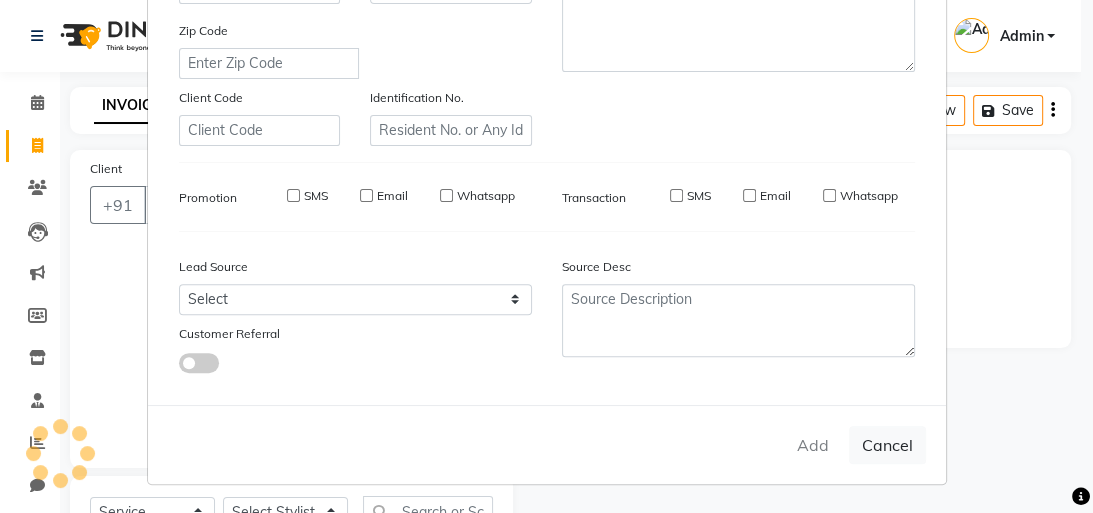 type on "[PHONE]" 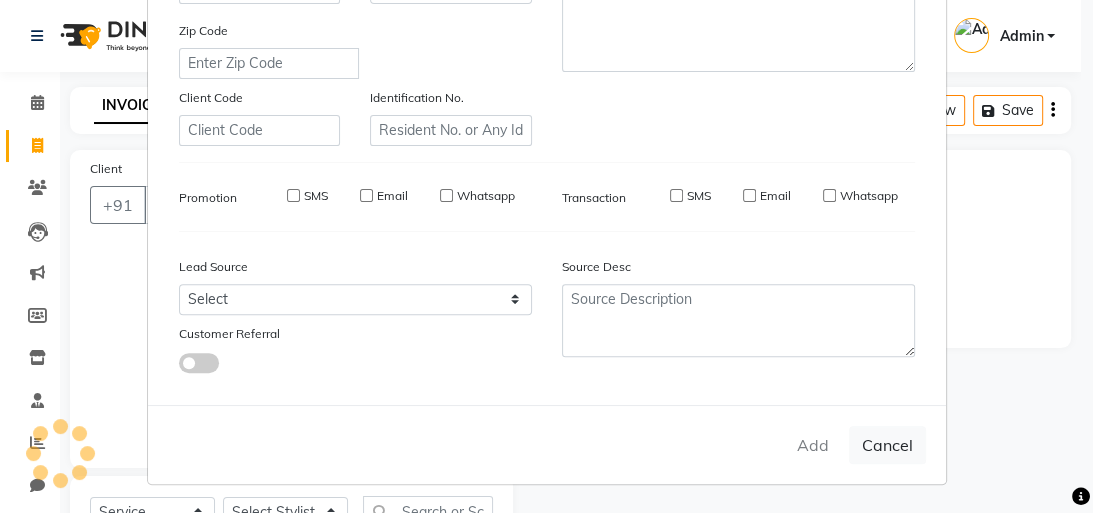 type 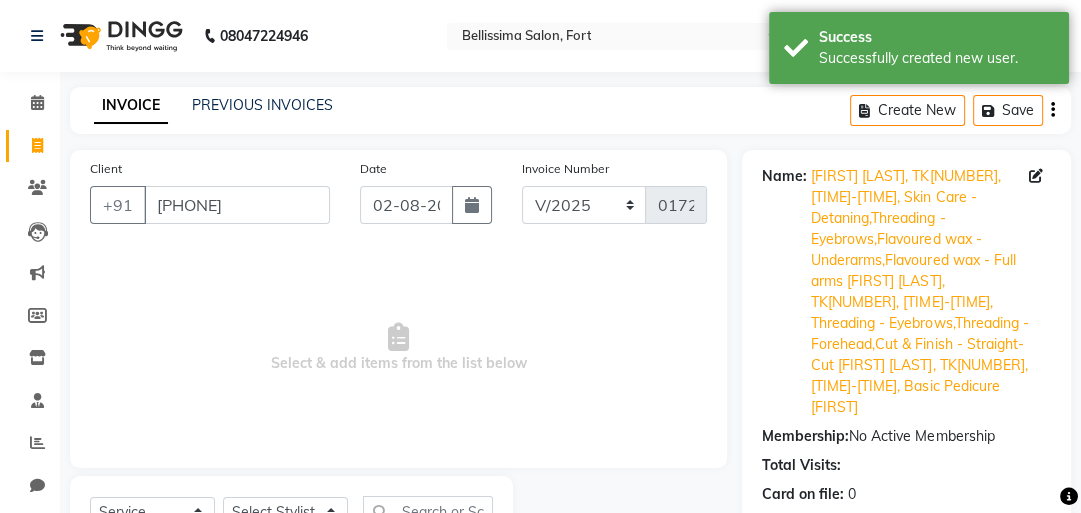 scroll, scrollTop: 88, scrollLeft: 0, axis: vertical 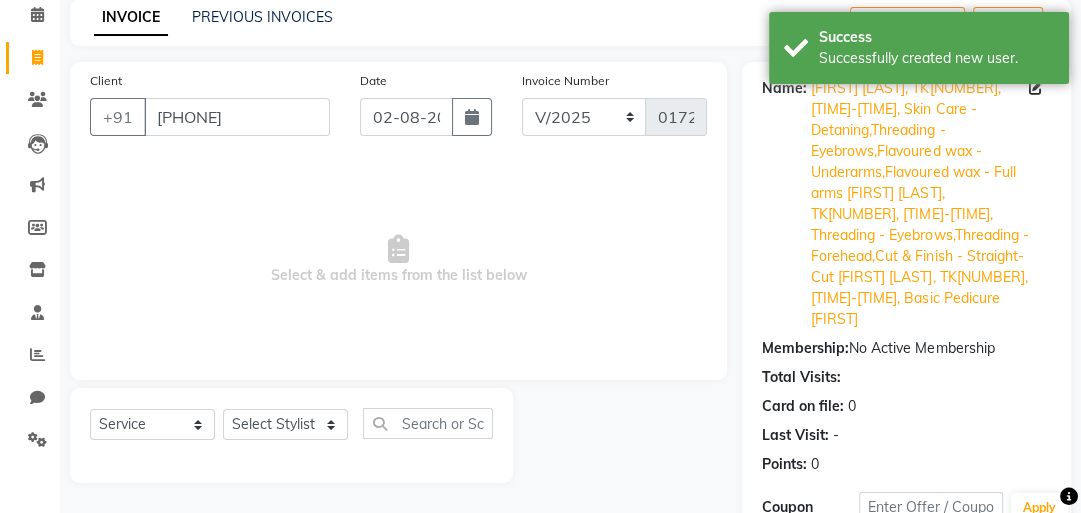 click on "Select  Service  Product  Membership  Package Voucher Prepaid Gift Card  Select Stylist [FIRST] [FIRST] [FIRST] [FIRST] [FIRST]" 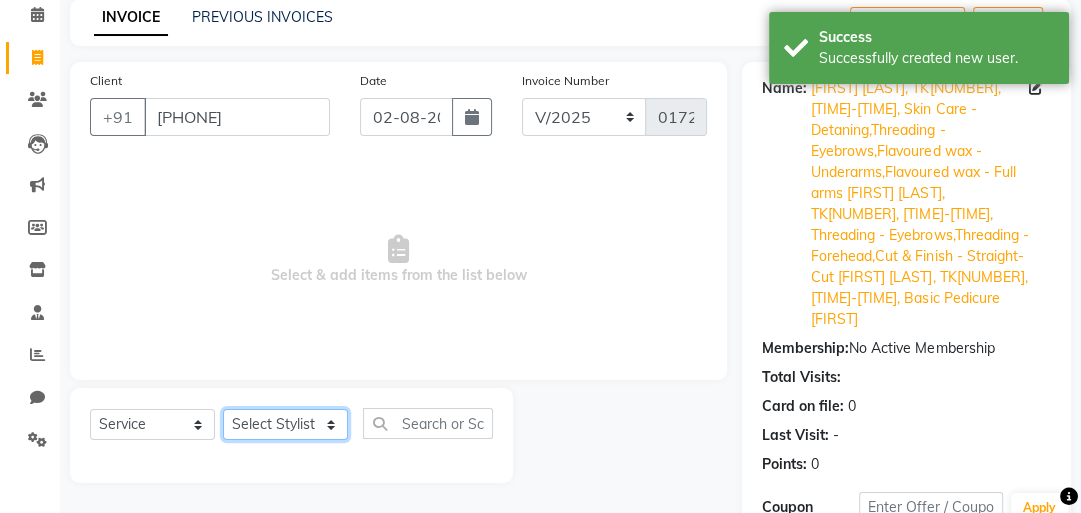 click on "Select Stylist [FIRST] [FIRST] [FIRST] [FIRST] [FIRST]" 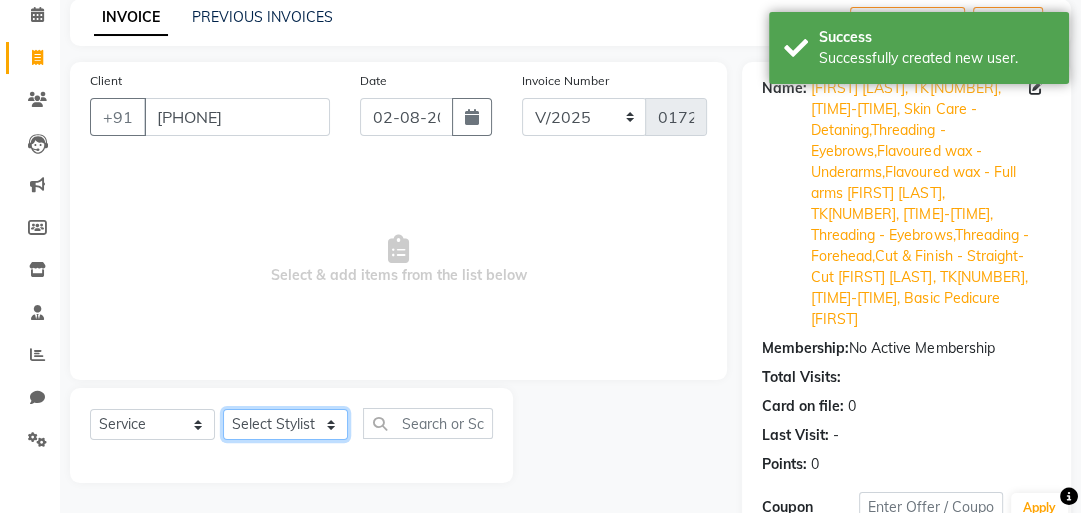 select on "79977" 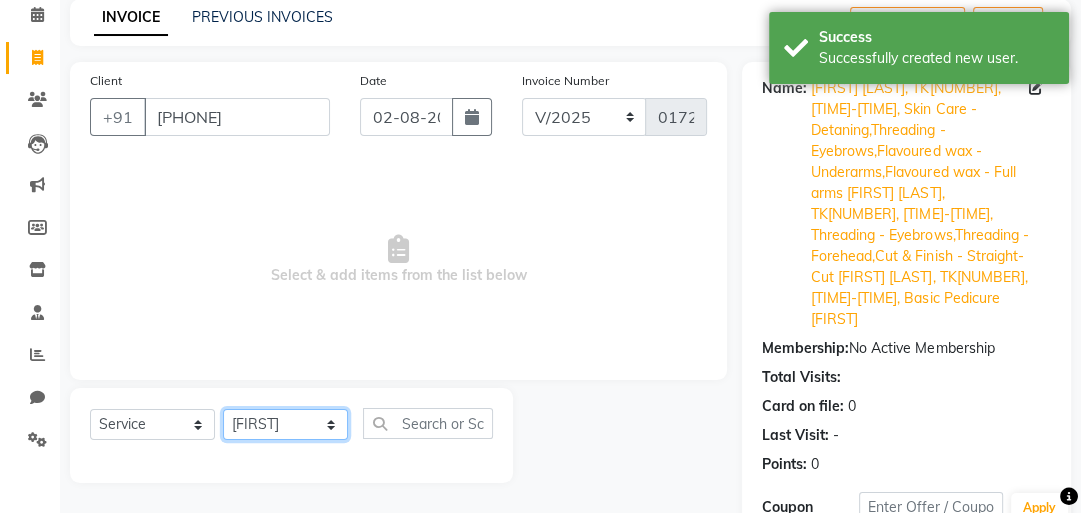 click on "Select Stylist [FIRST] [FIRST] [FIRST] [FIRST] [FIRST]" 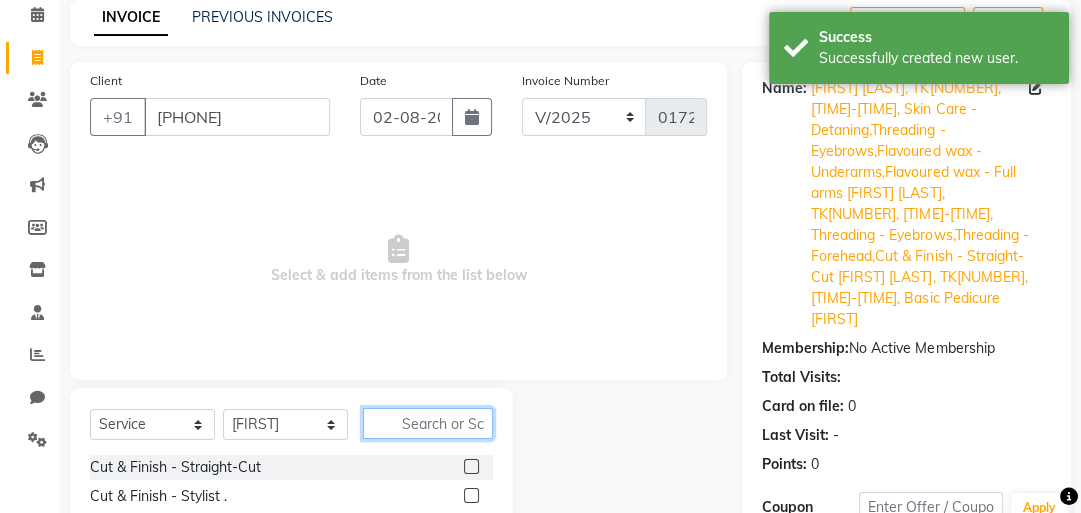 click 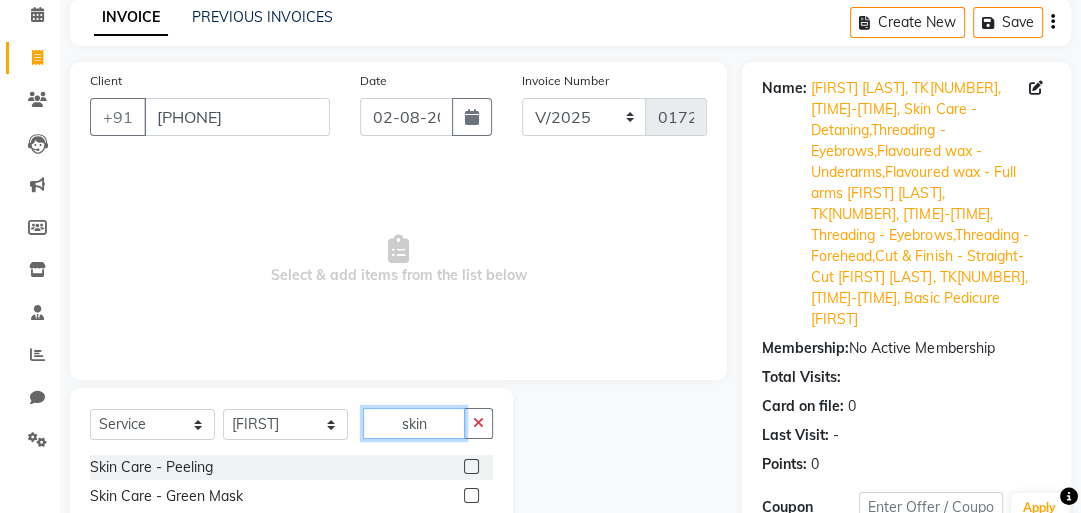 scroll, scrollTop: 168, scrollLeft: 0, axis: vertical 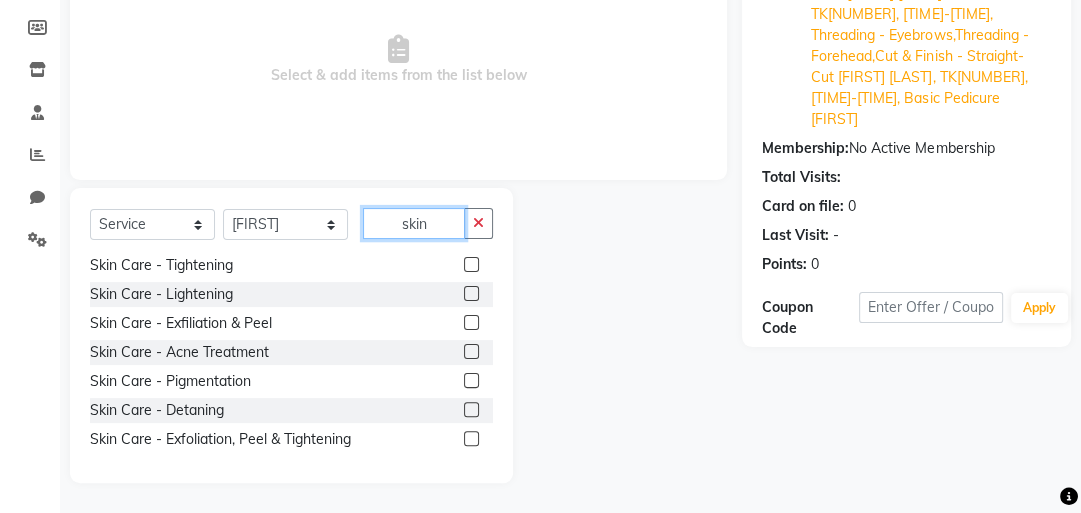 type on "skin" 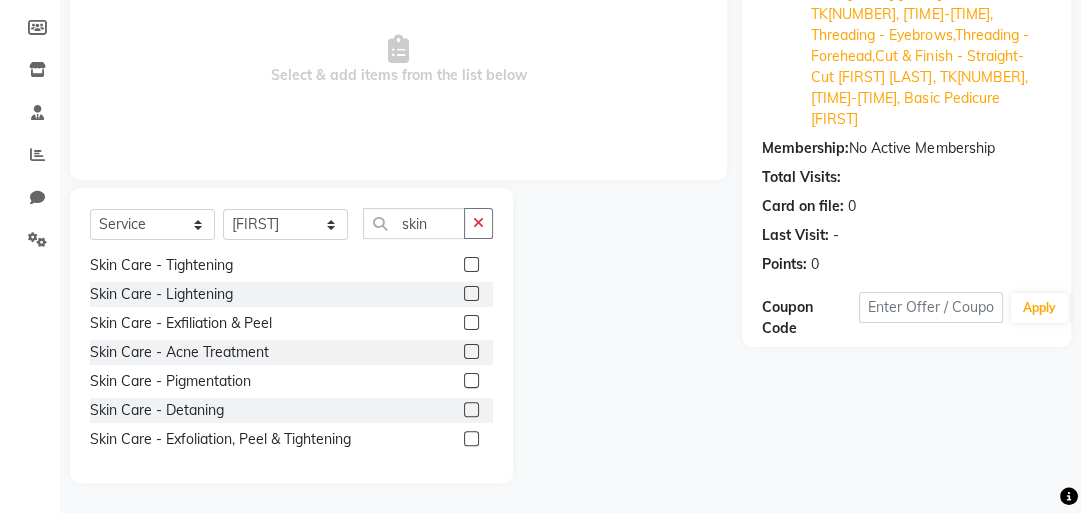 click 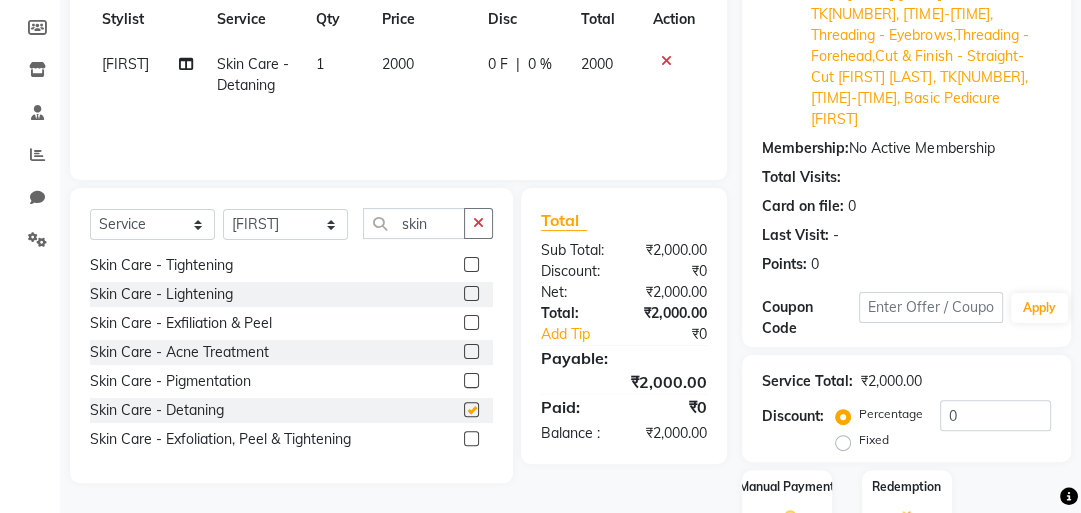 checkbox on "false" 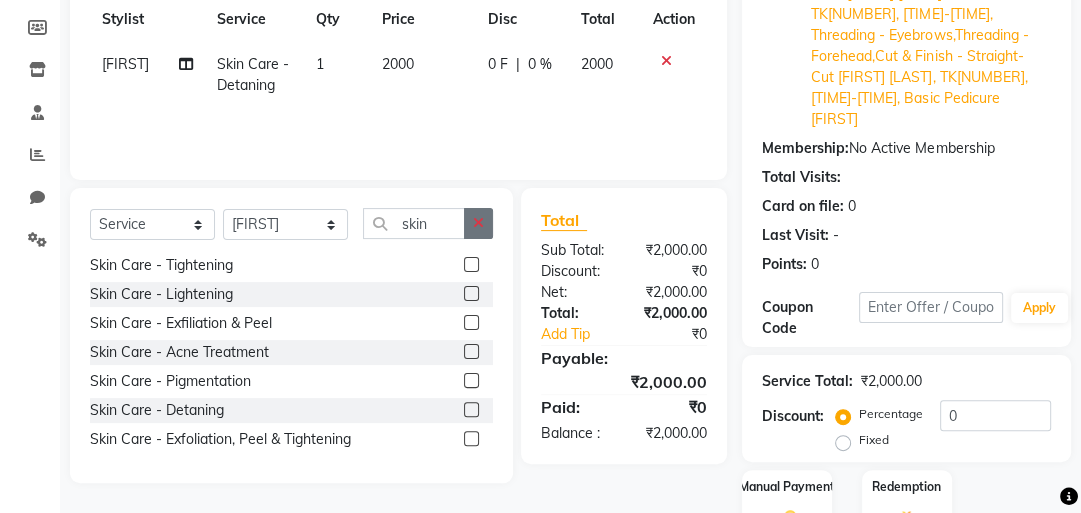 click 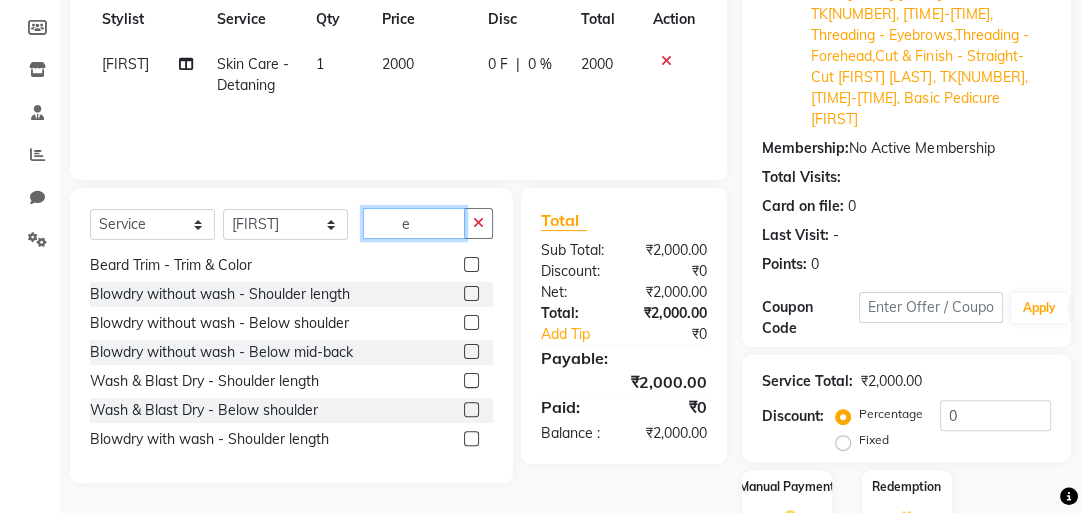 scroll, scrollTop: 0, scrollLeft: 0, axis: both 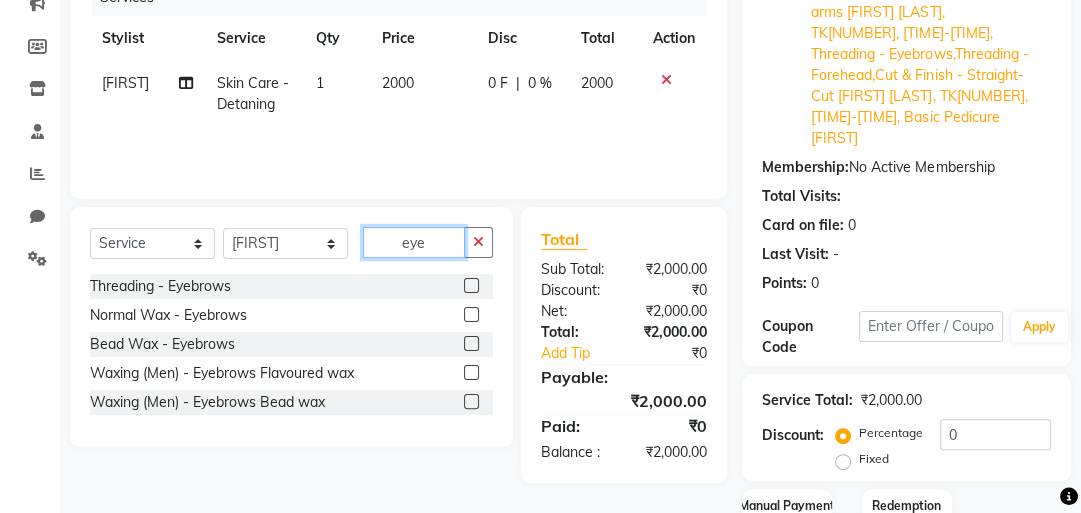 type on "eye" 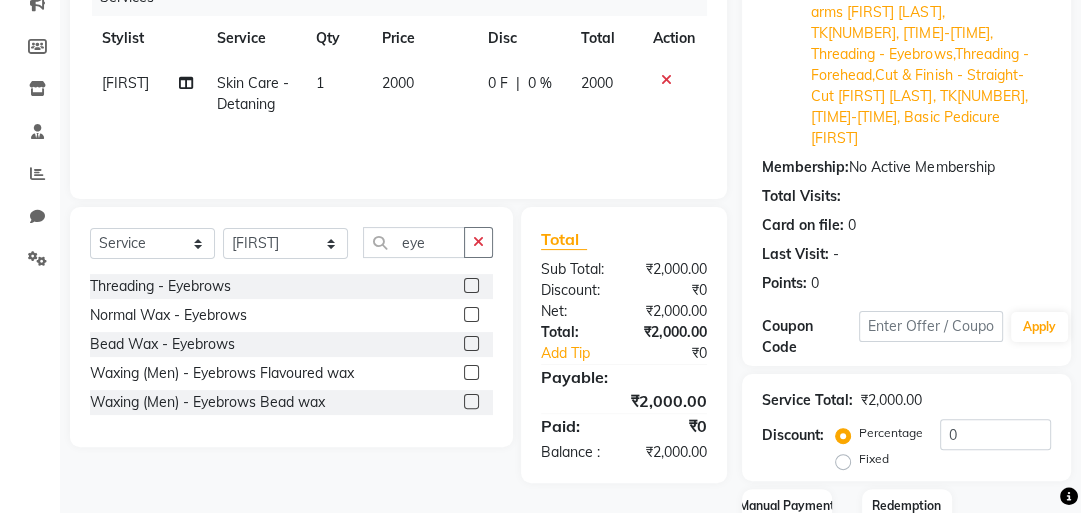 click 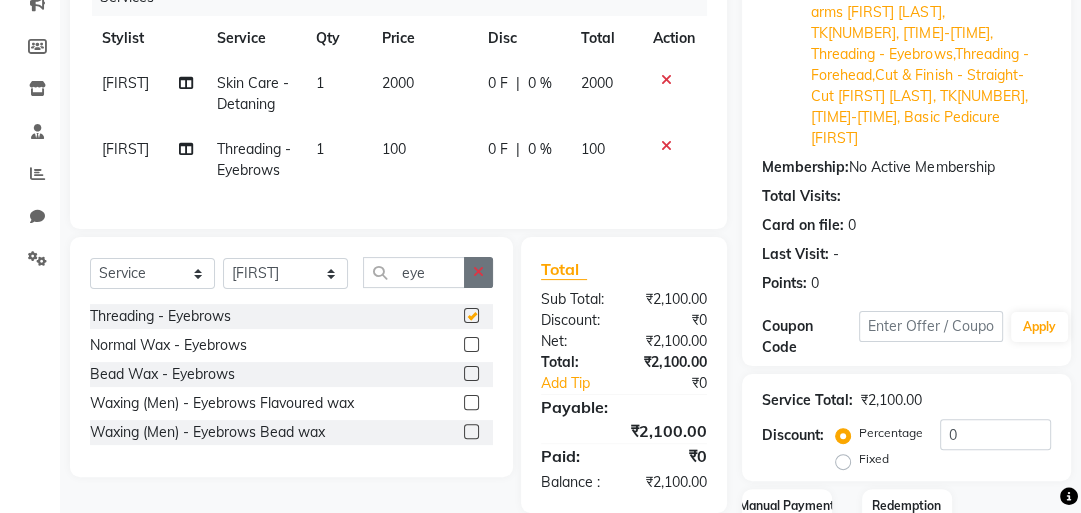 checkbox on "false" 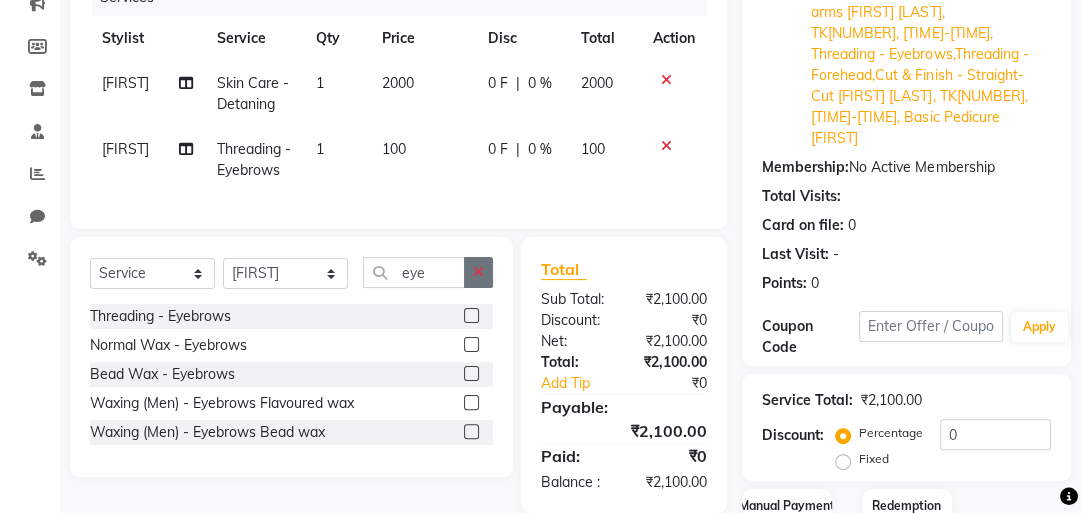 click 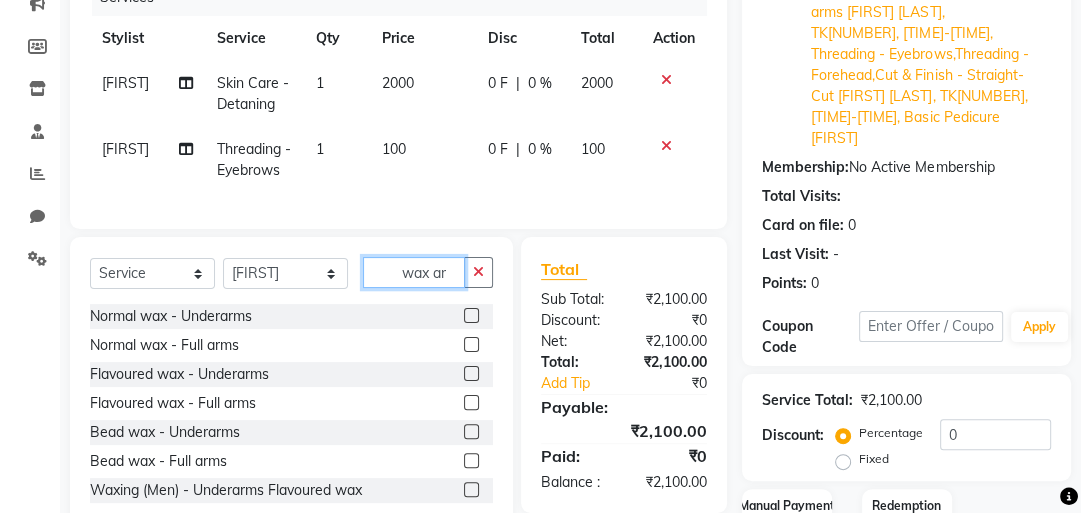 type on "wax ar" 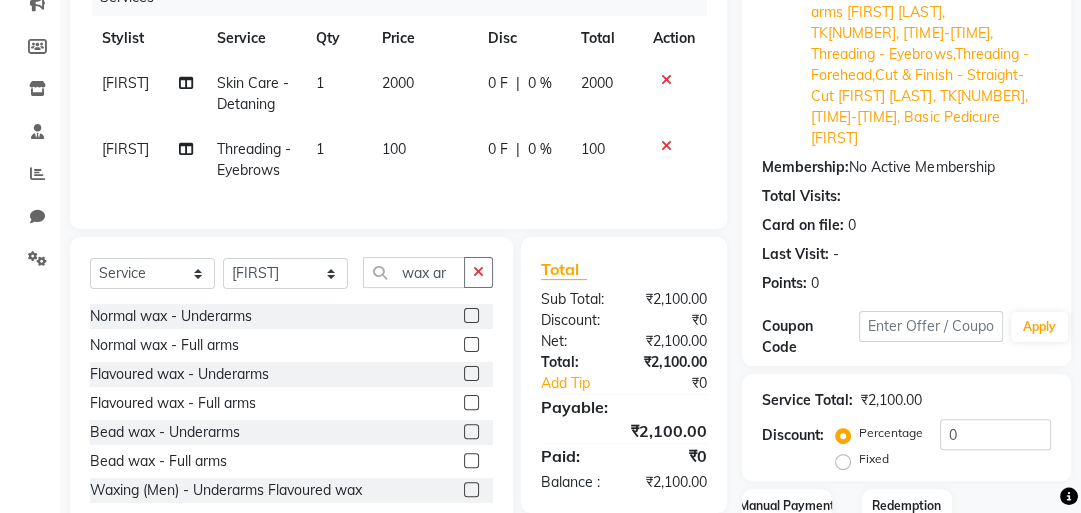 click 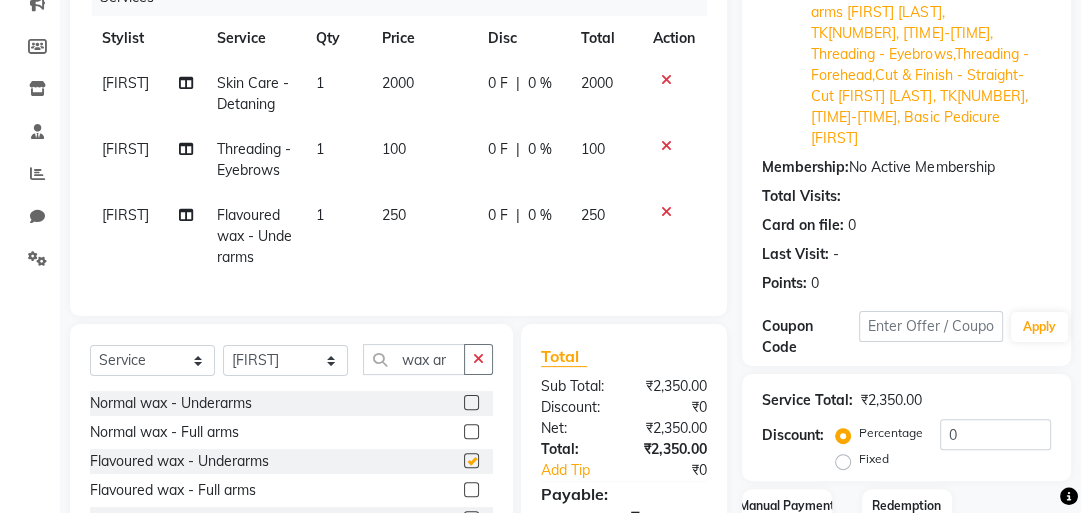 checkbox on "false" 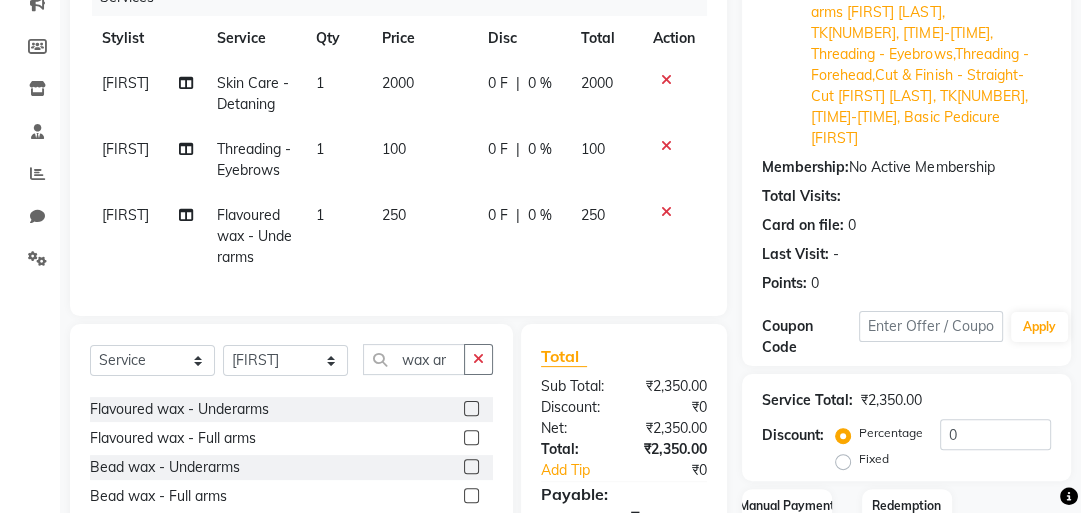 scroll, scrollTop: 80, scrollLeft: 0, axis: vertical 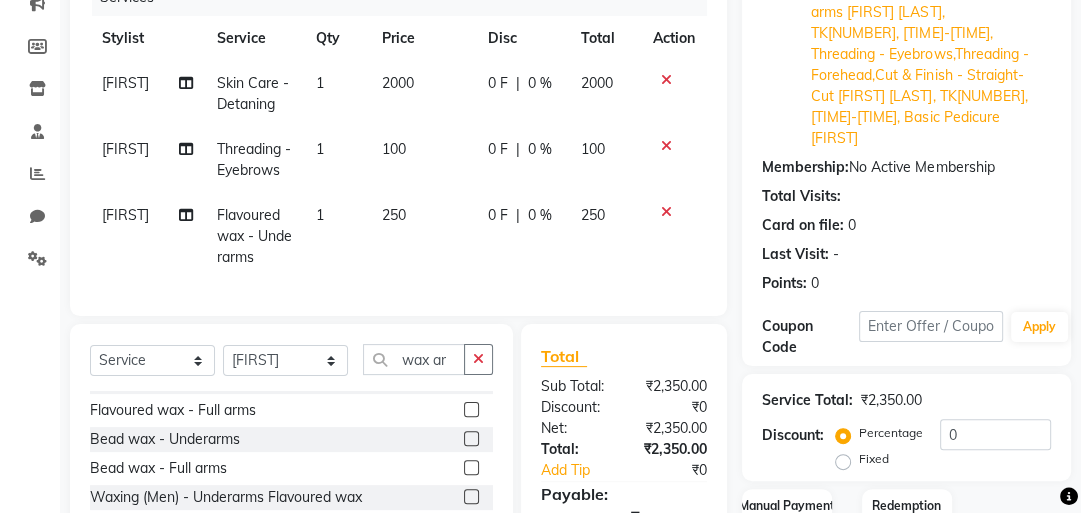 click 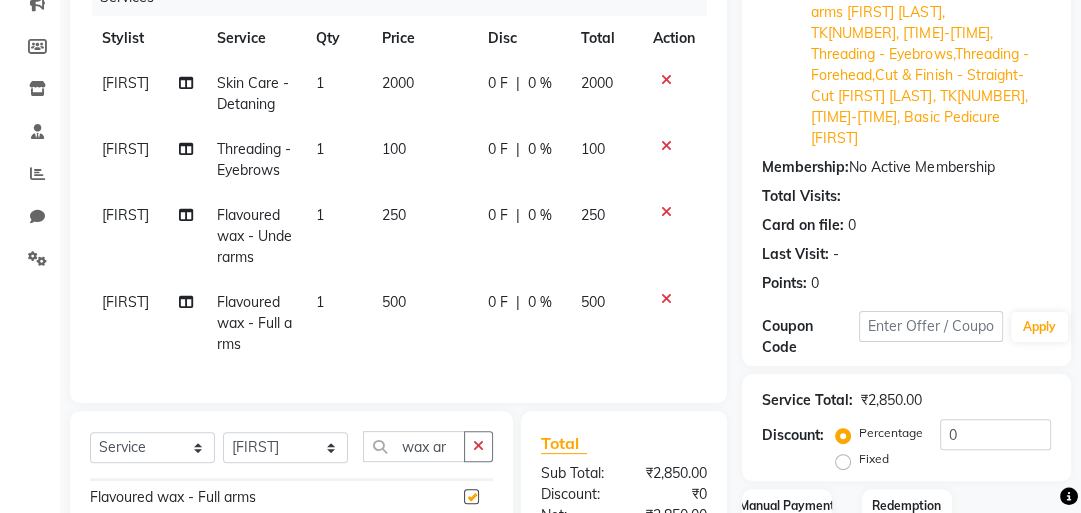 checkbox on "false" 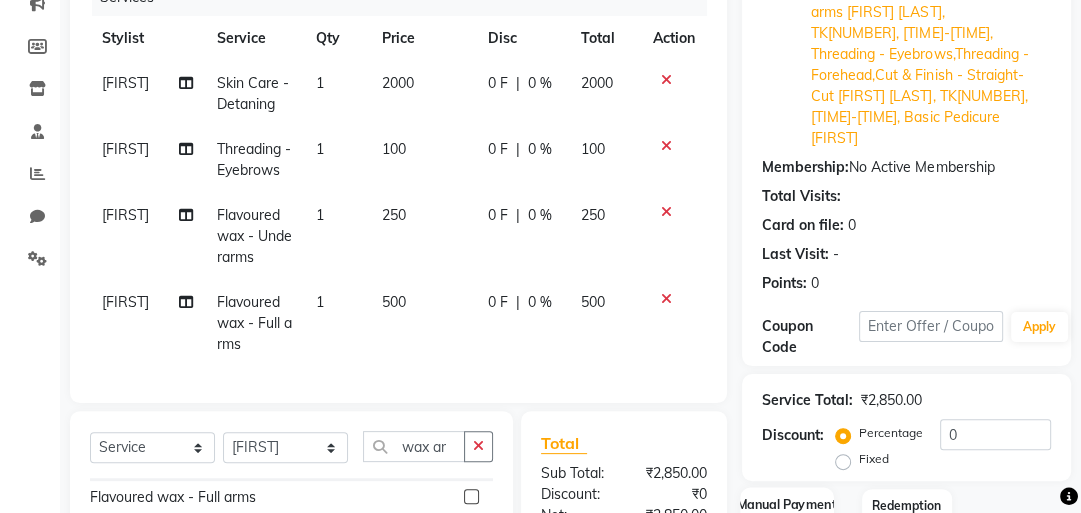 click on "Manual Payment" 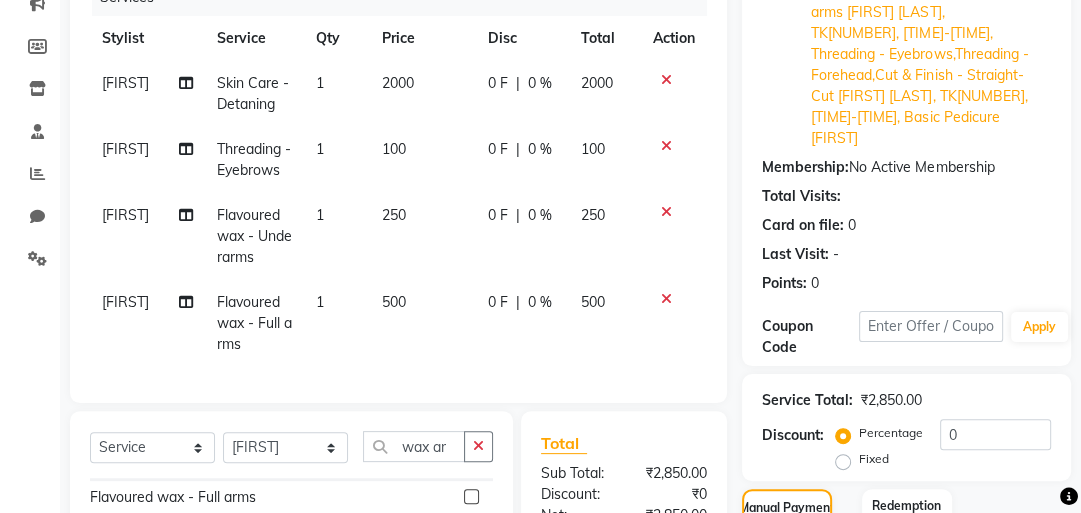 scroll, scrollTop: 504, scrollLeft: 0, axis: vertical 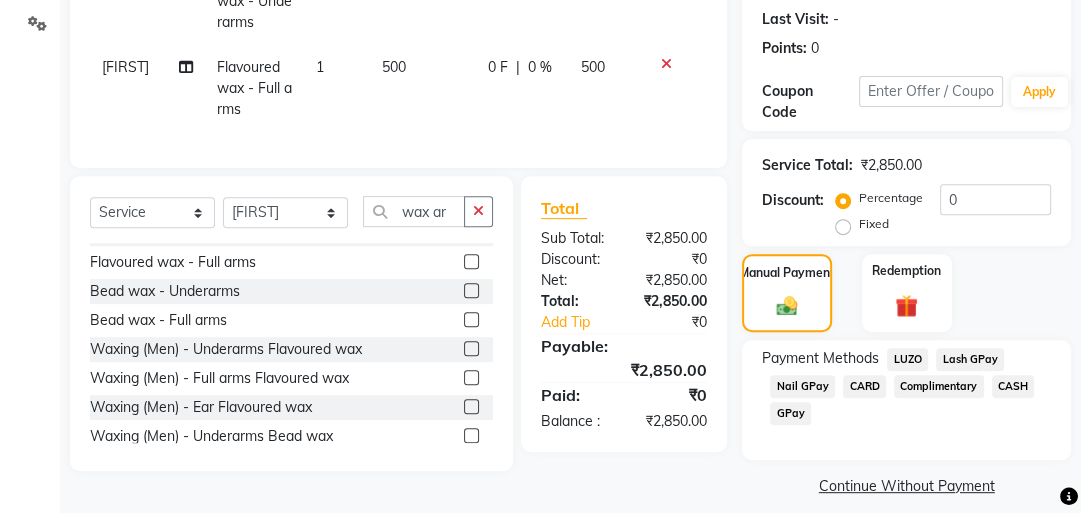 click on "CARD" 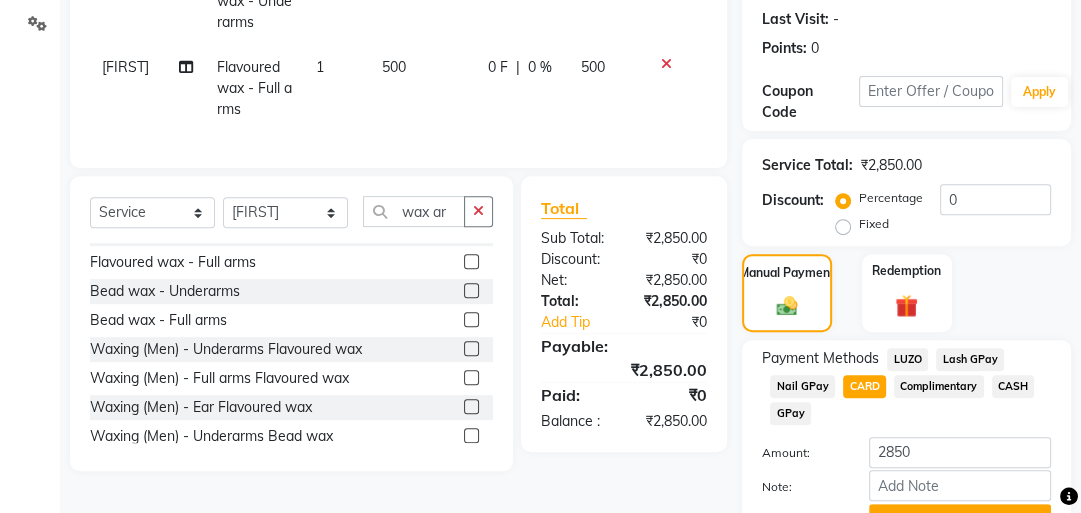 click on "Add Payment" 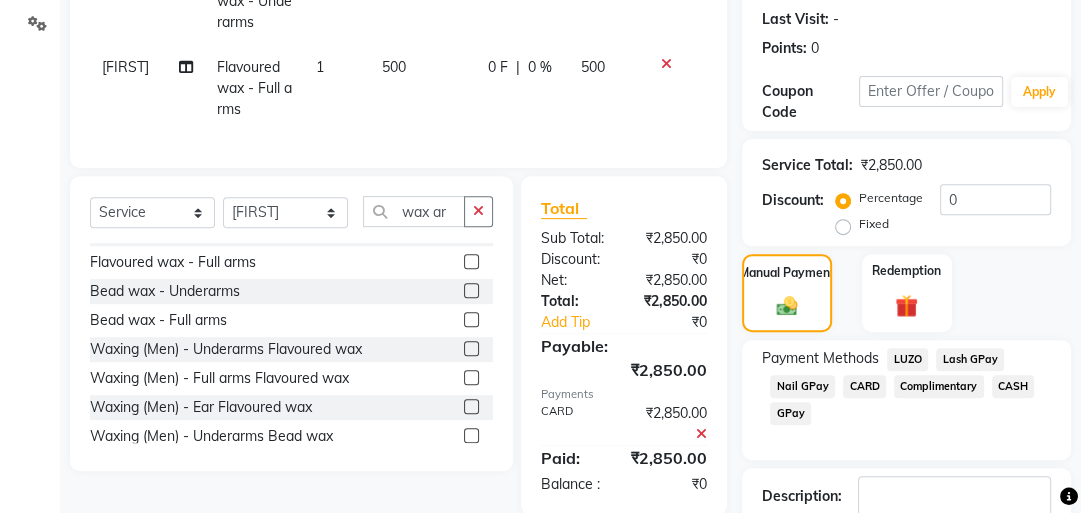 click 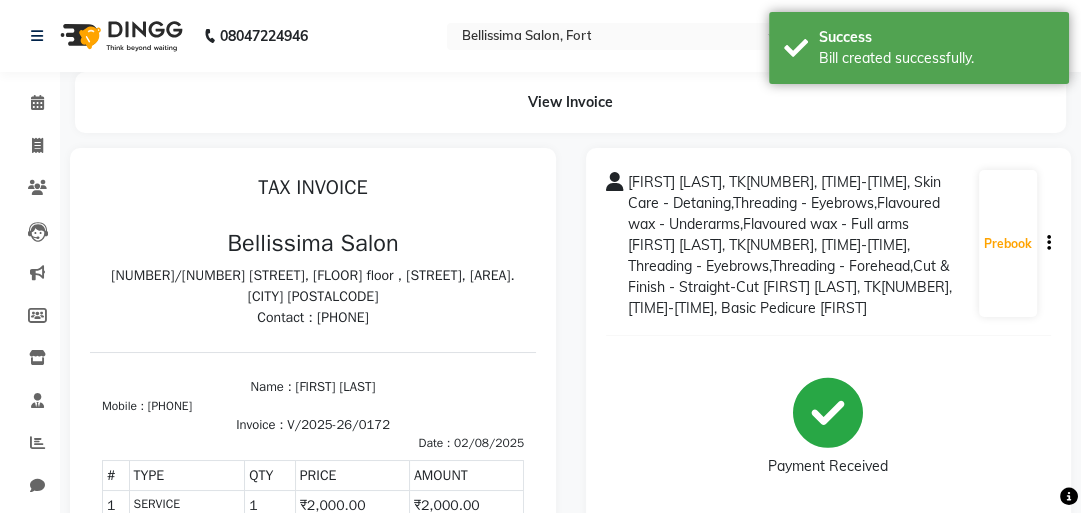 scroll, scrollTop: 0, scrollLeft: 0, axis: both 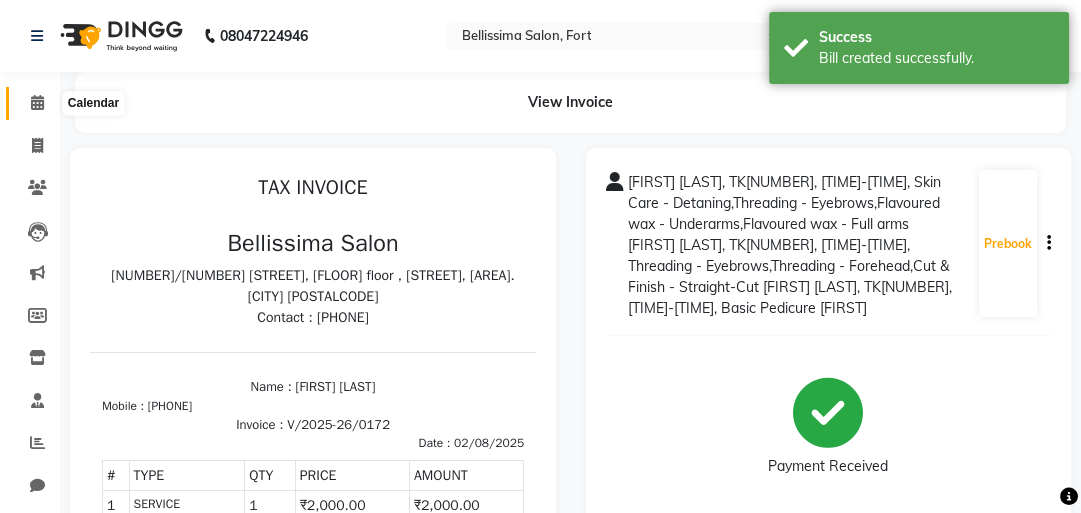 click 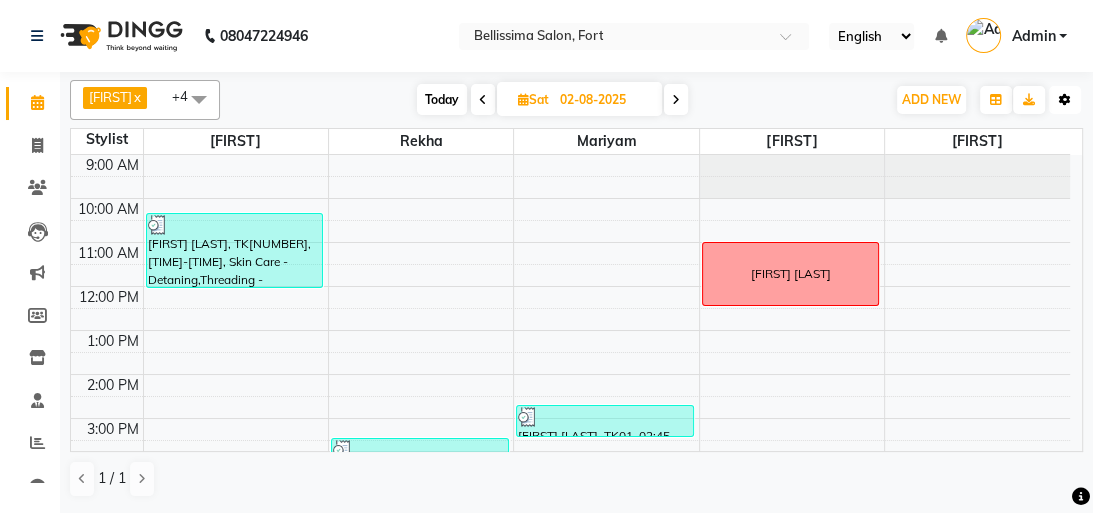 click at bounding box center (1065, 100) 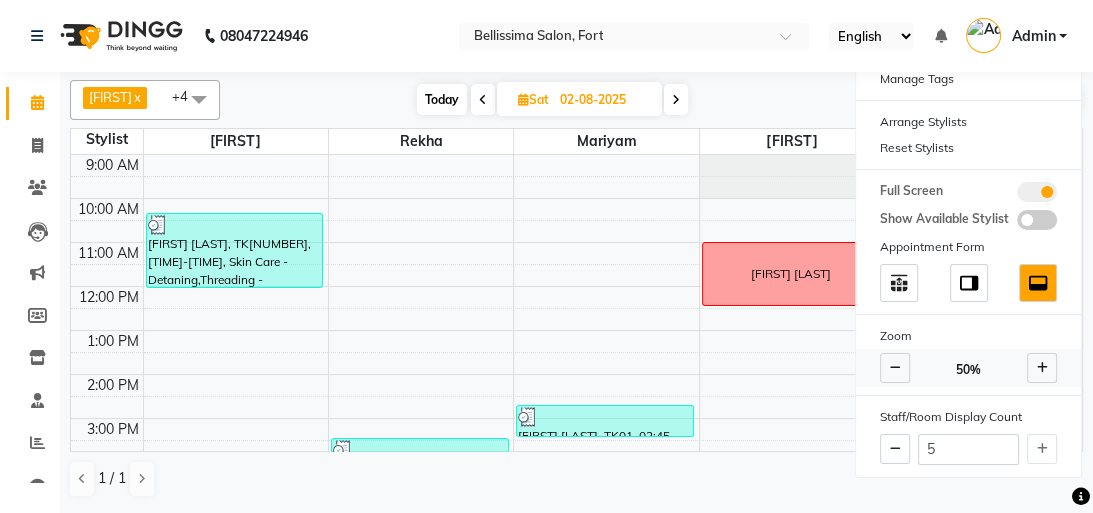 click at bounding box center (895, 368) 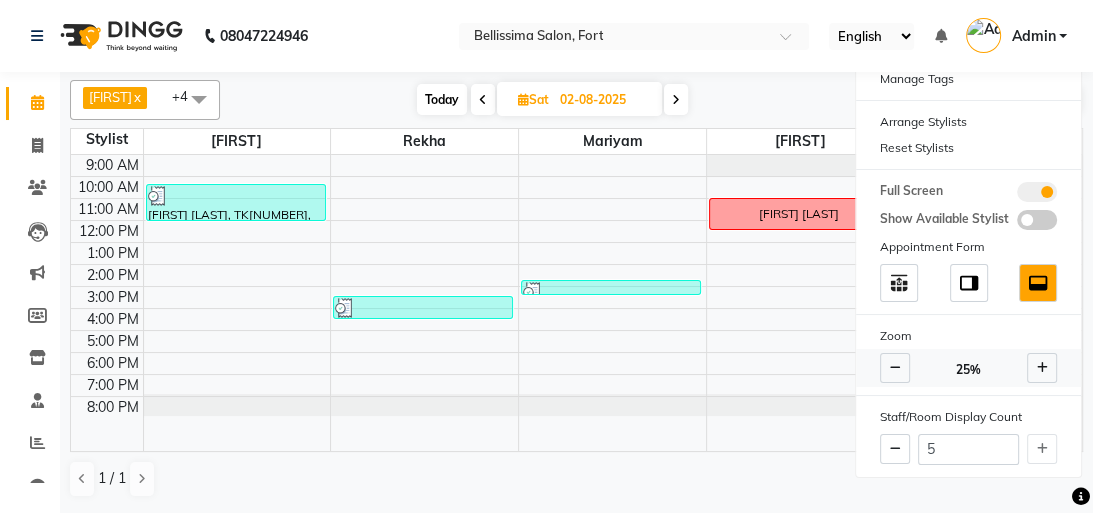 click at bounding box center (1042, 368) 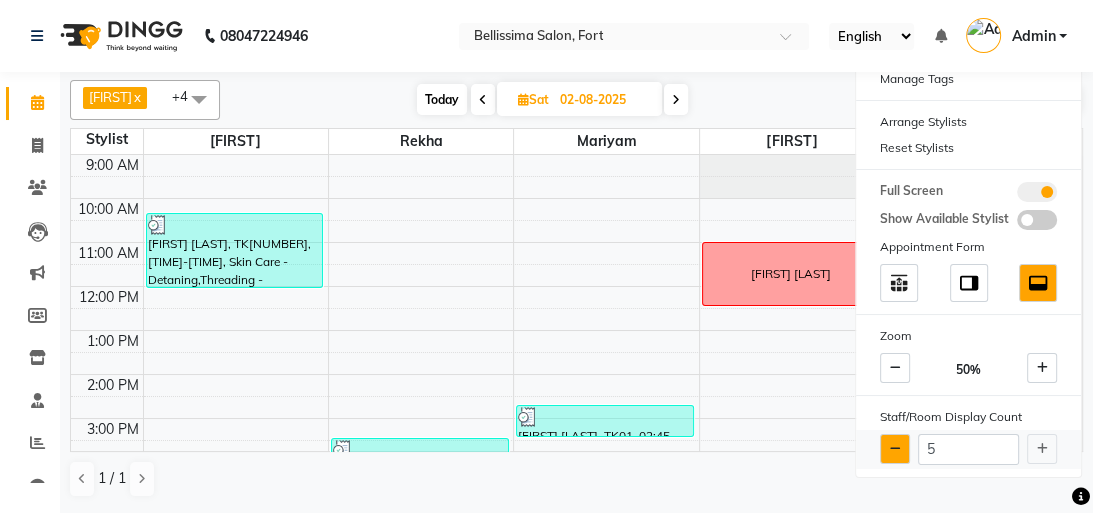 click at bounding box center (895, 449) 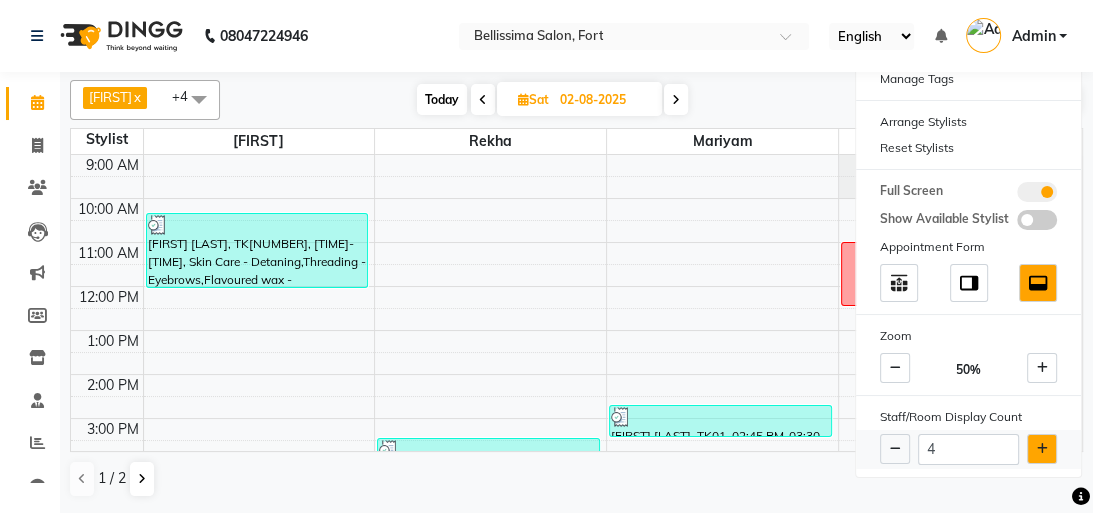 click at bounding box center (1042, 449) 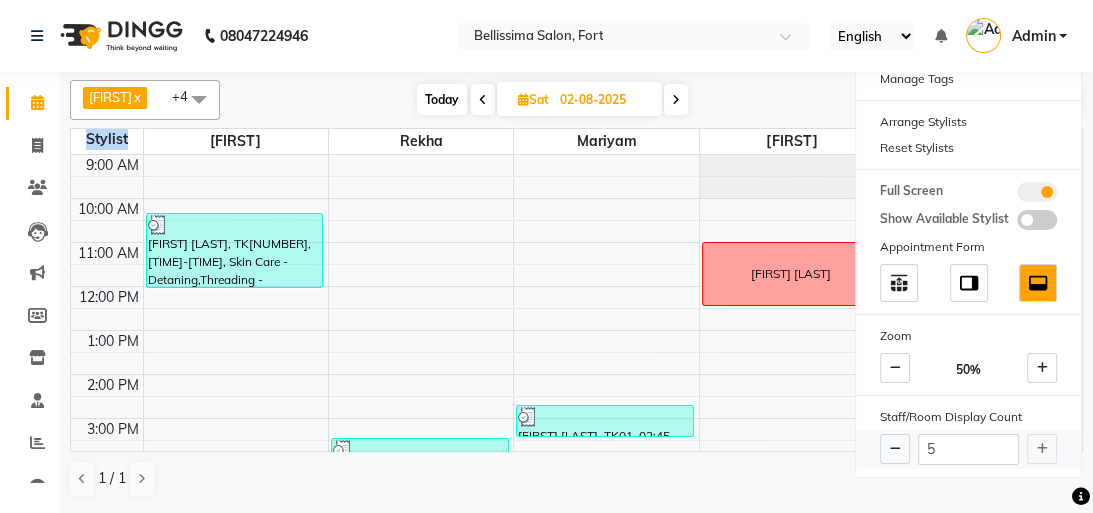click on "5" at bounding box center [968, 449] 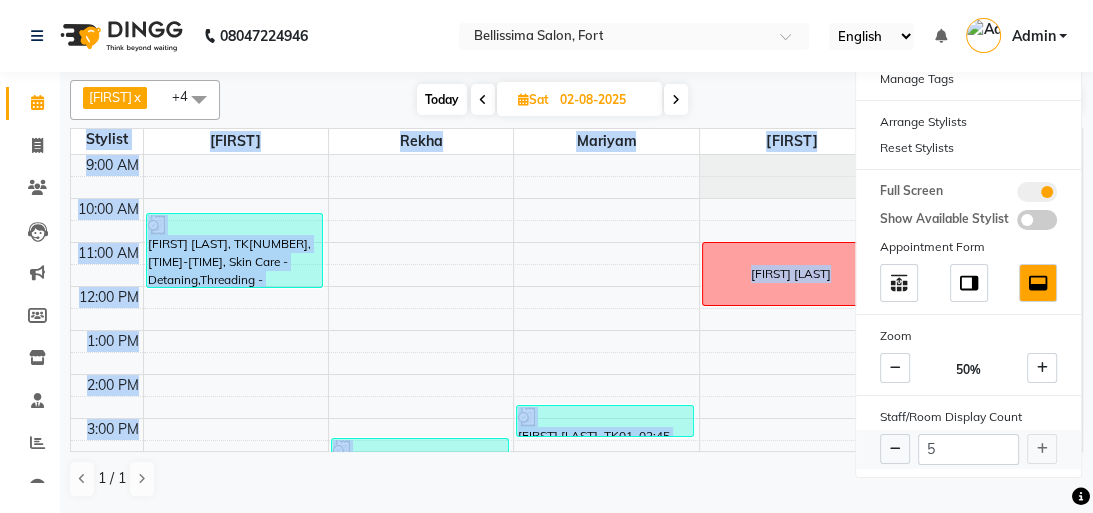 click on "5" at bounding box center [968, 449] 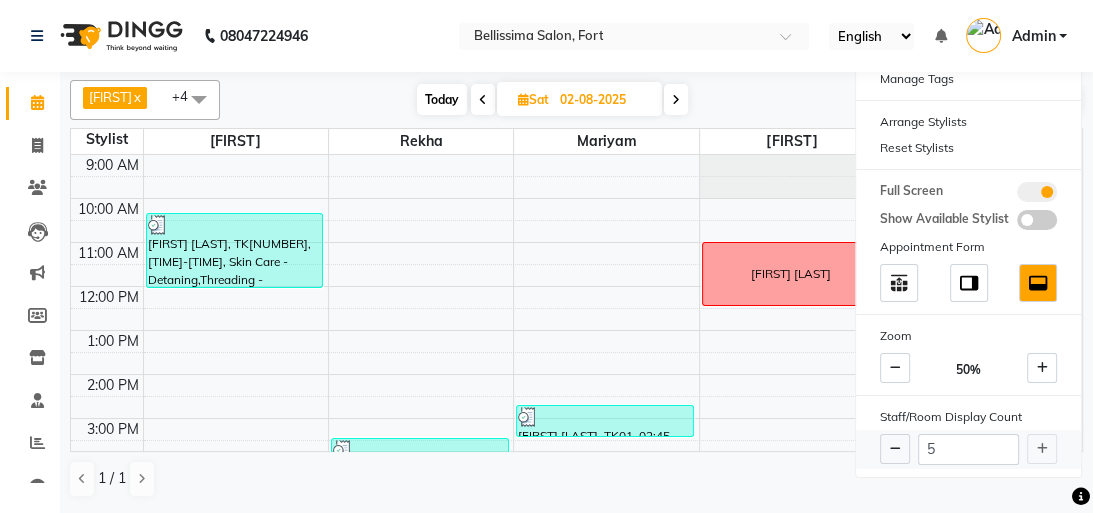 click on "5" at bounding box center (968, 449) 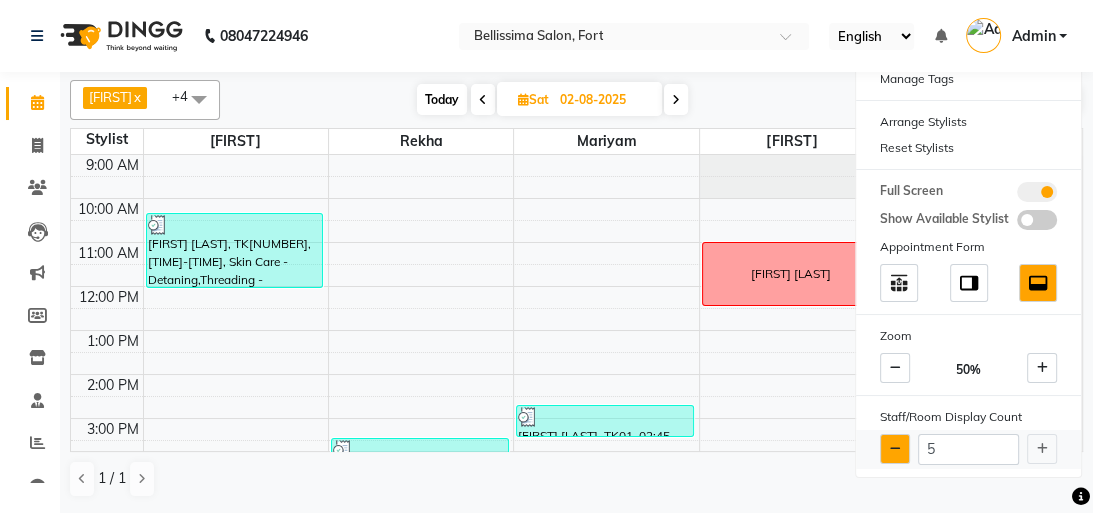 click at bounding box center [895, 449] 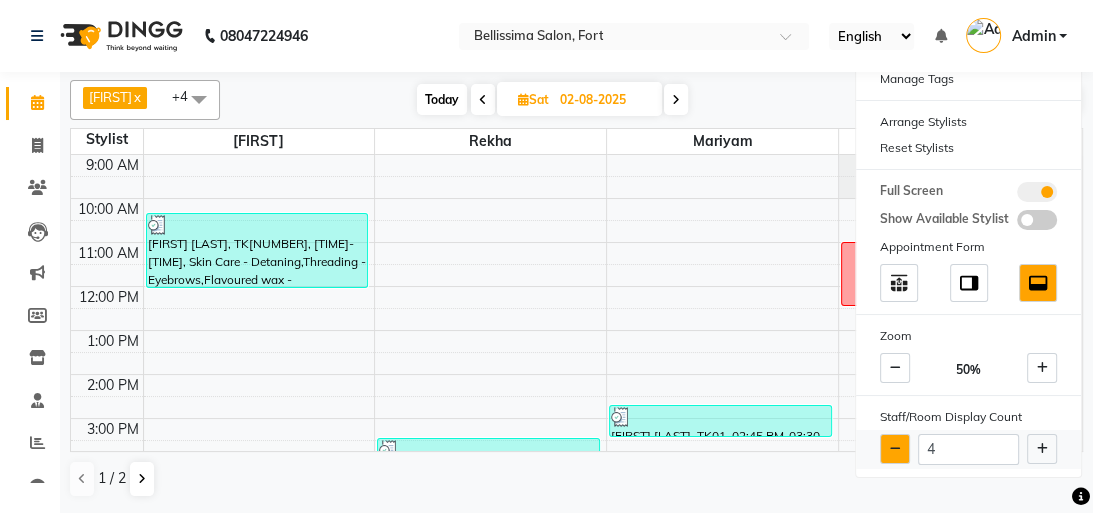 click at bounding box center (895, 449) 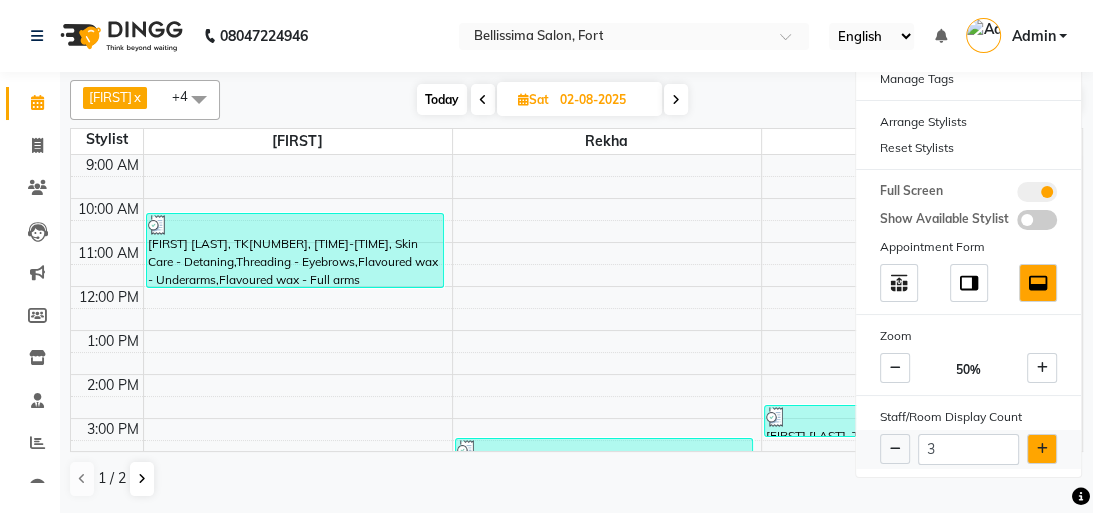 click at bounding box center [1042, 449] 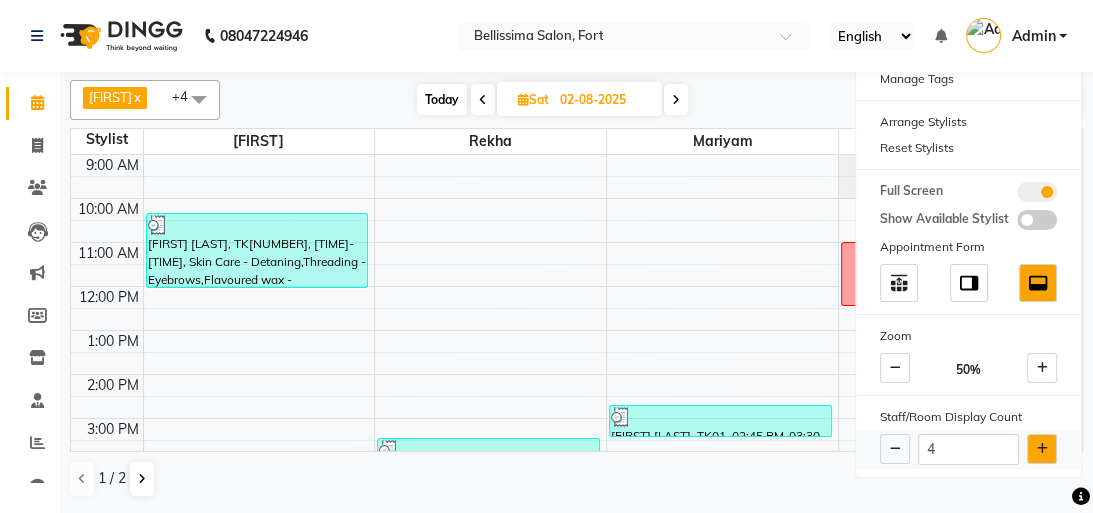 click at bounding box center (1042, 449) 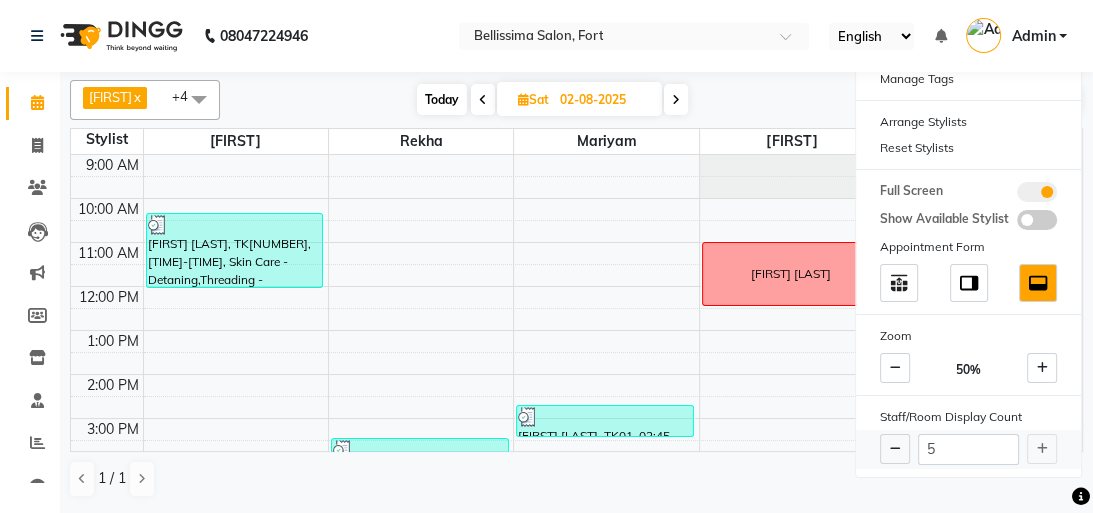 click on "5" at bounding box center [968, 449] 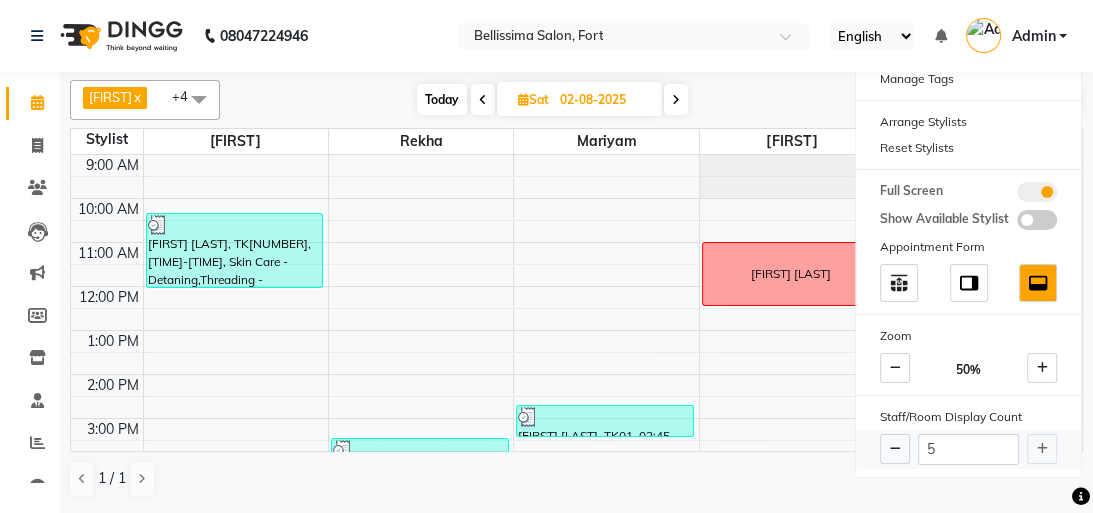 click on "5" at bounding box center (968, 449) 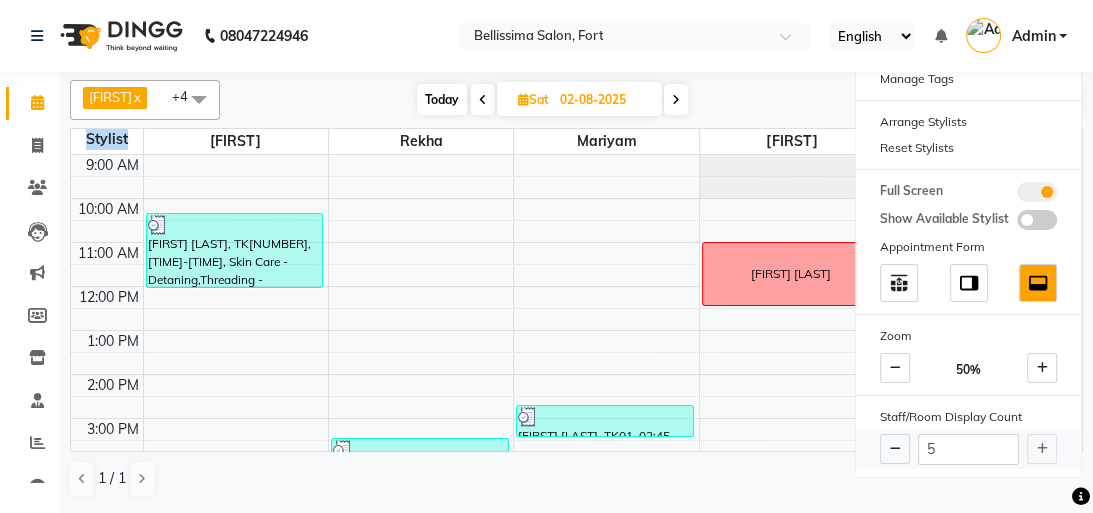 click on "5" at bounding box center [968, 449] 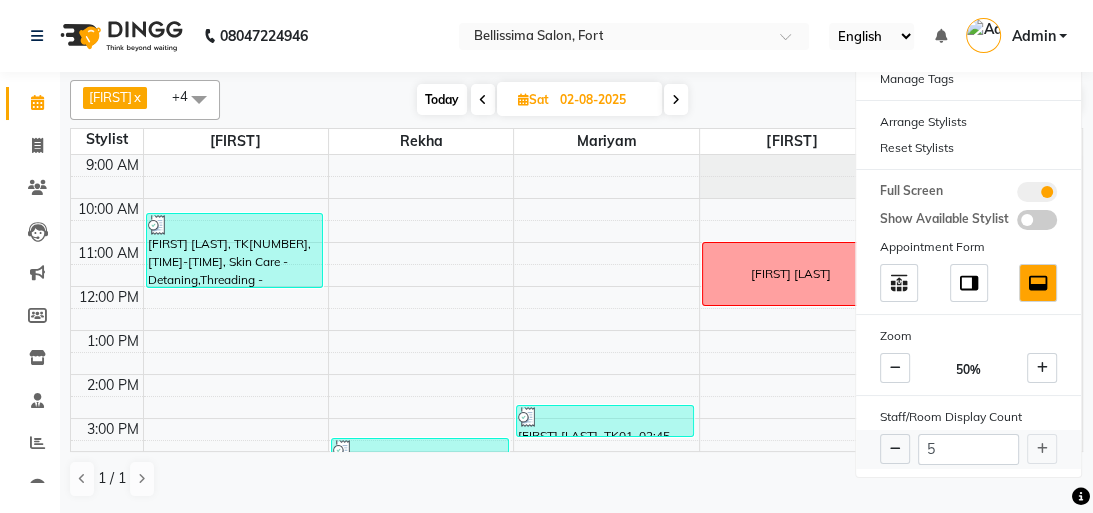 click on "5" at bounding box center (968, 449) 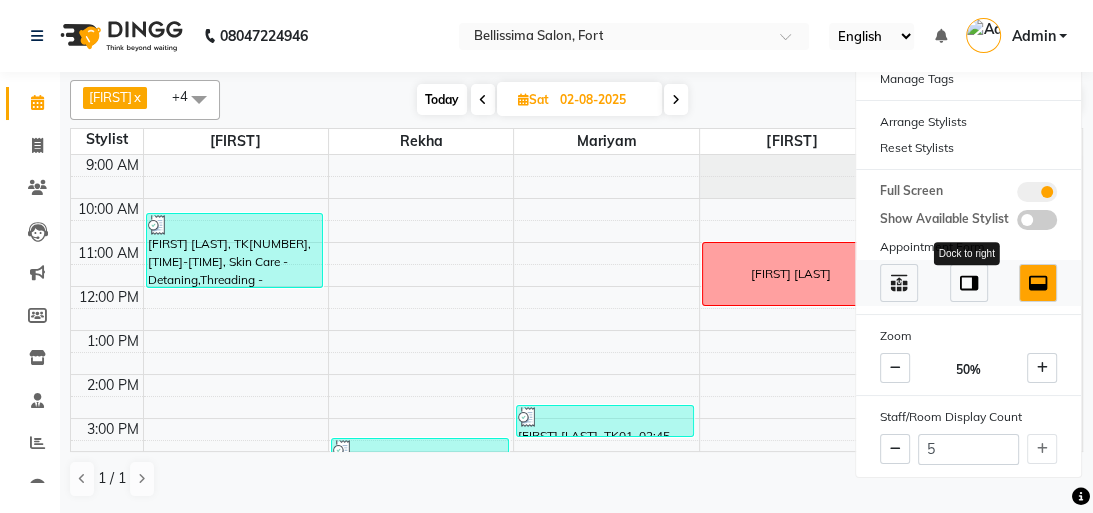 click at bounding box center (969, 283) 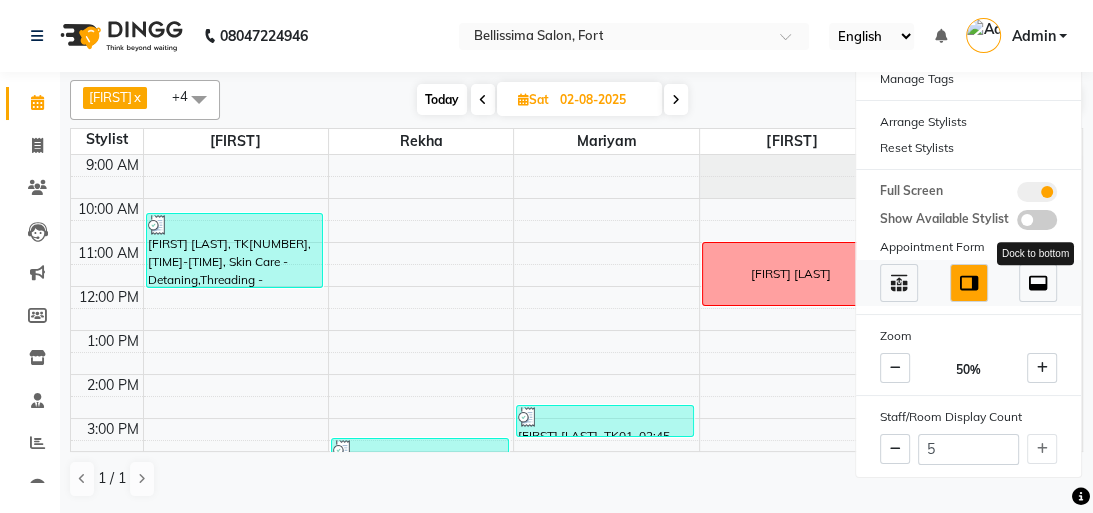 click at bounding box center (1038, 283) 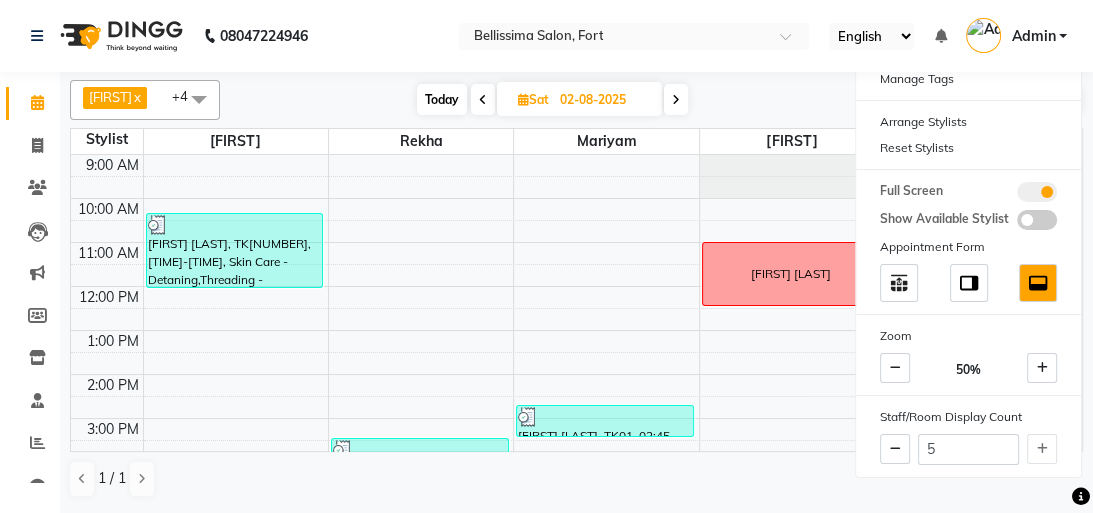 click on "9:00 AM 10:00 AM 11:00 AM 12:00 PM 1:00 PM 2:00 PM 3:00 PM 4:00 PM 5:00 PM 6:00 PM 7:00 PM 8:00 PM     [FIRST] [LAST], TK[NUMBER], [TIME]-[TIME], Skin Care - Detaning,Threading - Eyebrows,Flavoured wax - Underarms,Flavoured wax - Full arms     [FIRST] [LAST], TK[NUMBER], [TIME]-[TIME], Threading - Eyebrows,Threading - Forehead,Cut & Finish - Straight-Cut     [FIRST] [LAST], TK[NUMBER], [TIME]-[TIME], Basic Pedicure  [FIRST]" at bounding box center (570, 418) 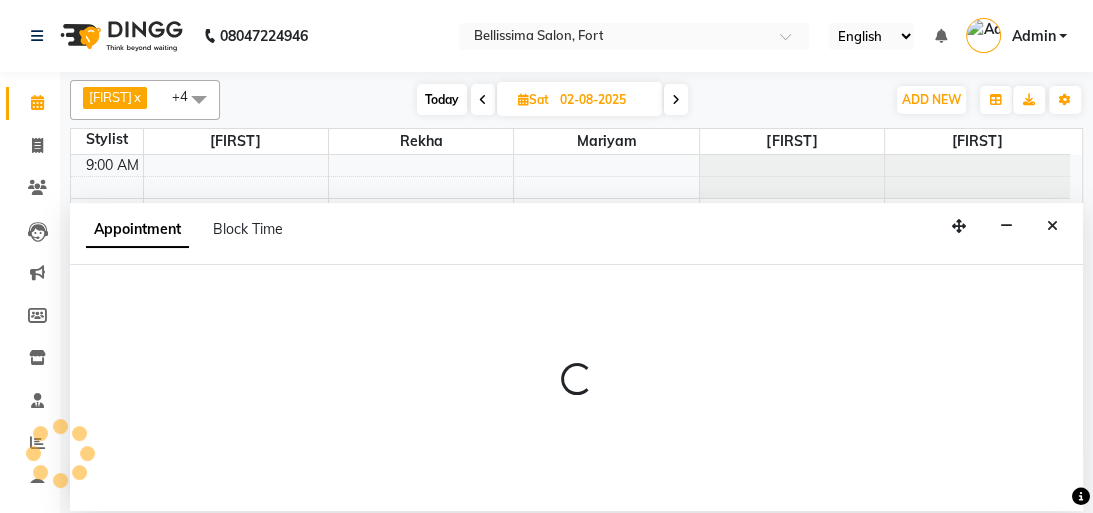 select on "80709" 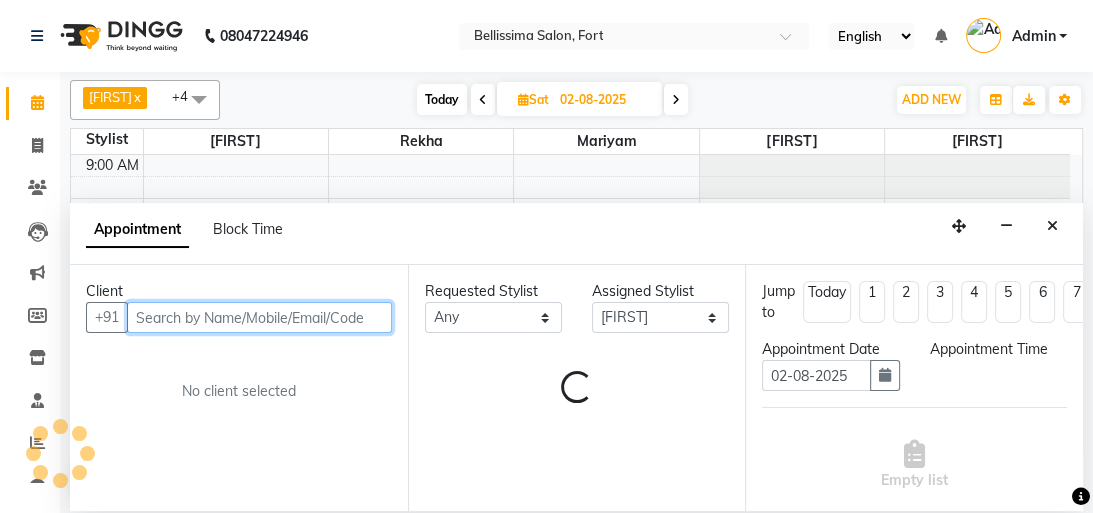 select on "750" 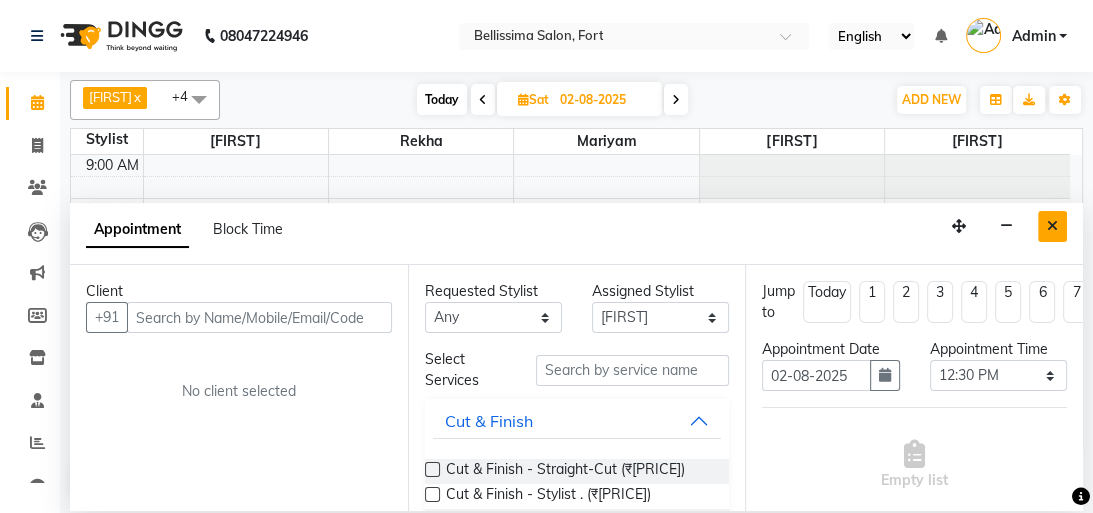 click at bounding box center [1052, 226] 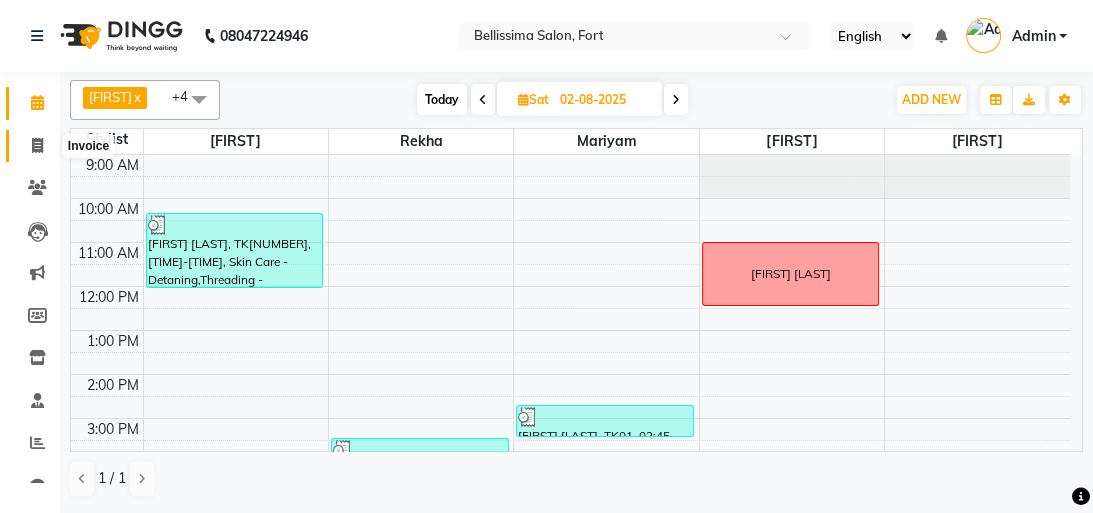 click 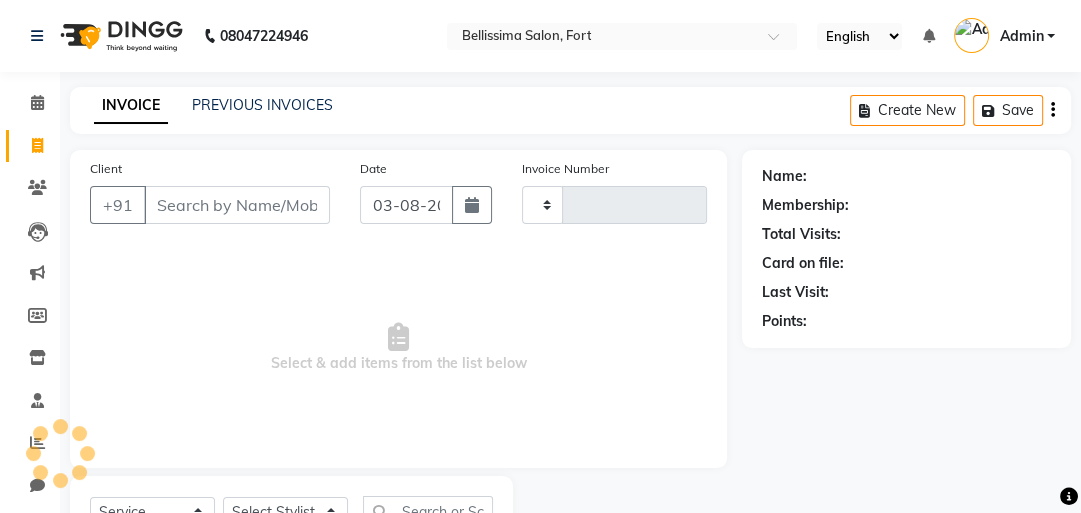 type on "0173" 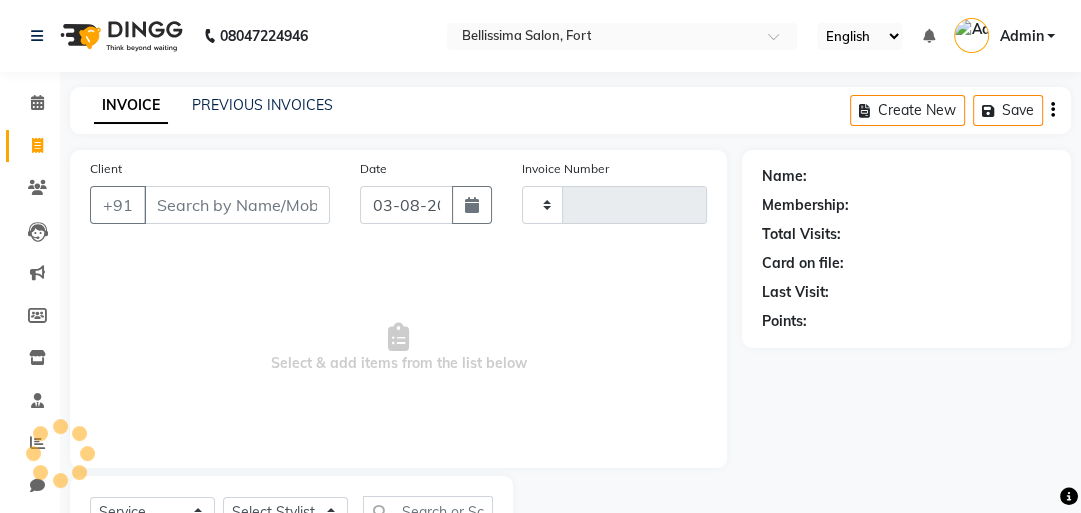 select on "8296" 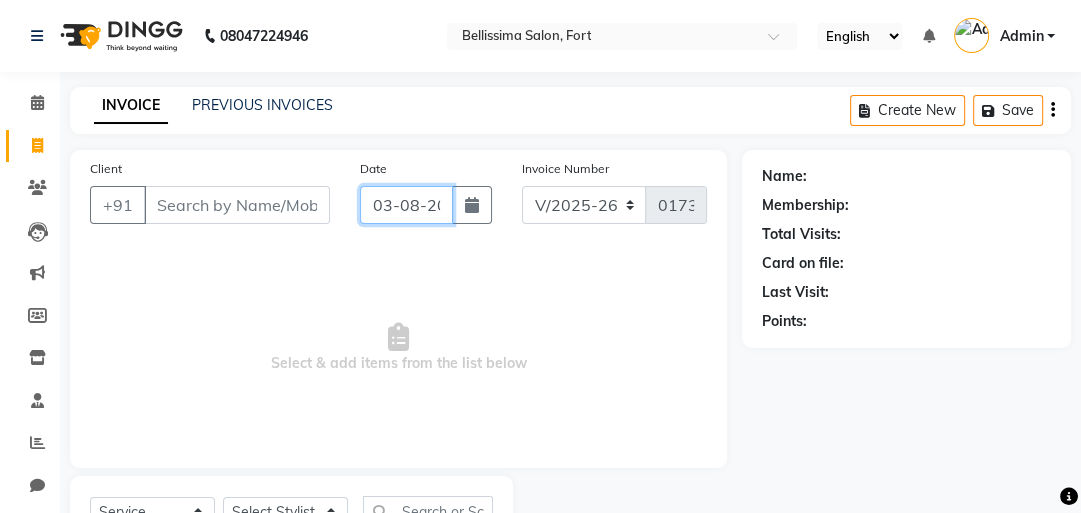 drag, startPoint x: 393, startPoint y: 190, endPoint x: 392, endPoint y: 201, distance: 11.045361 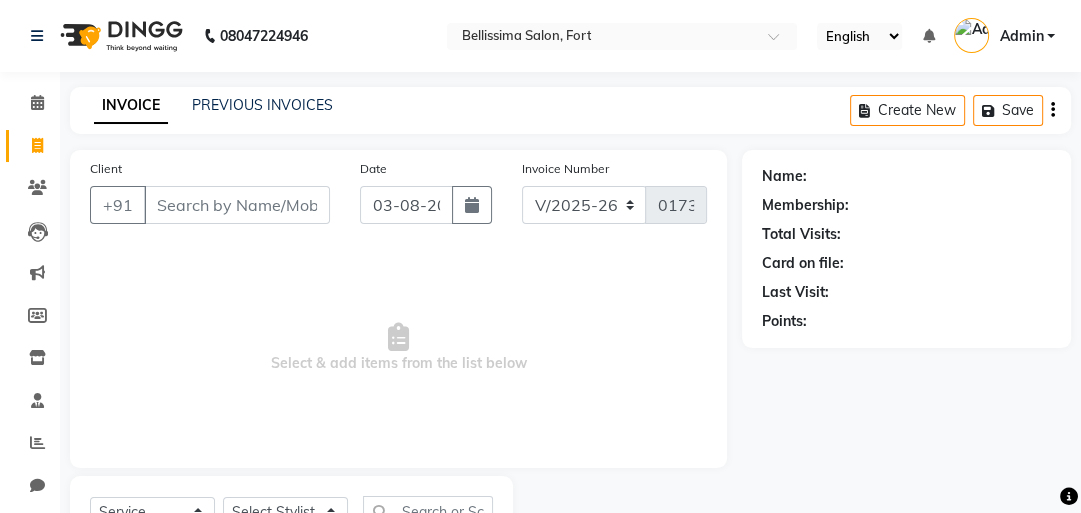 select on "8" 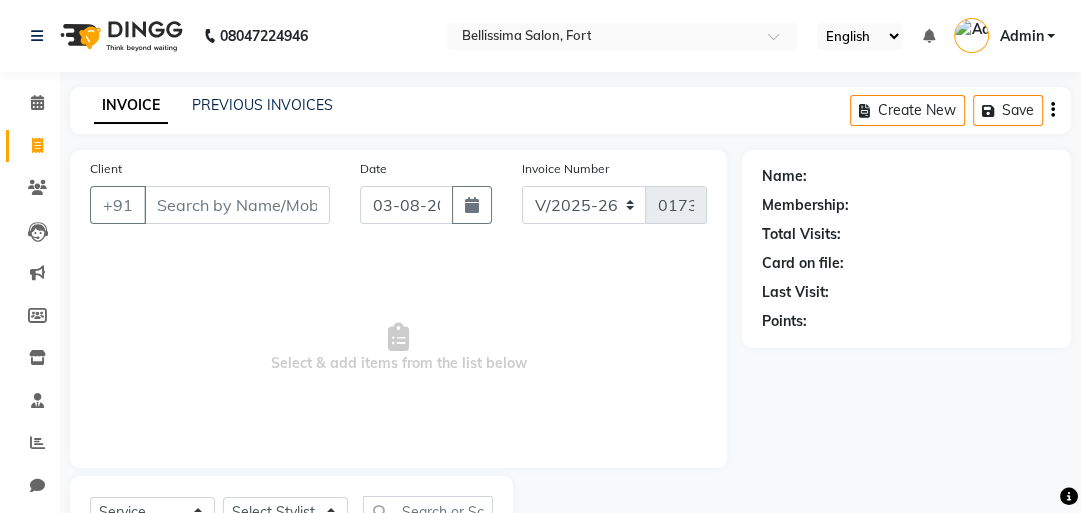 select on "2025" 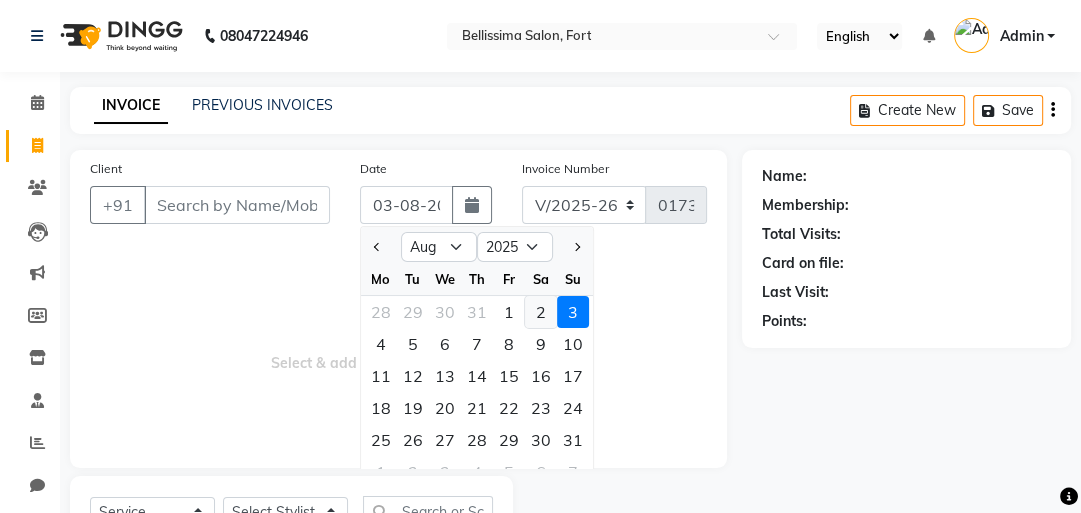 click on "2" 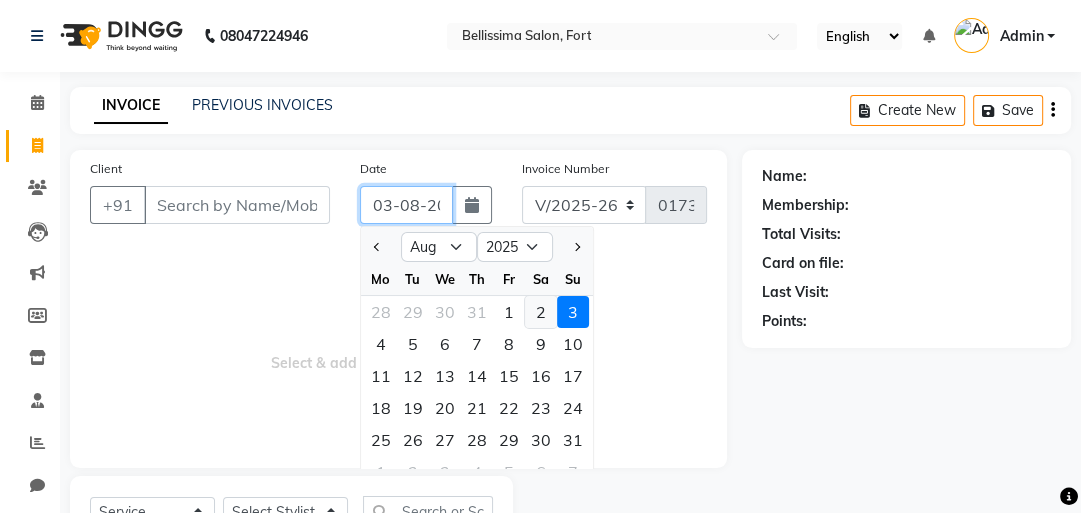 type on "02-08-2025" 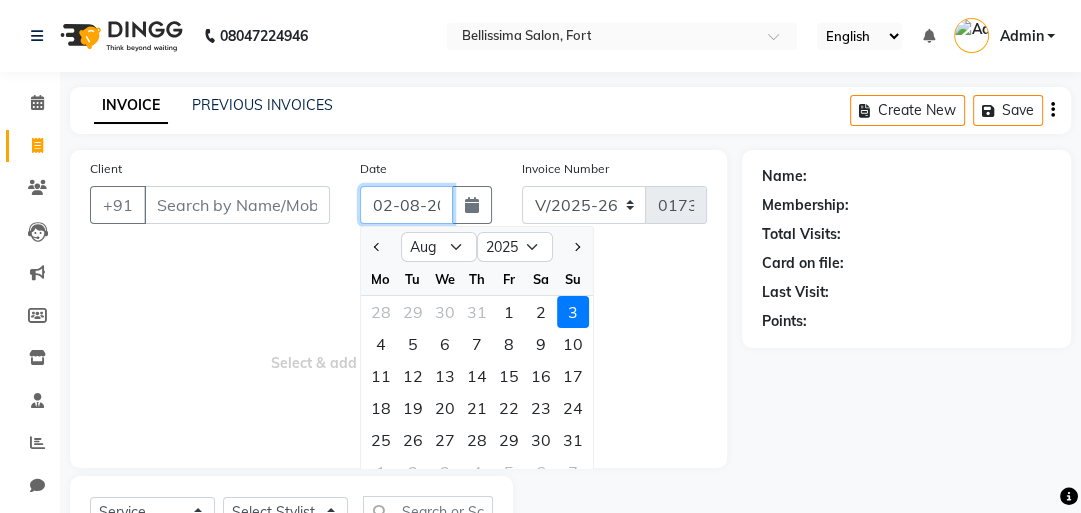 scroll, scrollTop: 0, scrollLeft: 22, axis: horizontal 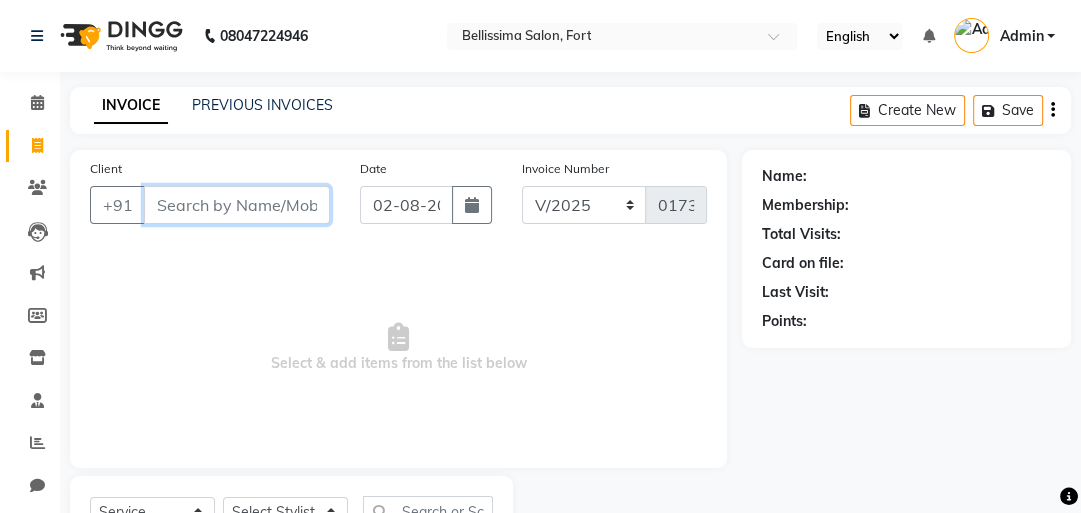 click on "Client" at bounding box center [237, 205] 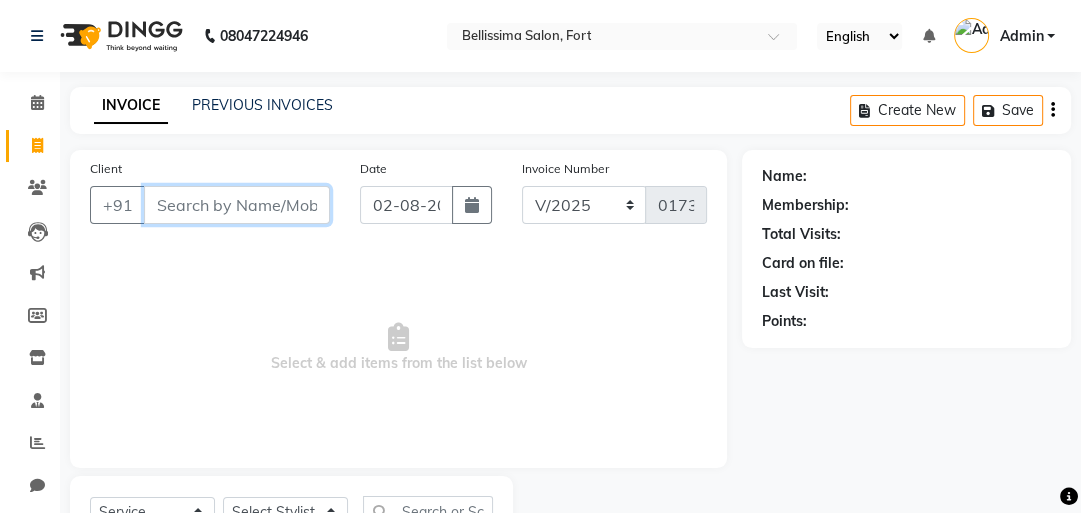 click on "Client" at bounding box center (237, 205) 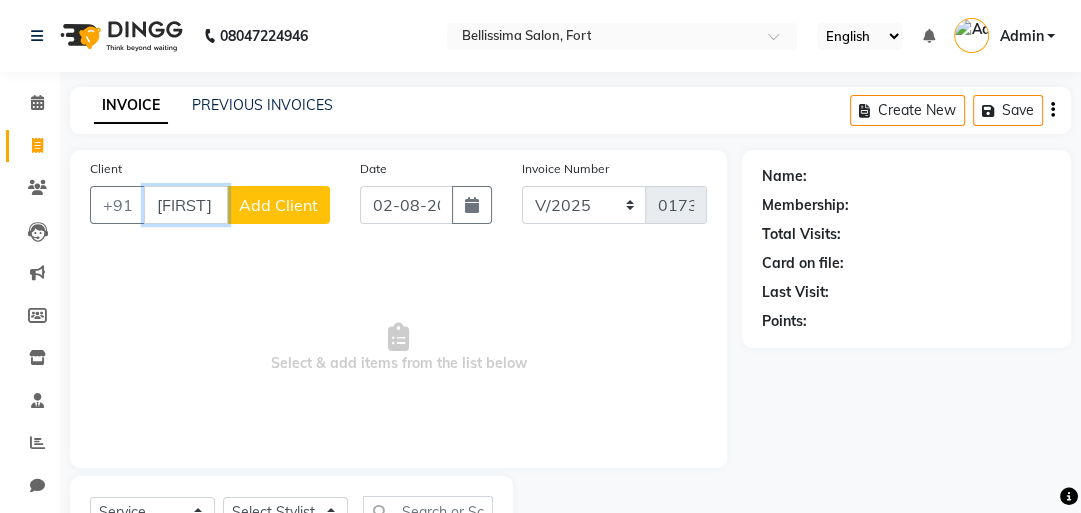 type on "[FIRST]" 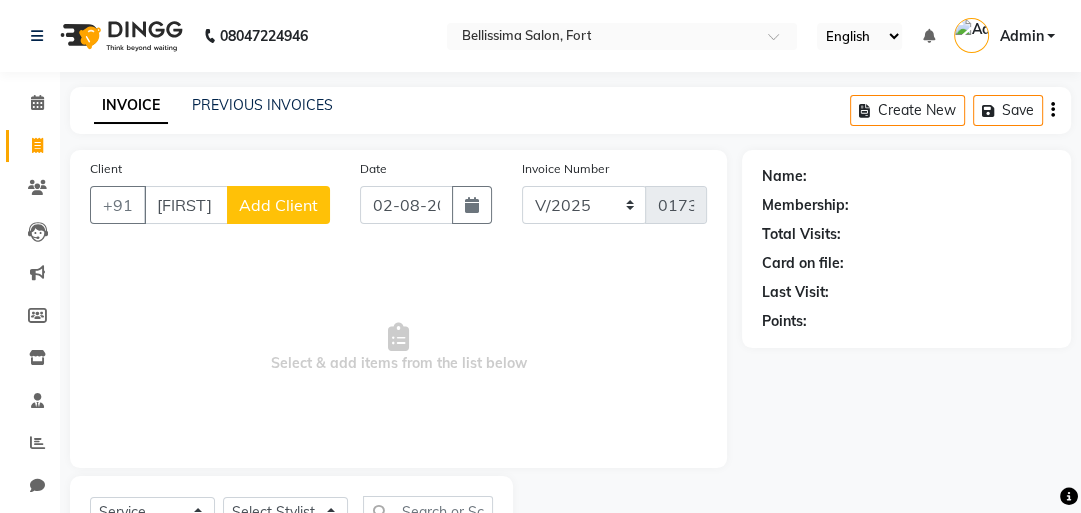 click on "Add Client" 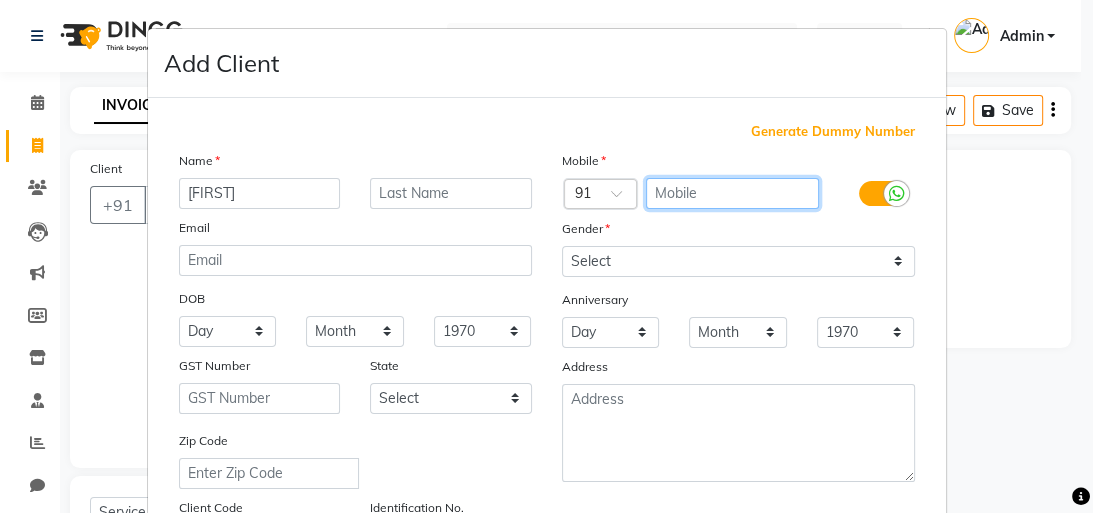 click at bounding box center (732, 193) 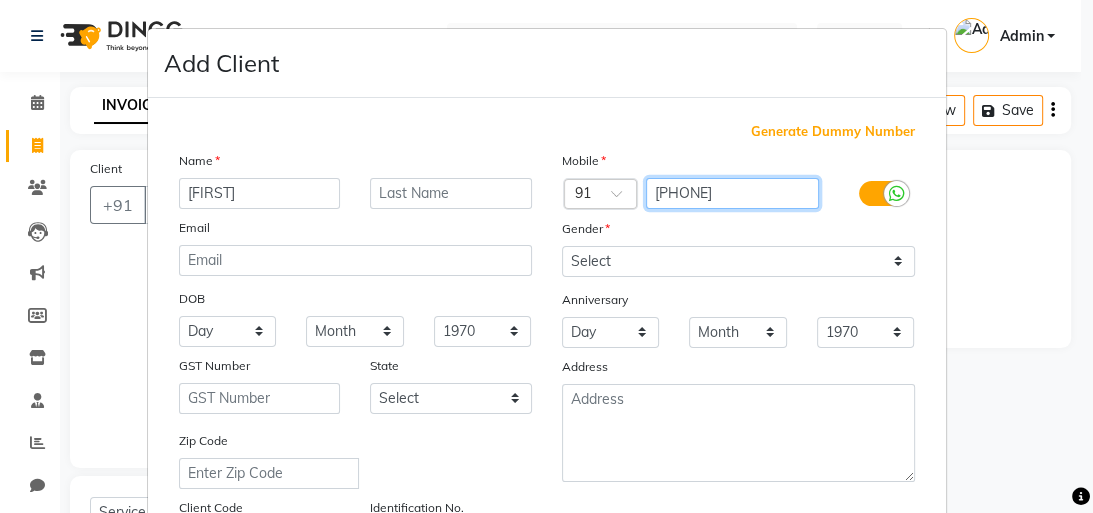 type on "[PHONE]" 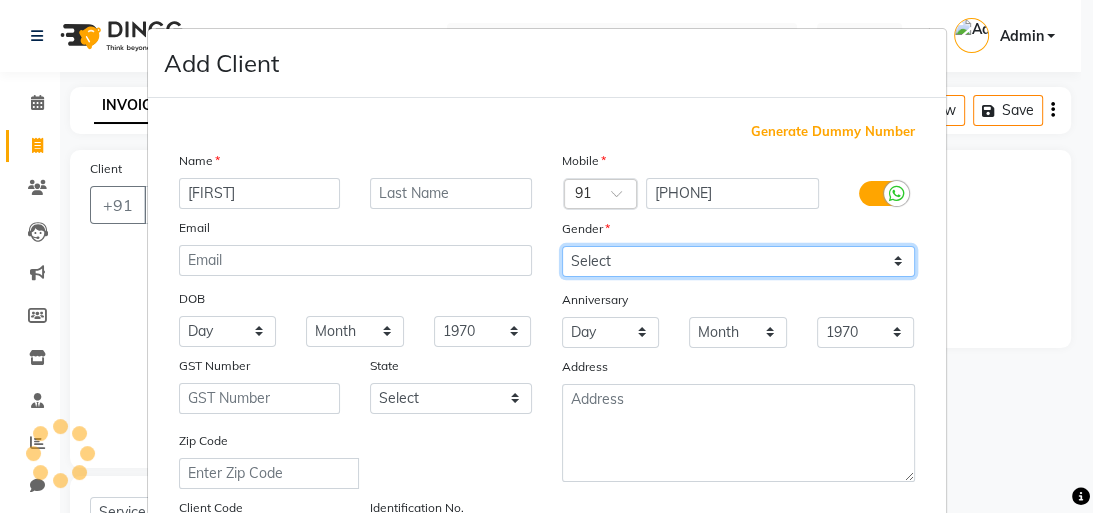 click on "Select Male Female Other Prefer Not To Say" at bounding box center (738, 261) 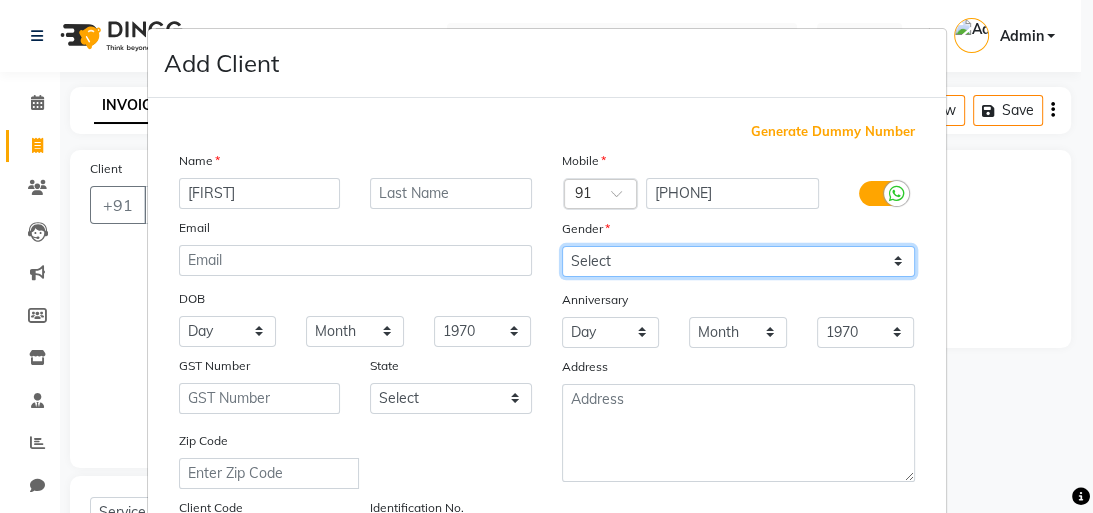 select on "female" 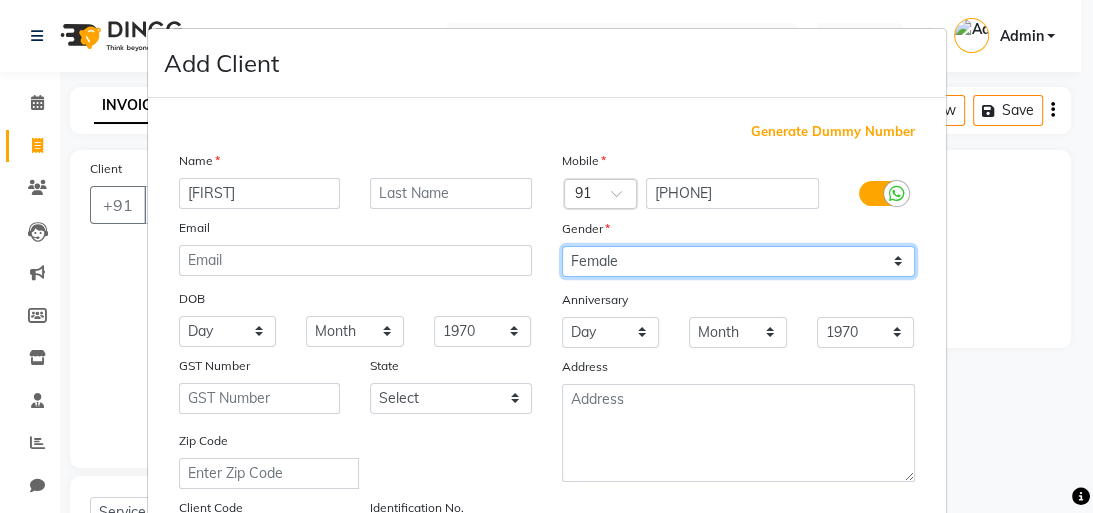 click on "Select Male Female Other Prefer Not To Say" at bounding box center (738, 261) 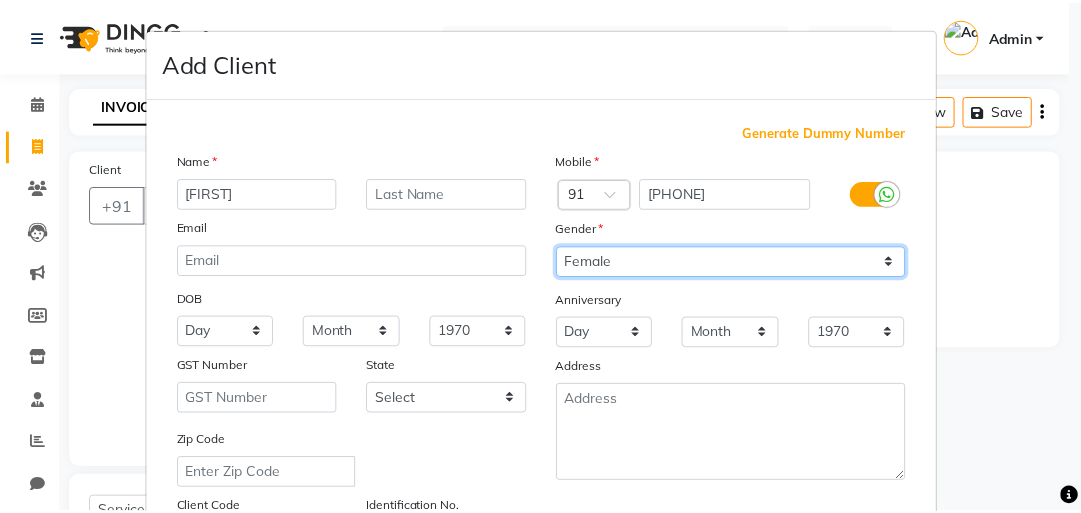 scroll, scrollTop: 400, scrollLeft: 0, axis: vertical 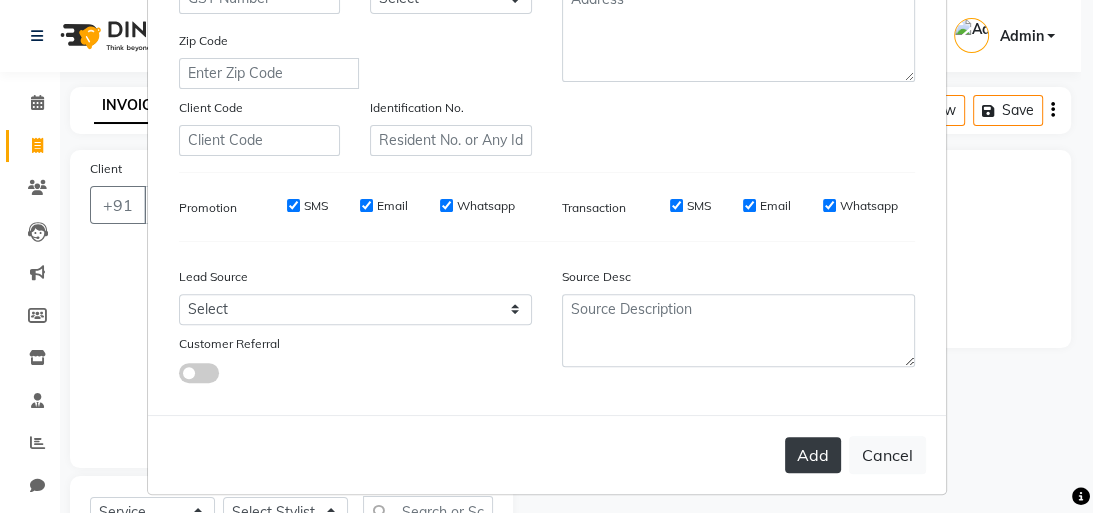 click on "Add" at bounding box center (813, 455) 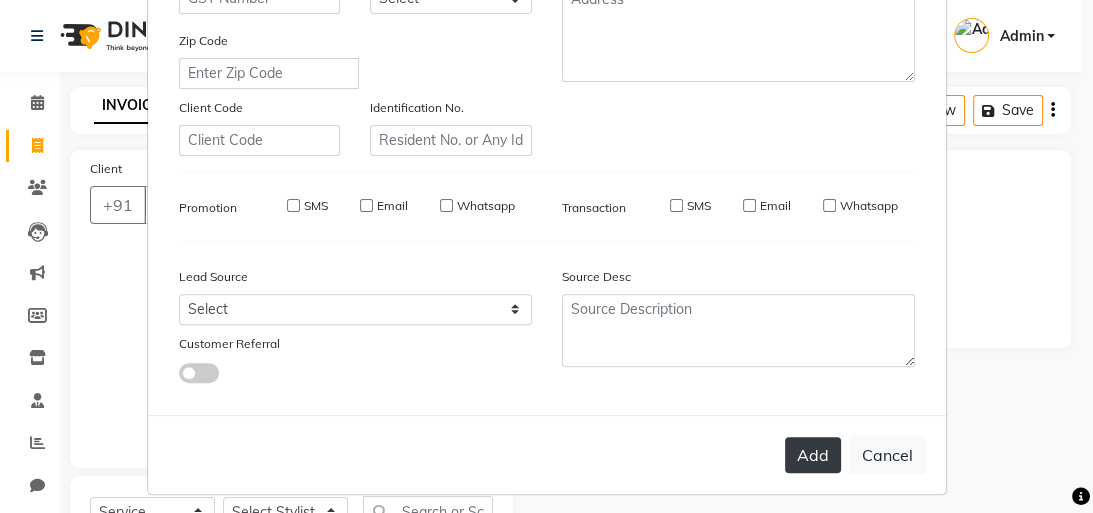 type on "[PHONE]" 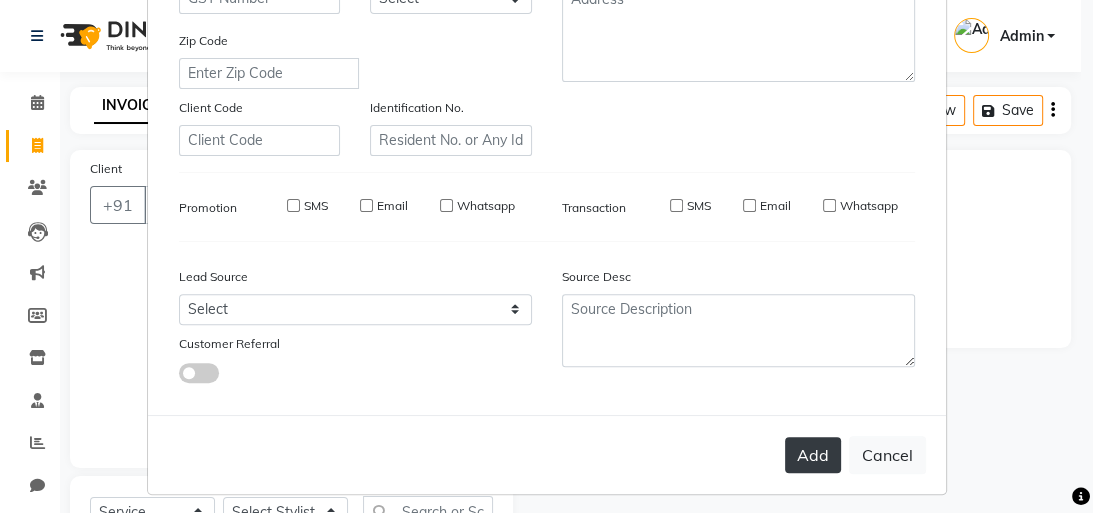 type 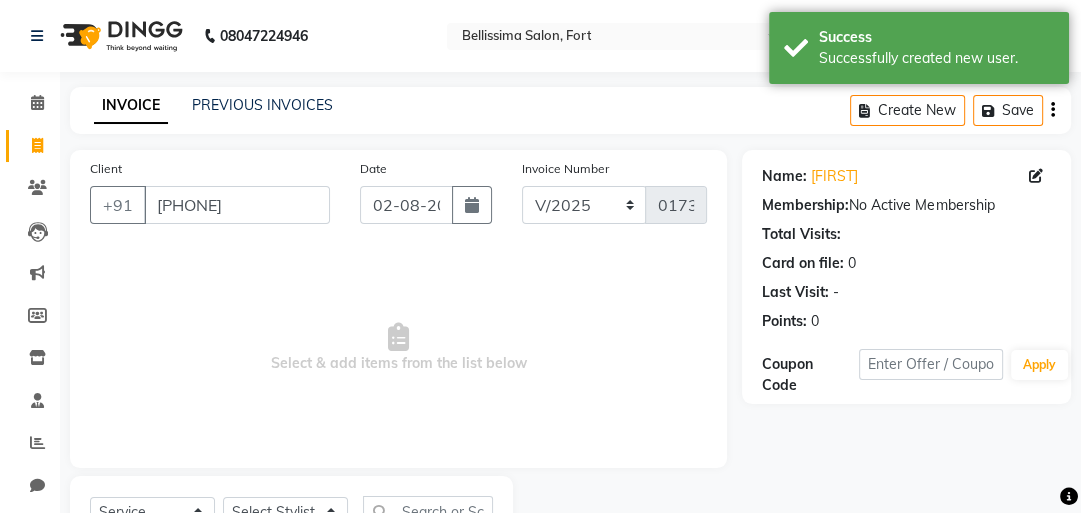 scroll, scrollTop: 88, scrollLeft: 0, axis: vertical 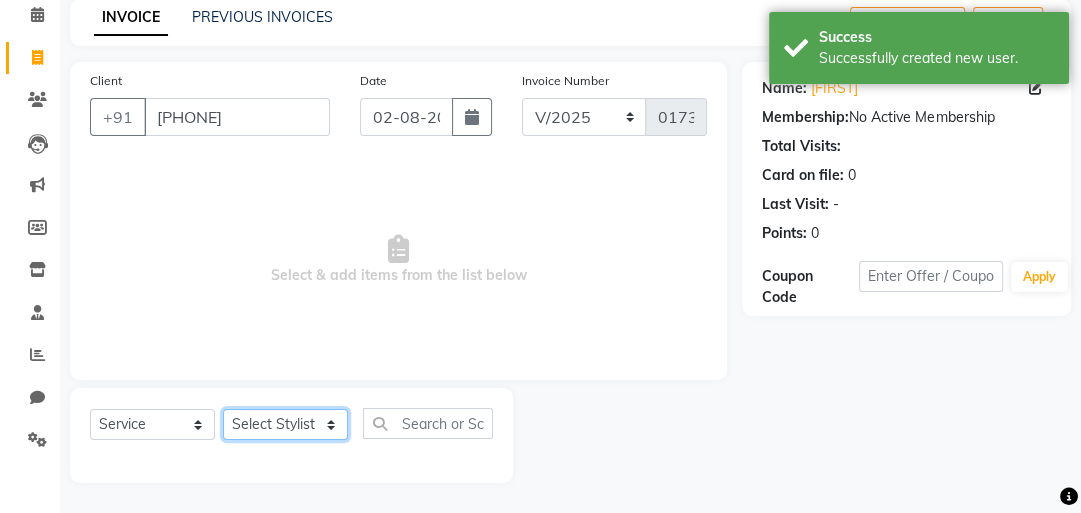 click on "Select Stylist [FIRST] [FIRST] [FIRST] [FIRST] [FIRST]" 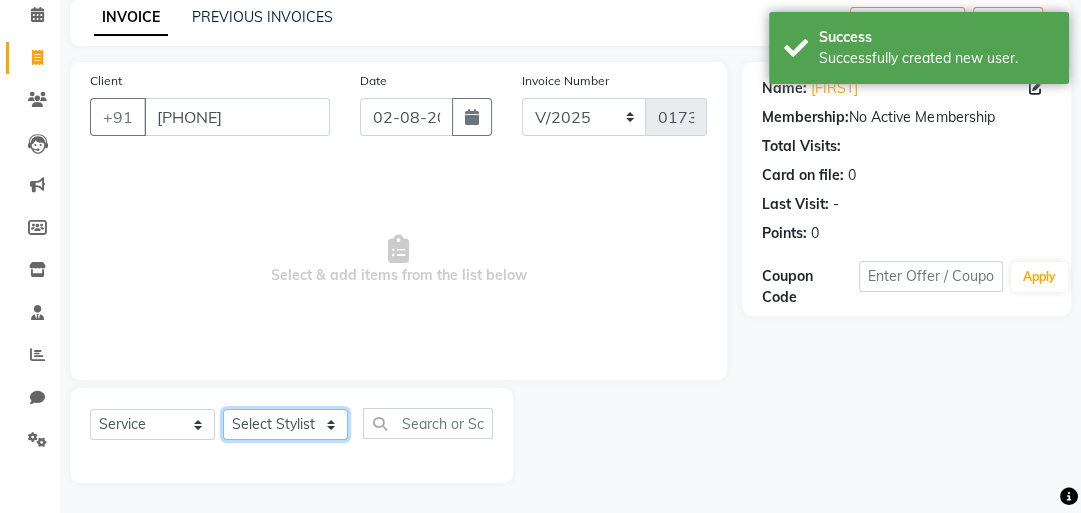 select on "79979" 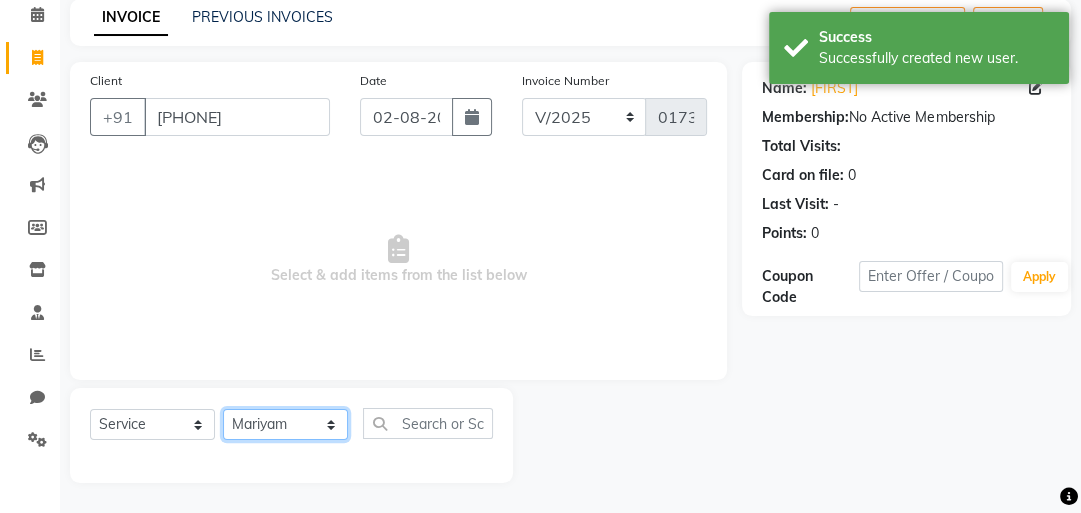 click on "Select Stylist [FIRST] [FIRST] [FIRST] [FIRST] [FIRST]" 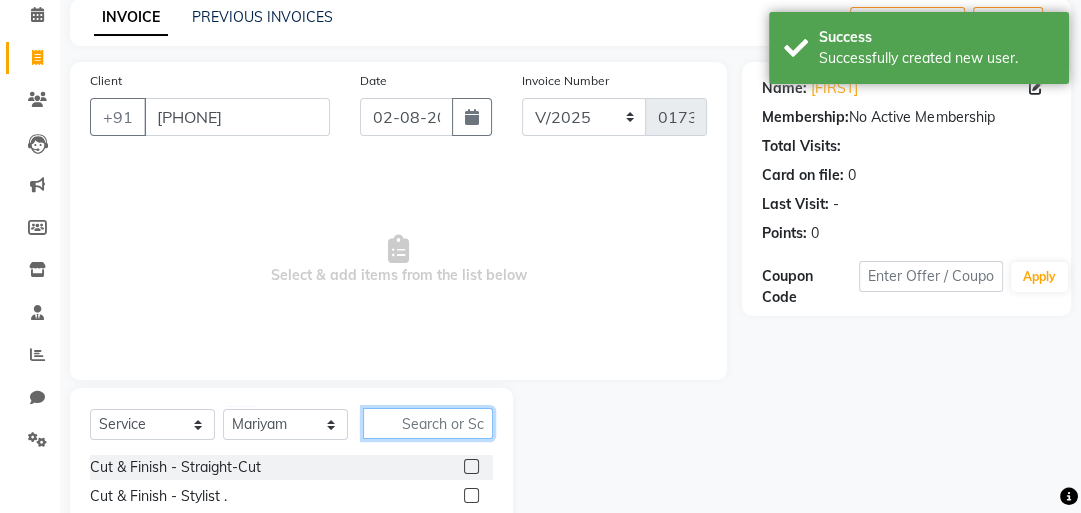 click 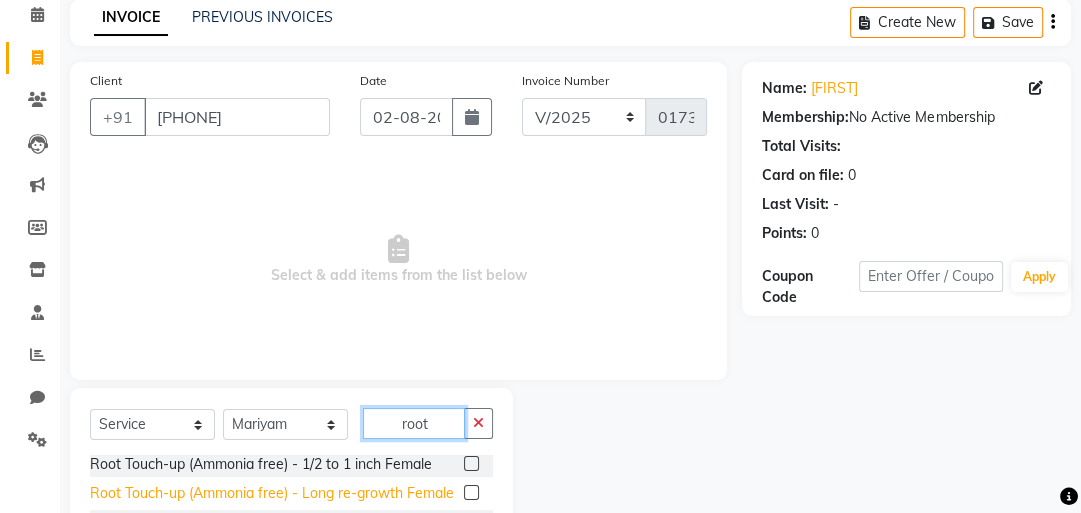 scroll, scrollTop: 20, scrollLeft: 0, axis: vertical 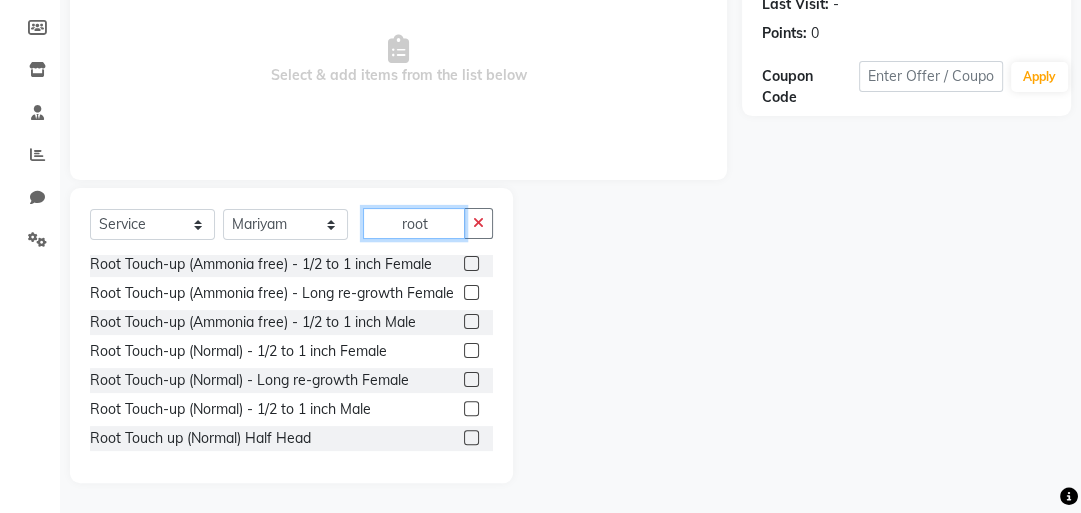 type on "root" 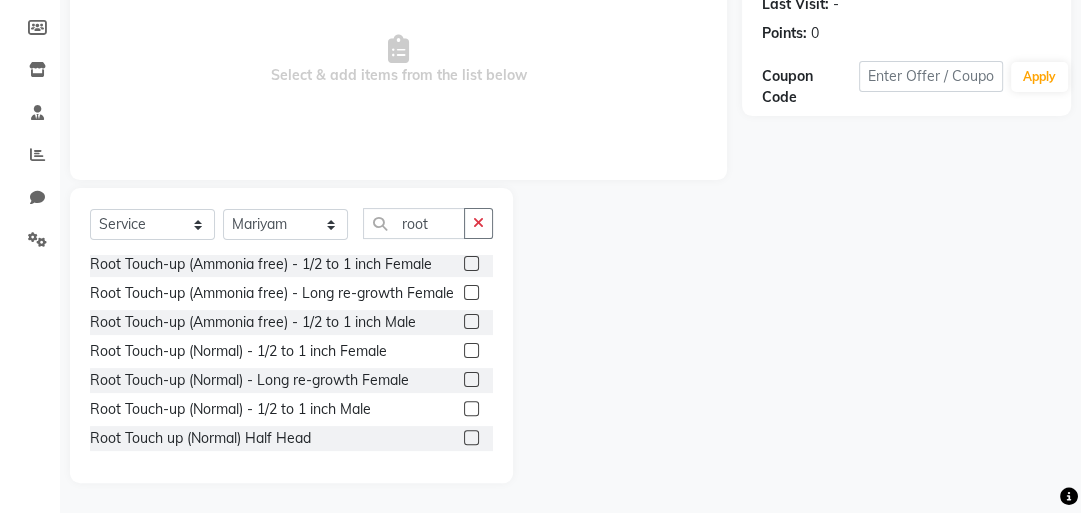 click 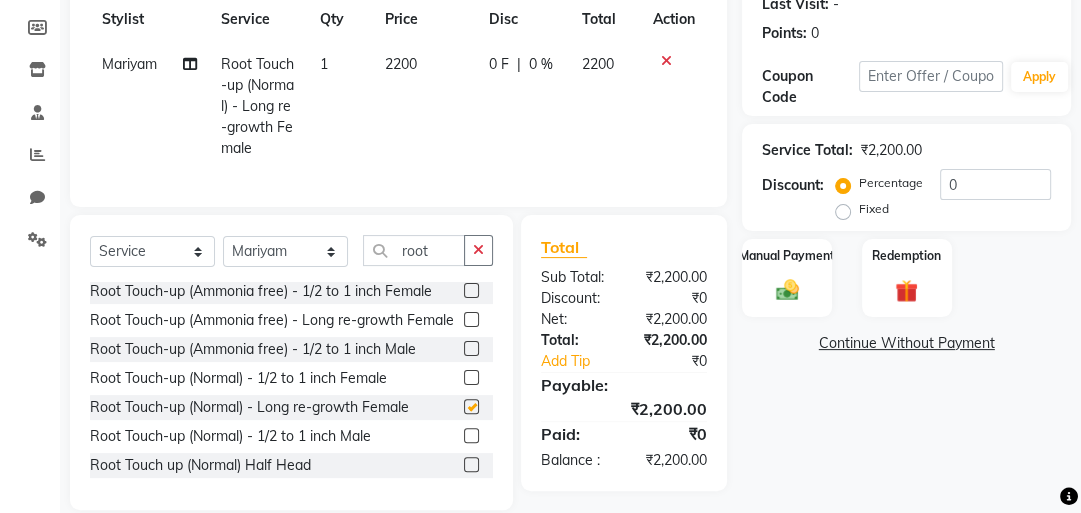 checkbox on "false" 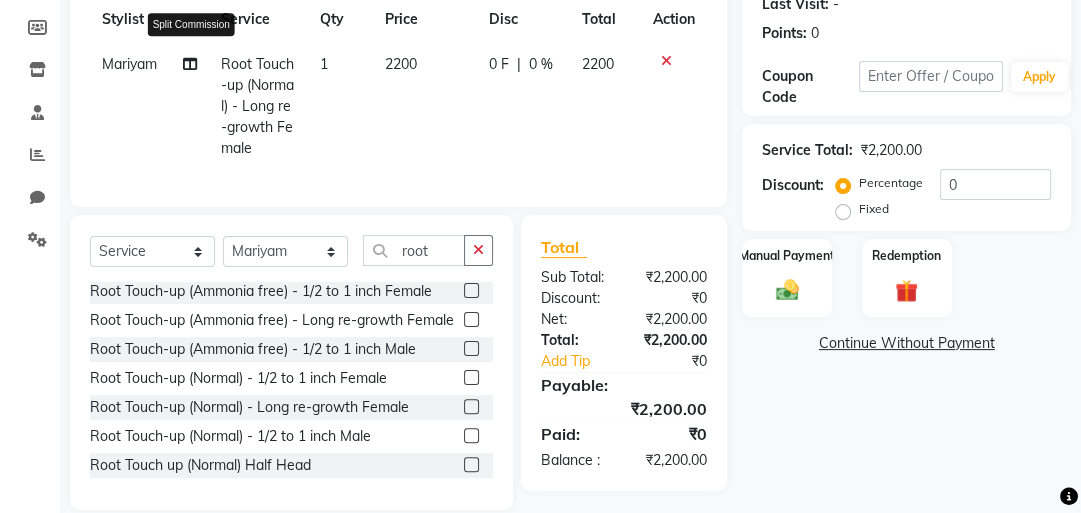 click 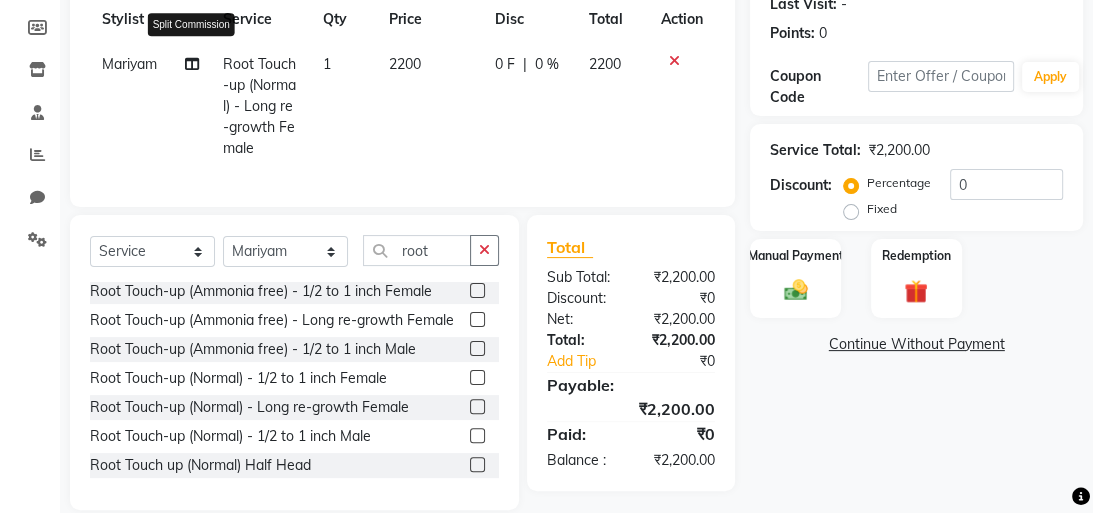 select on "79979" 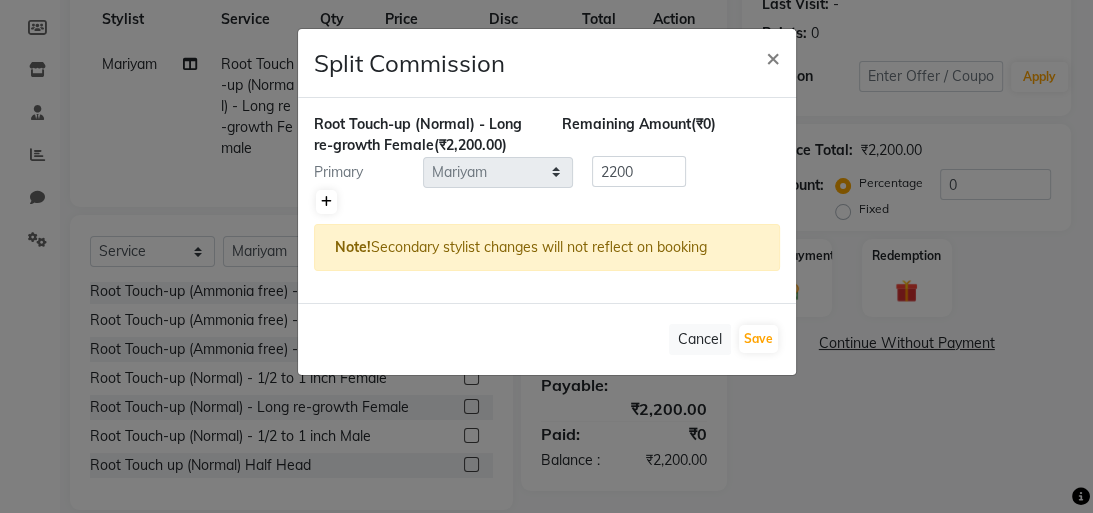 click 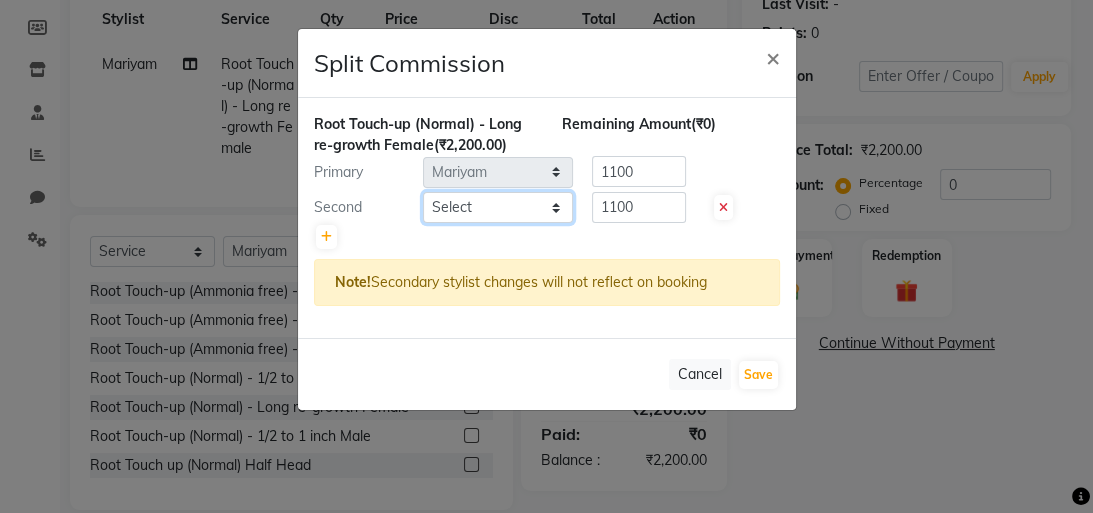 click on "Select  [FIRST] [FIRST] [FIRST] [FIRST] [FIRST]" 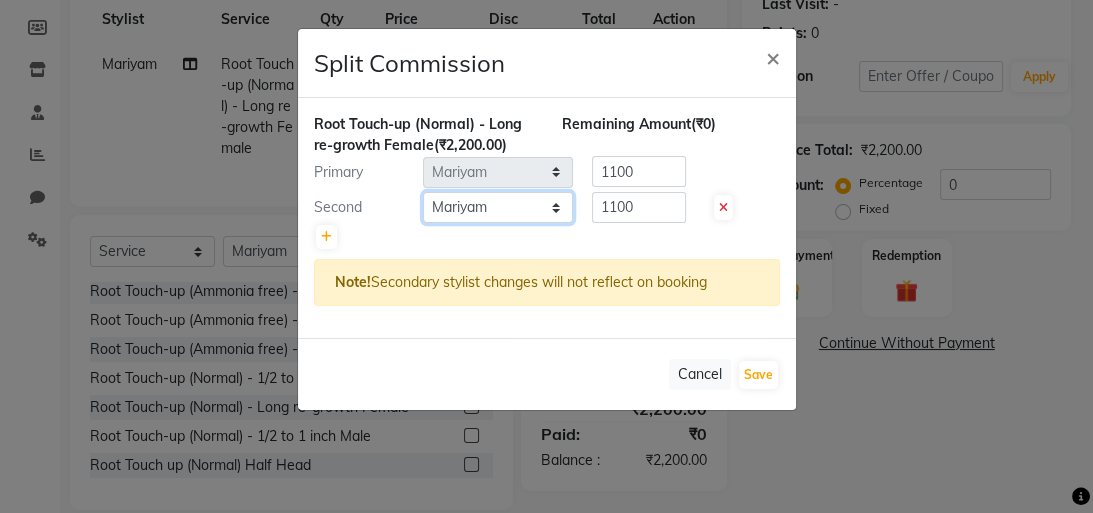 click on "Select  [FIRST] [FIRST] [FIRST] [FIRST] [FIRST]" 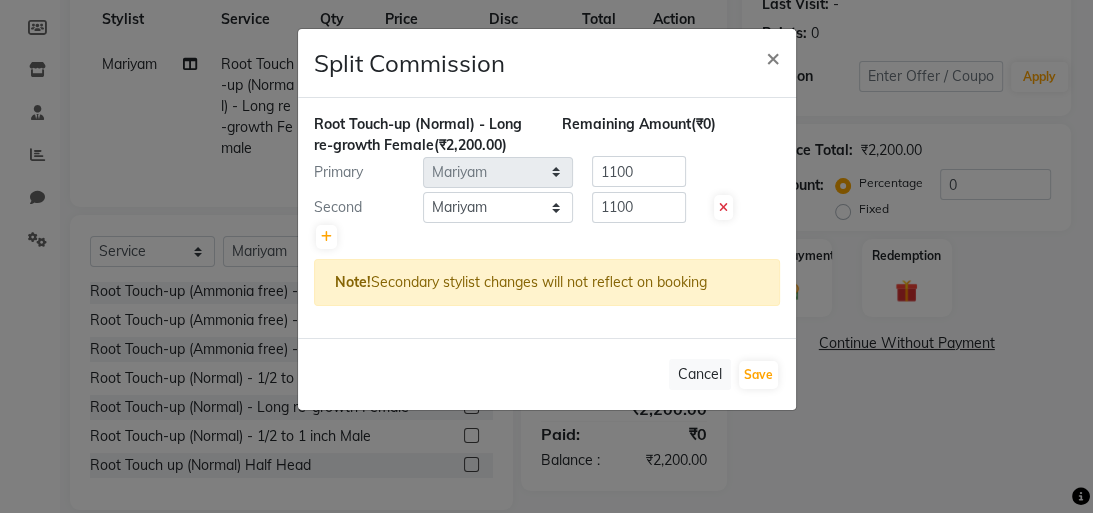 click on "Note!  Secondary stylist changes will not reflect on booking" 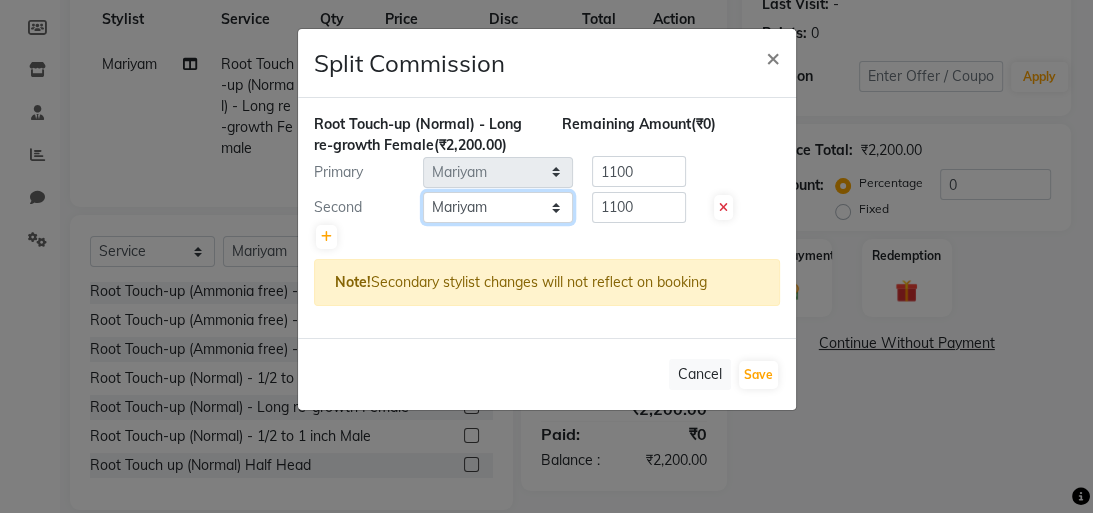 click on "Select  [FIRST] [FIRST] [FIRST] [FIRST] [FIRST]" 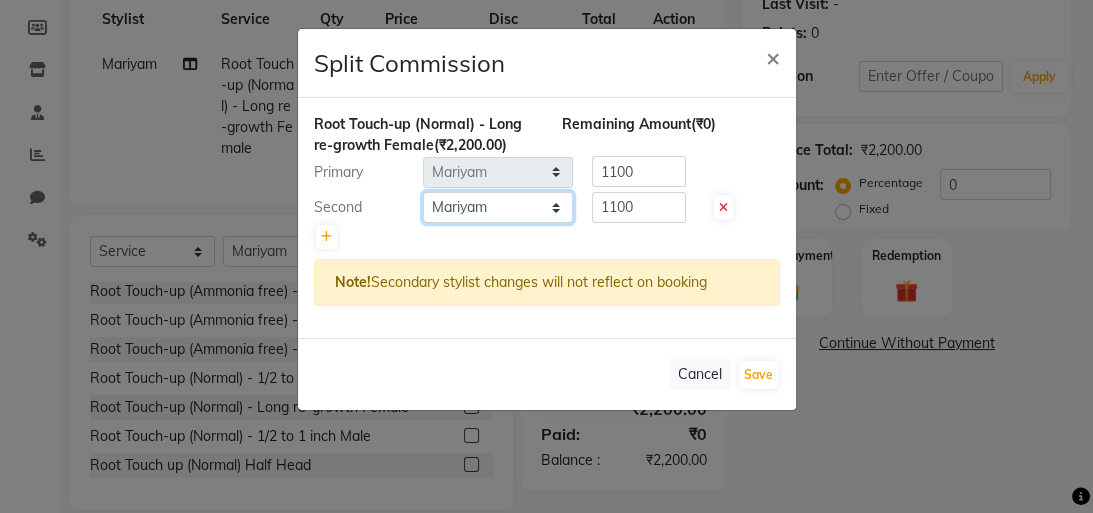select on "79978" 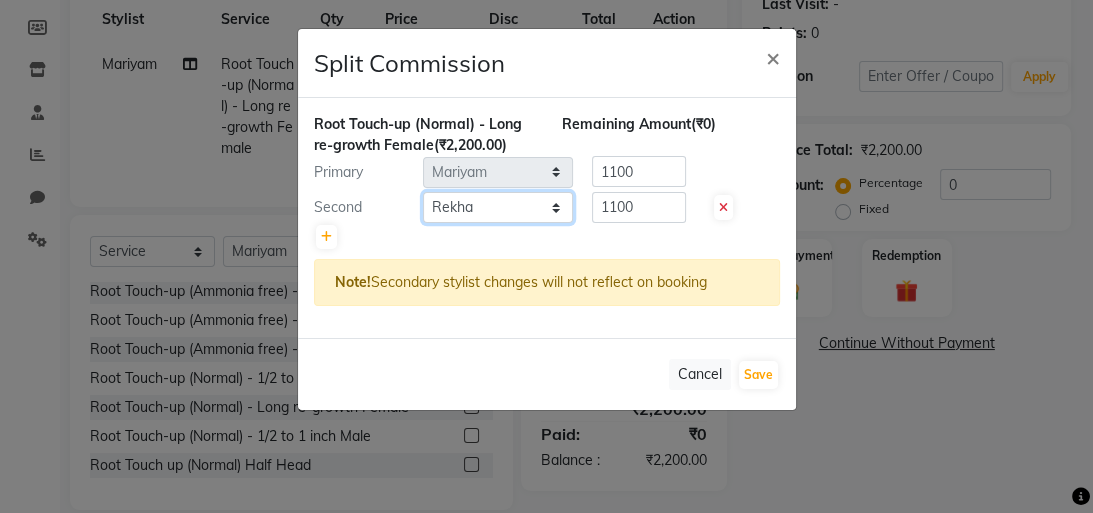 click on "Select  [FIRST] [FIRST] [FIRST] [FIRST] [FIRST]" 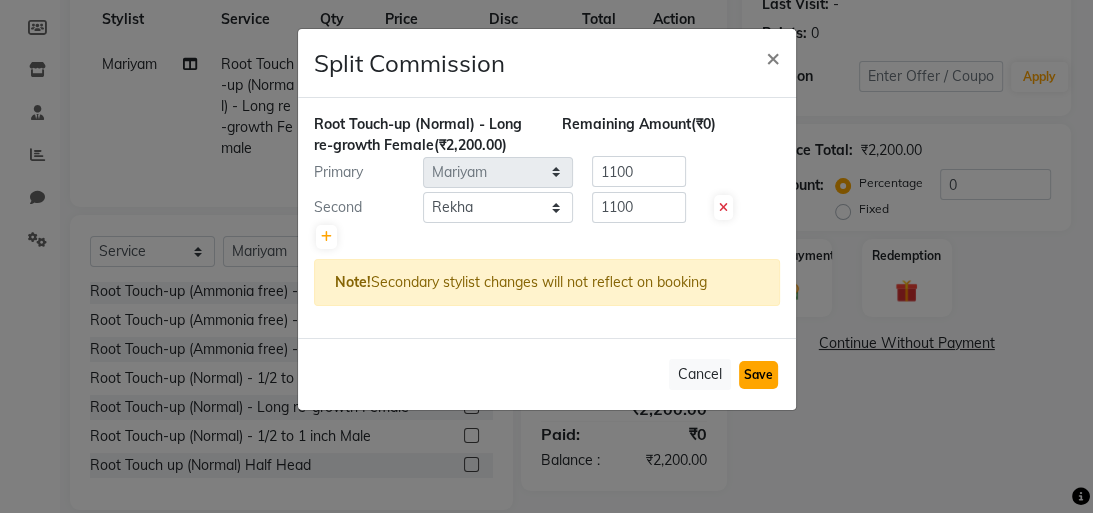 click on "Save" 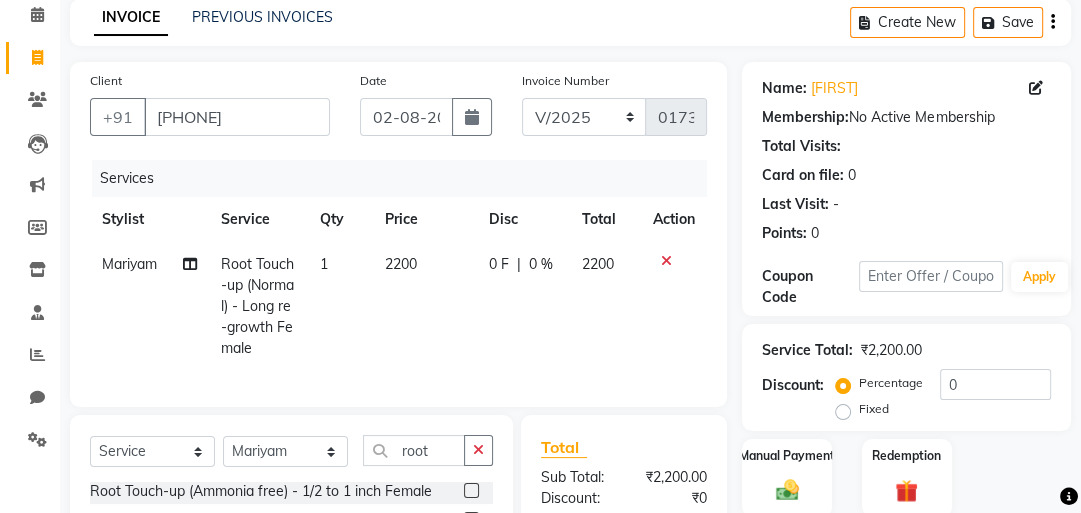 scroll, scrollTop: 328, scrollLeft: 0, axis: vertical 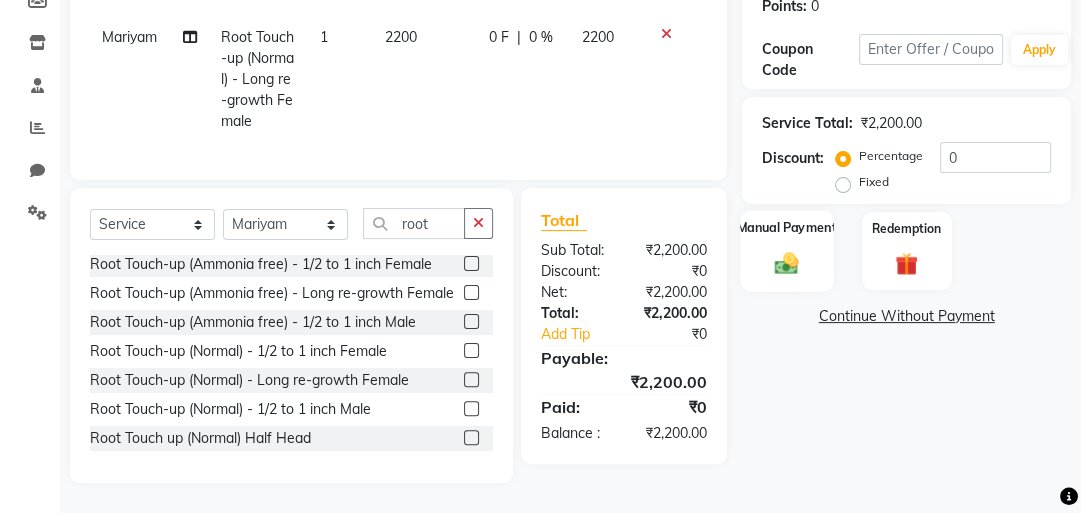 click 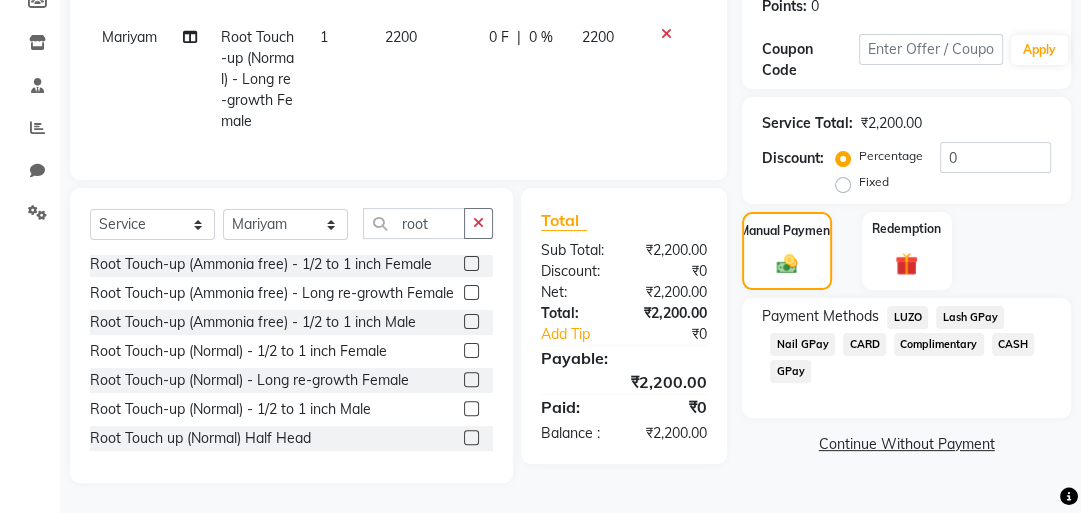 click 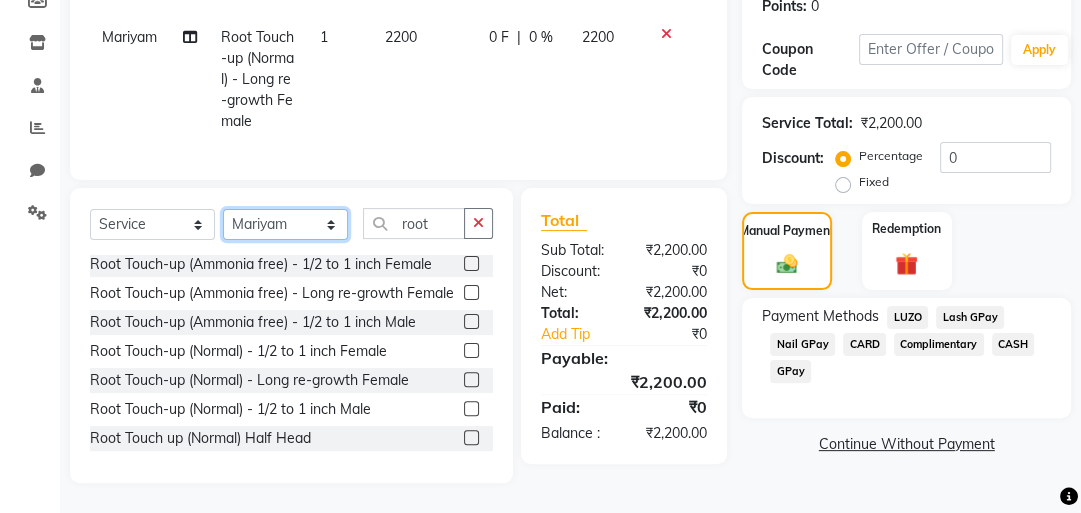 click on "Select Stylist [FIRST] [FIRST] [FIRST] [FIRST] [FIRST]" 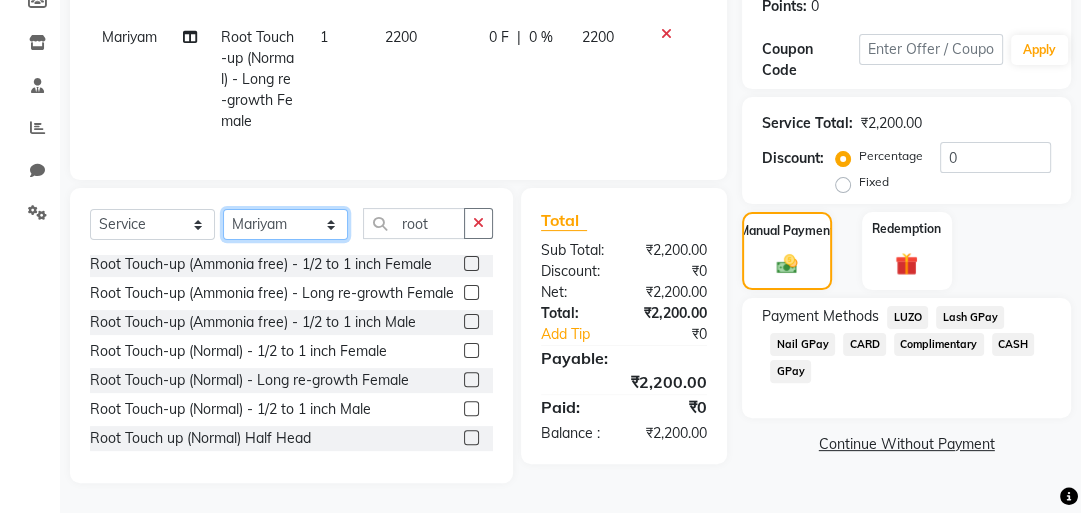 select on "80709" 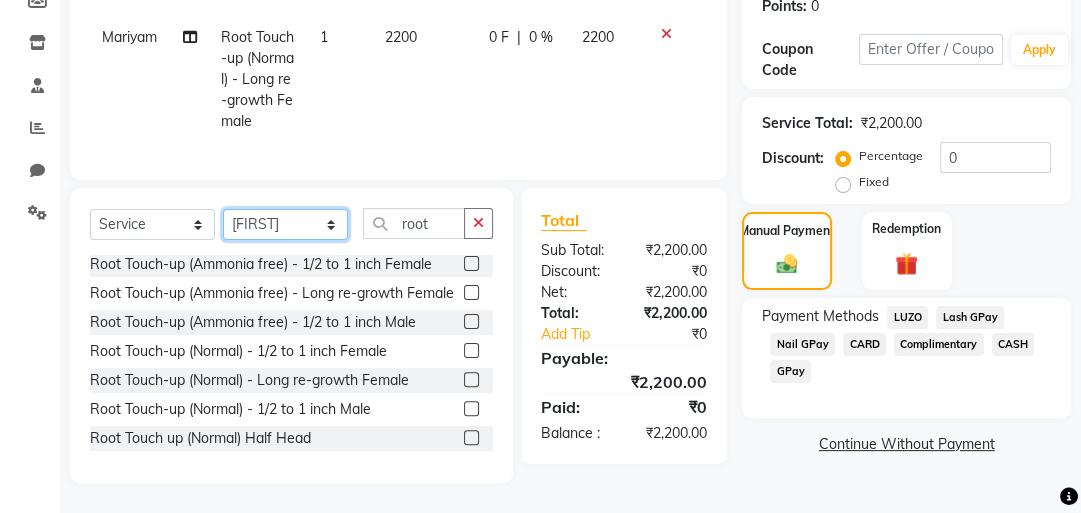click on "Select Stylist [FIRST] [FIRST] [FIRST] [FIRST] [FIRST]" 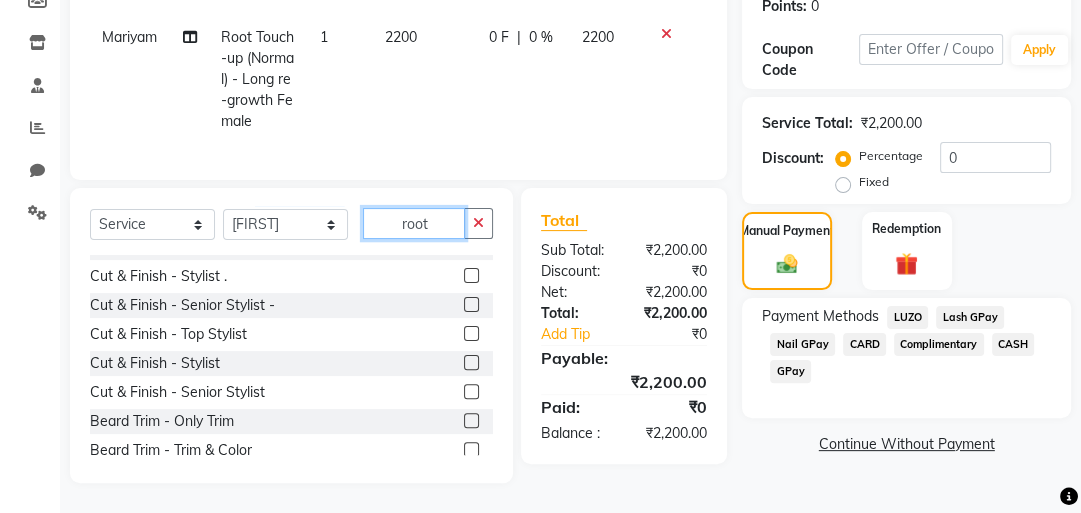 click on "root" 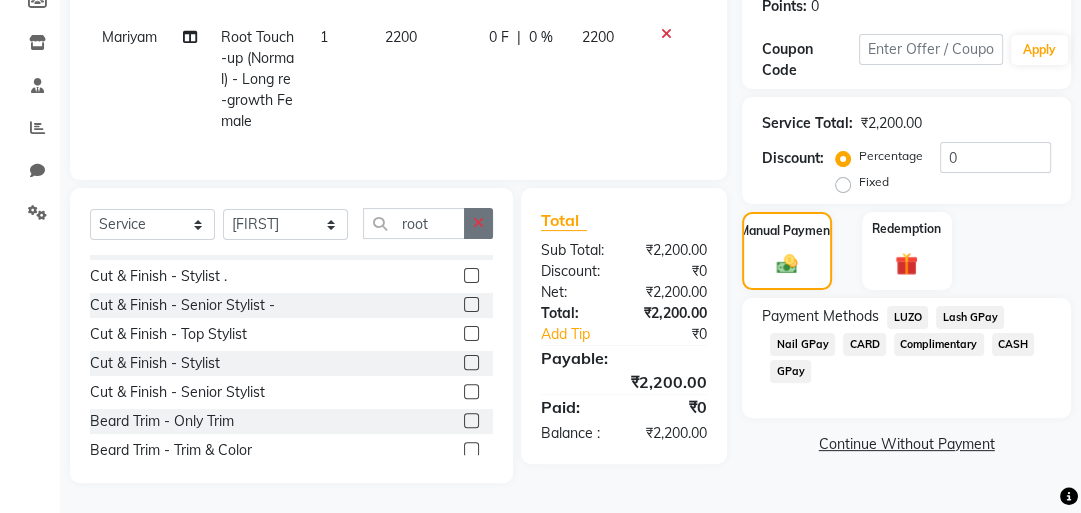 click 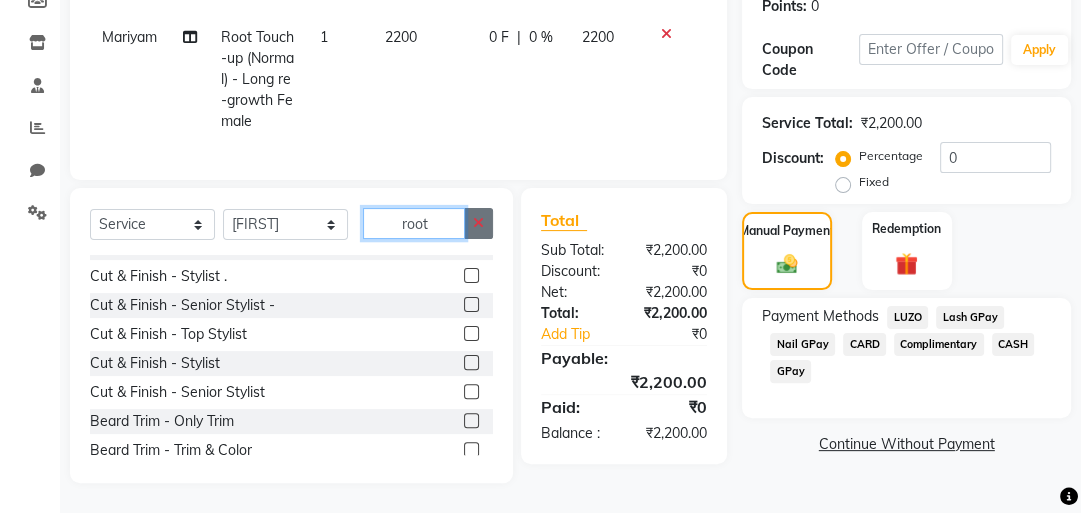 type 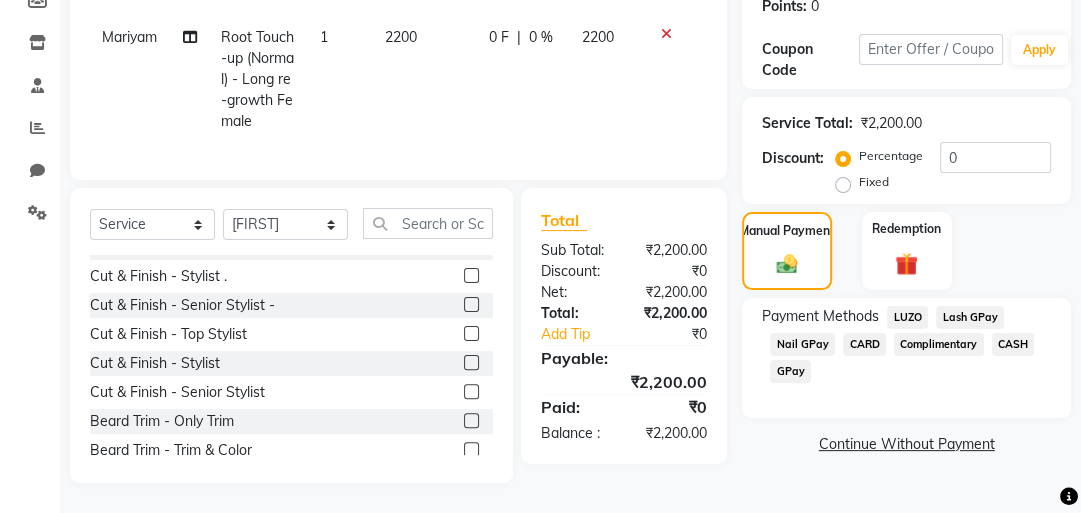 click 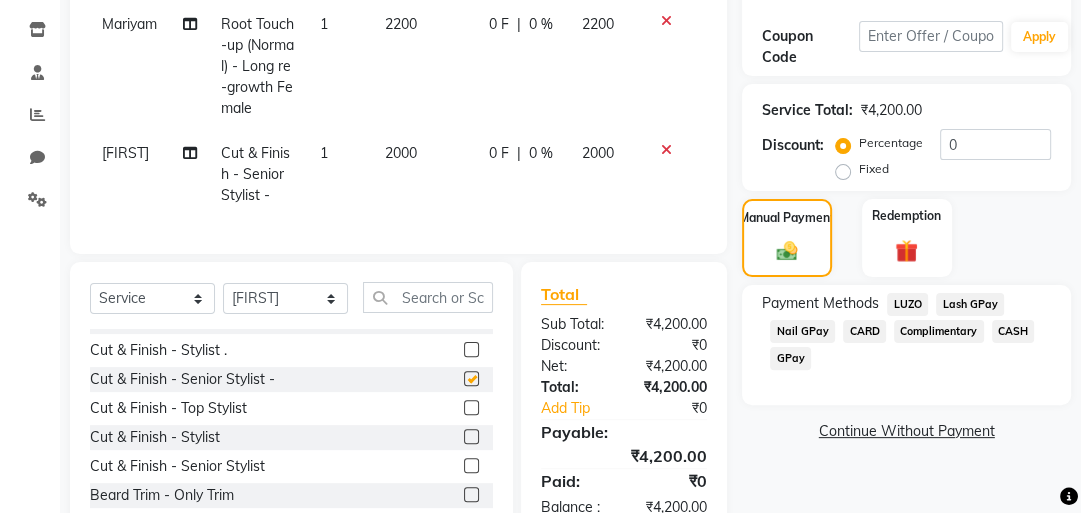checkbox on "false" 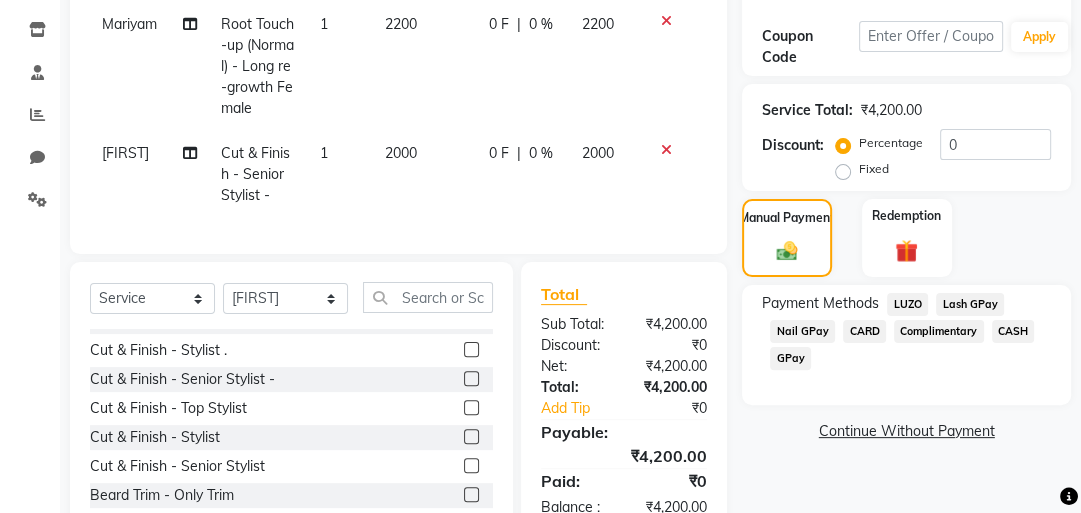 scroll, scrollTop: 415, scrollLeft: 0, axis: vertical 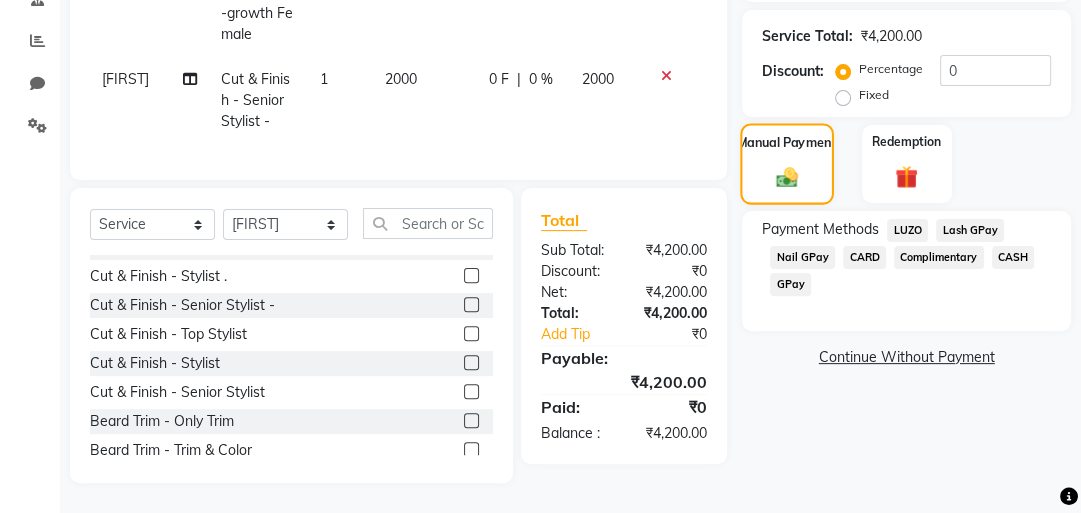 click on "Manual Payment" 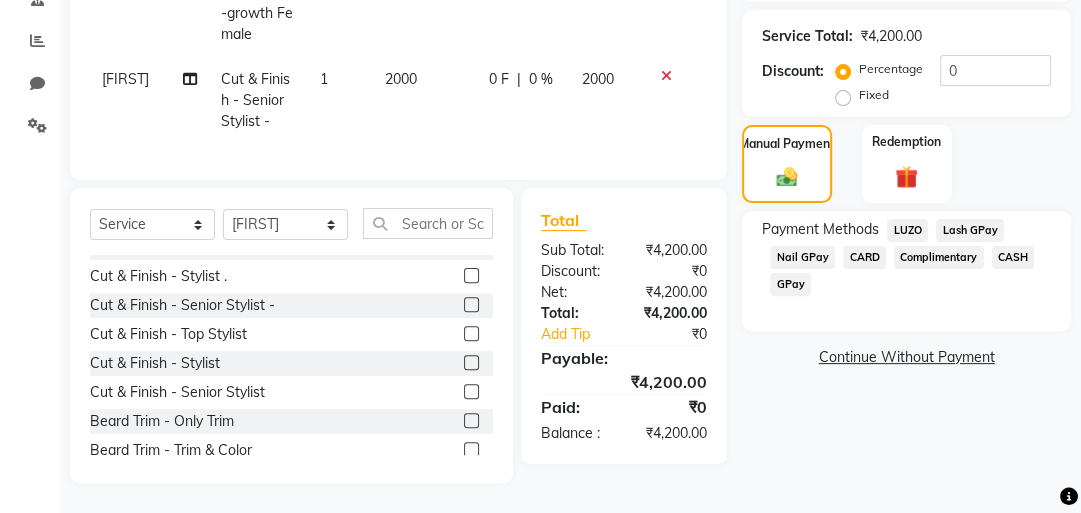 click on "CASH" 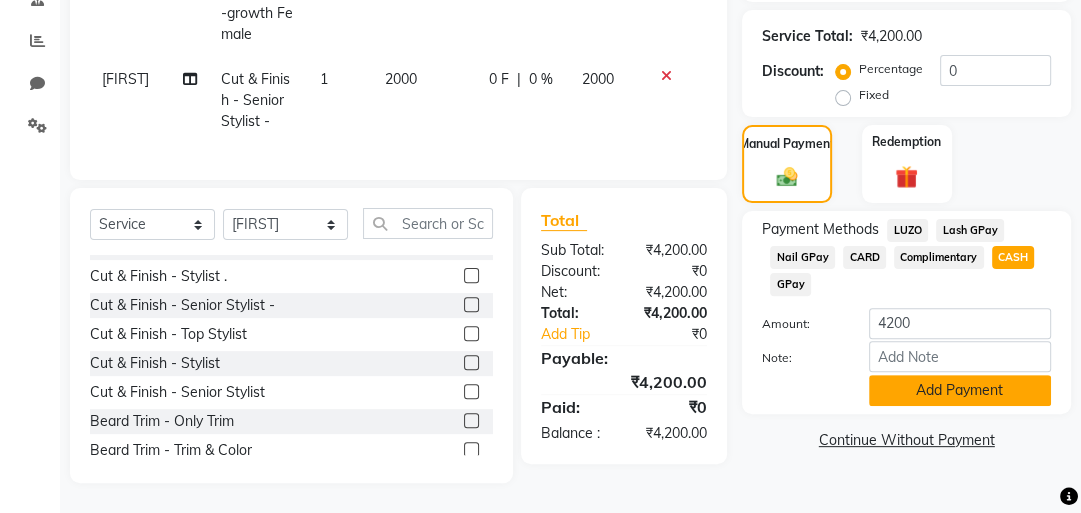 click on "Add Payment" 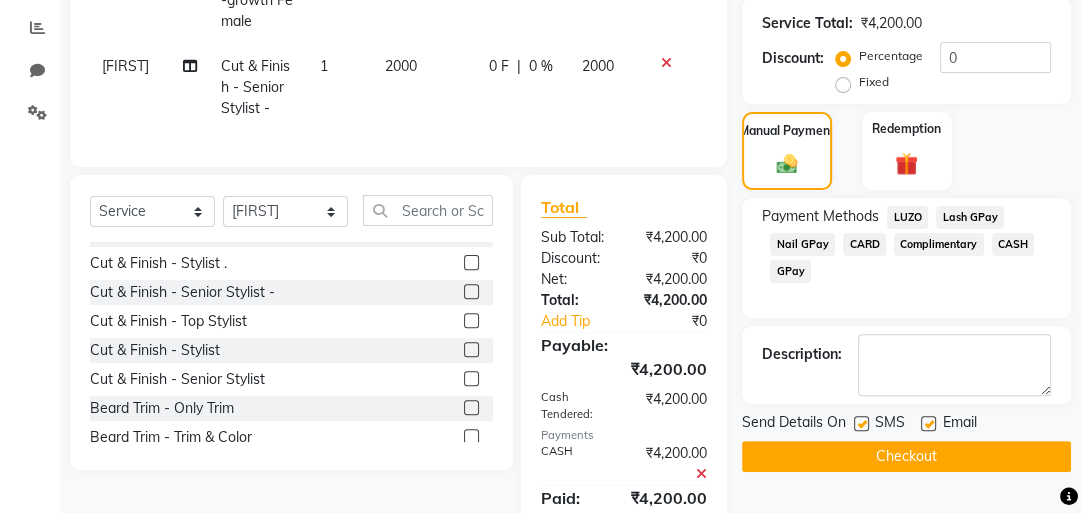 click 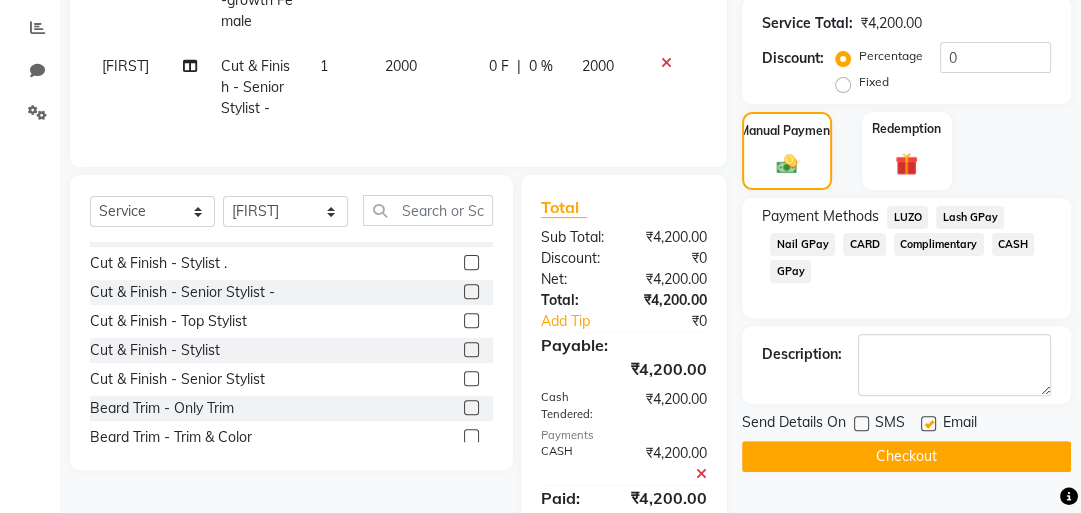 click 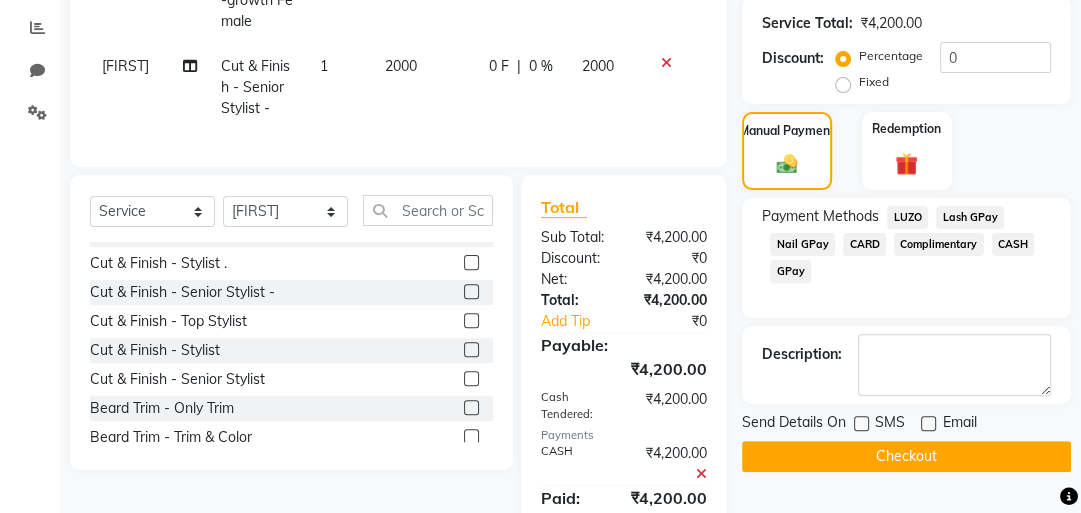 click on "Checkout" 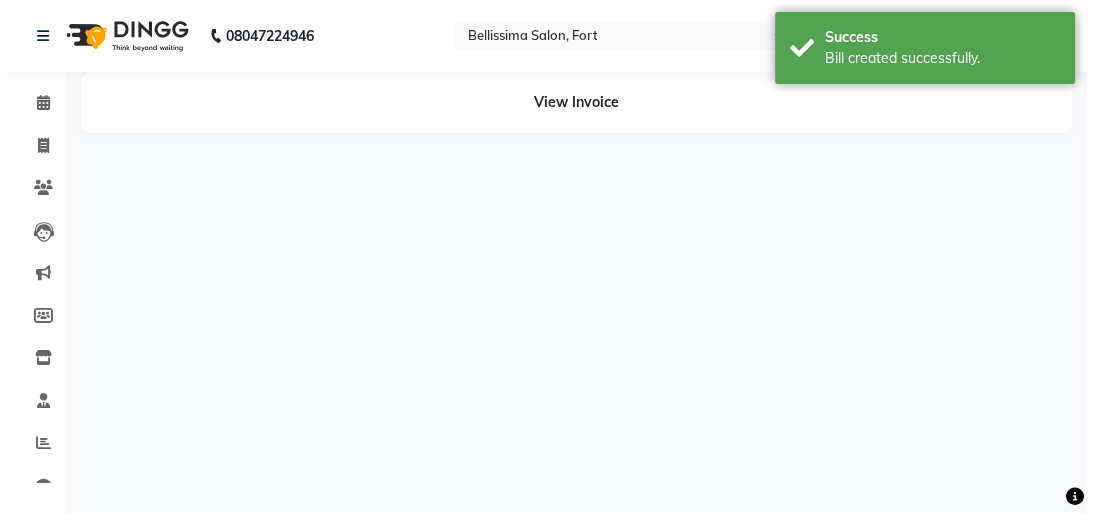 scroll, scrollTop: 0, scrollLeft: 0, axis: both 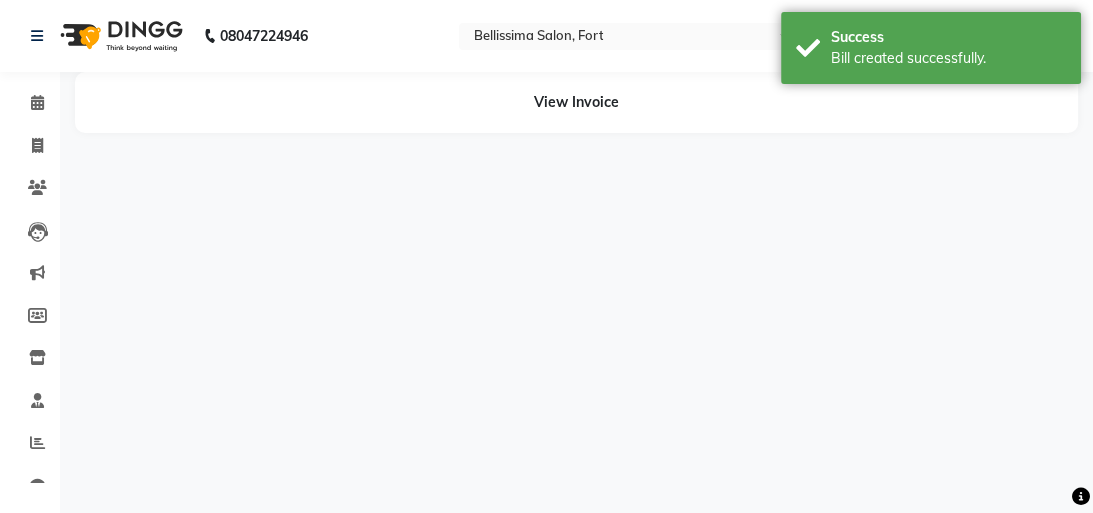 select on "79979" 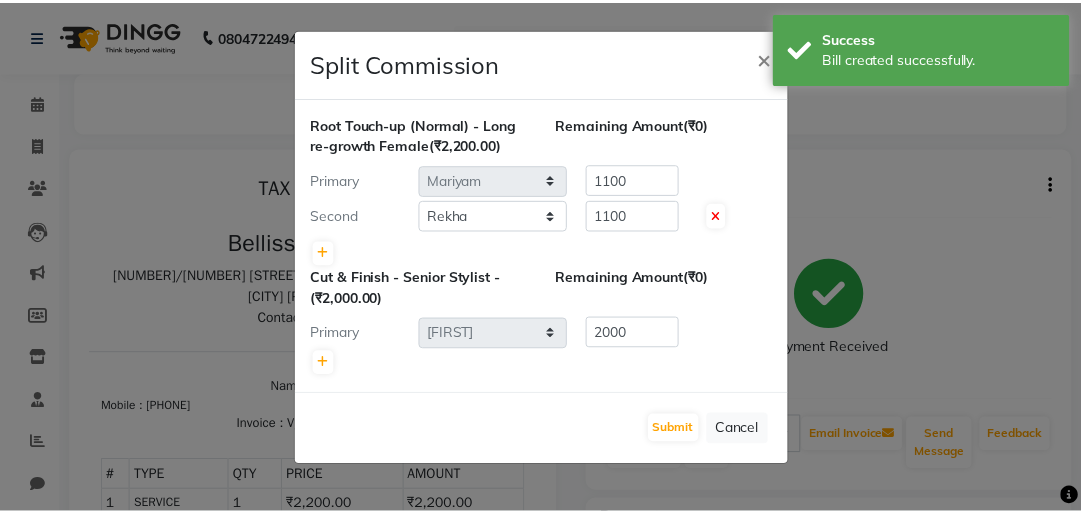 scroll, scrollTop: 0, scrollLeft: 0, axis: both 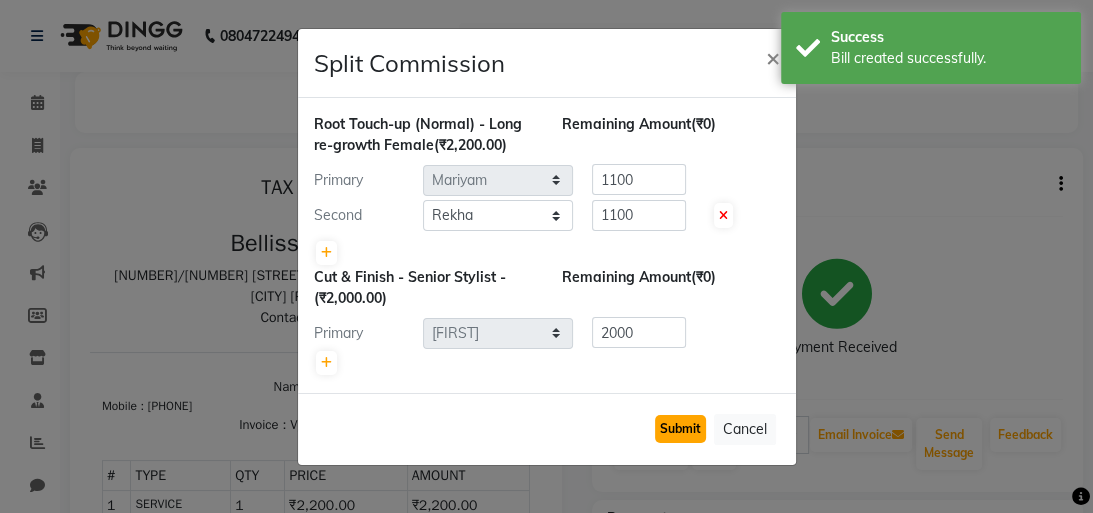 click on "Submit" 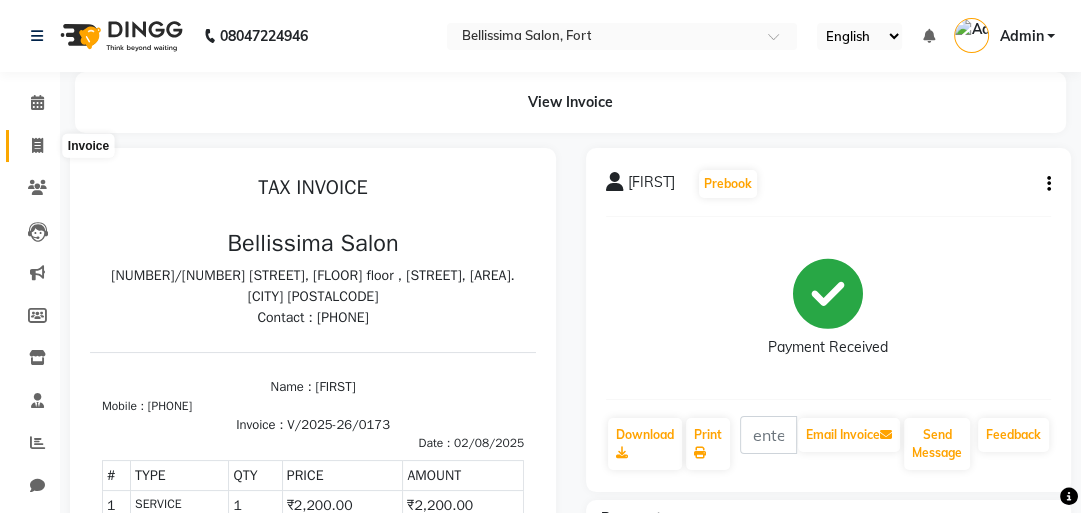 click 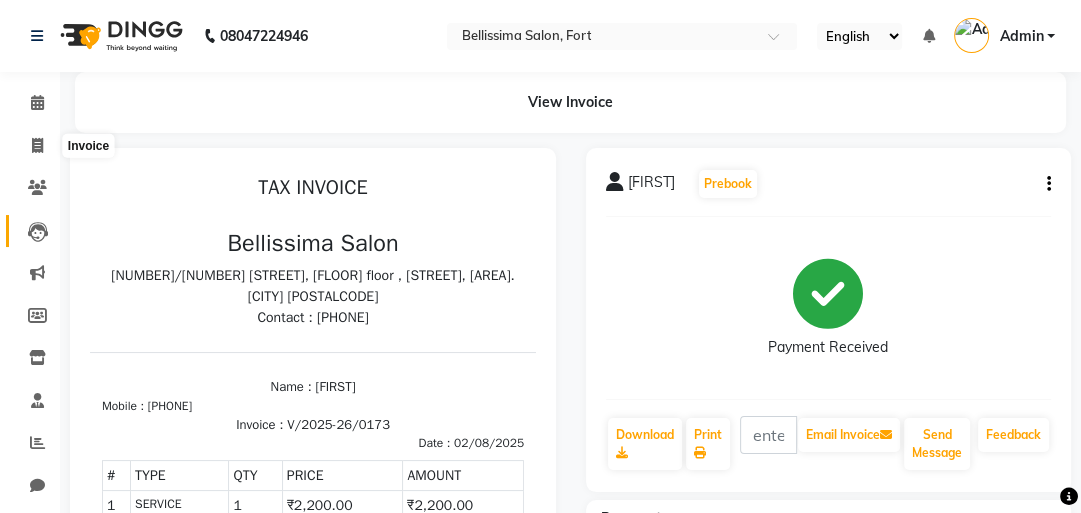 select on "8296" 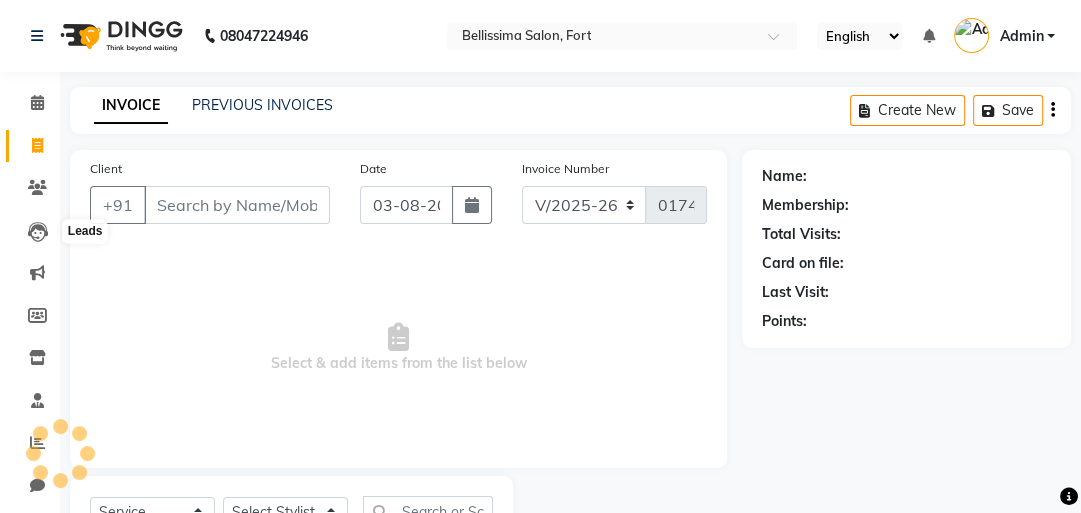 scroll, scrollTop: 88, scrollLeft: 0, axis: vertical 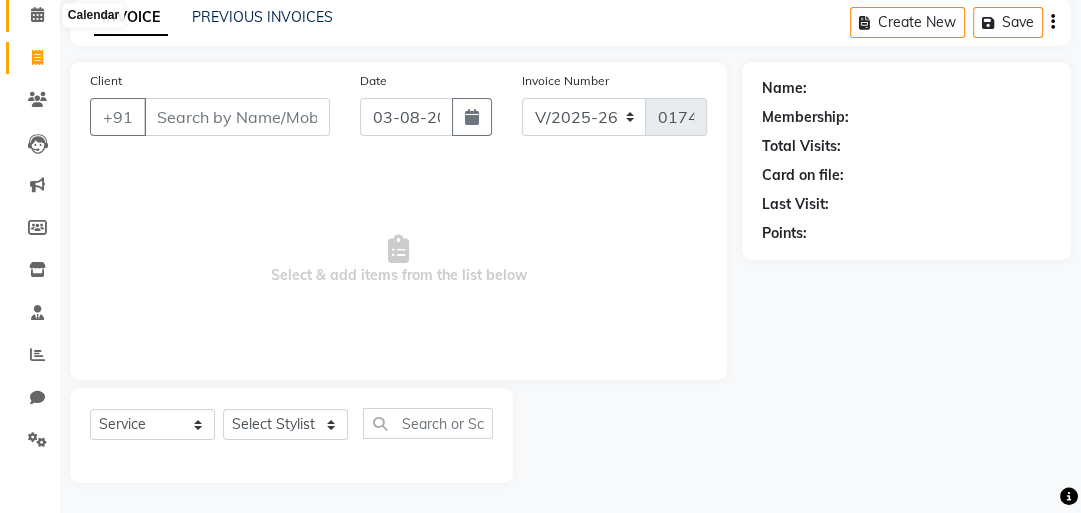 click 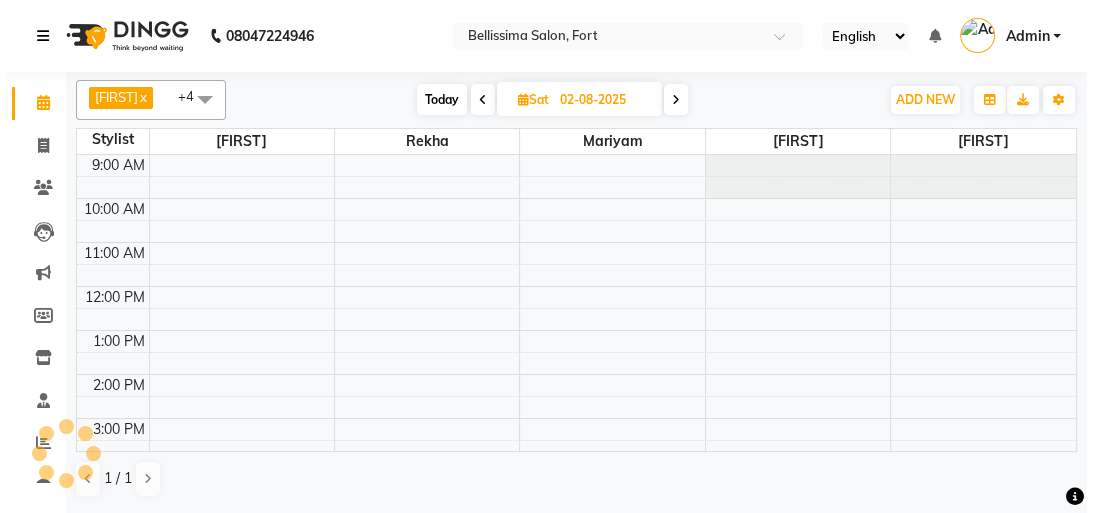 scroll, scrollTop: 0, scrollLeft: 0, axis: both 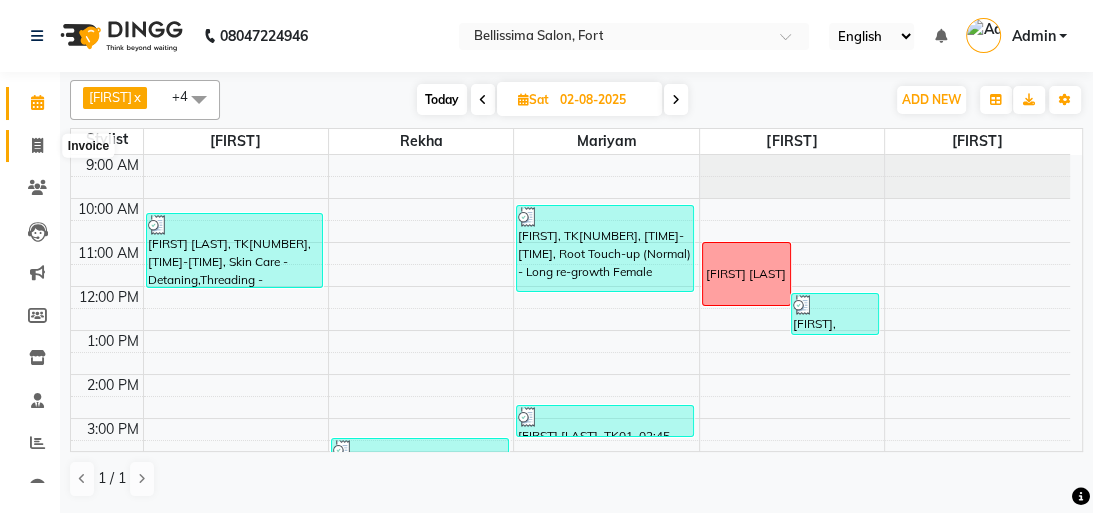 click 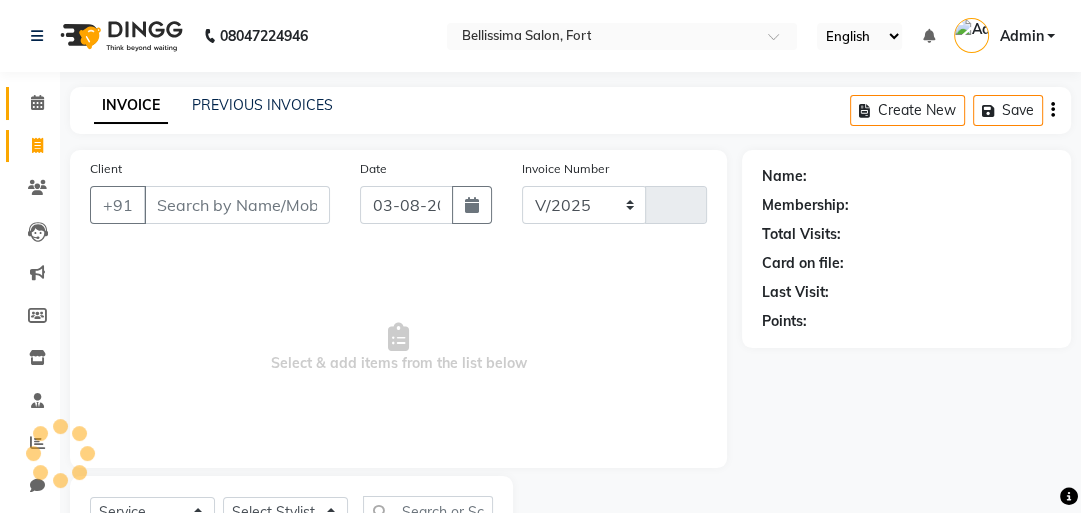 select on "8296" 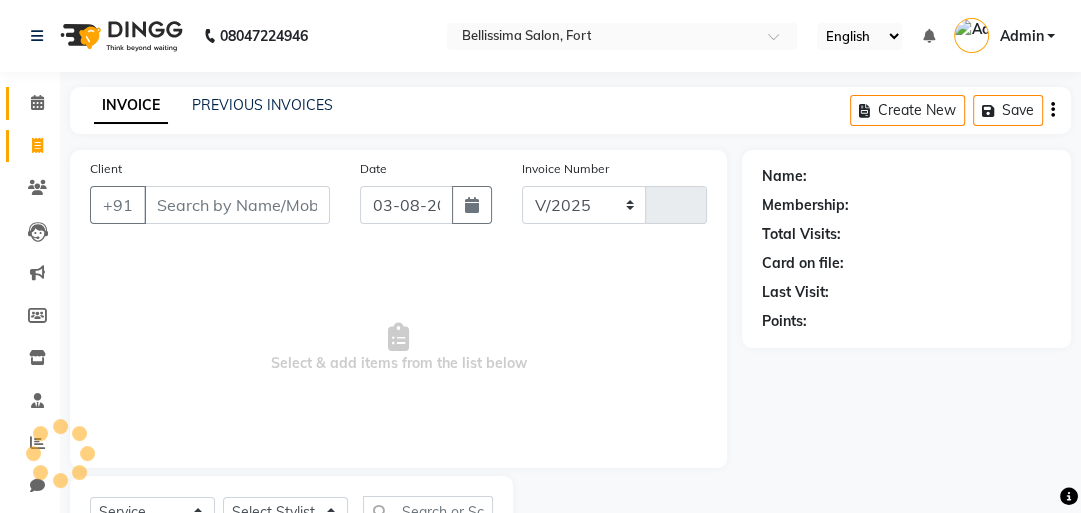 type on "0174" 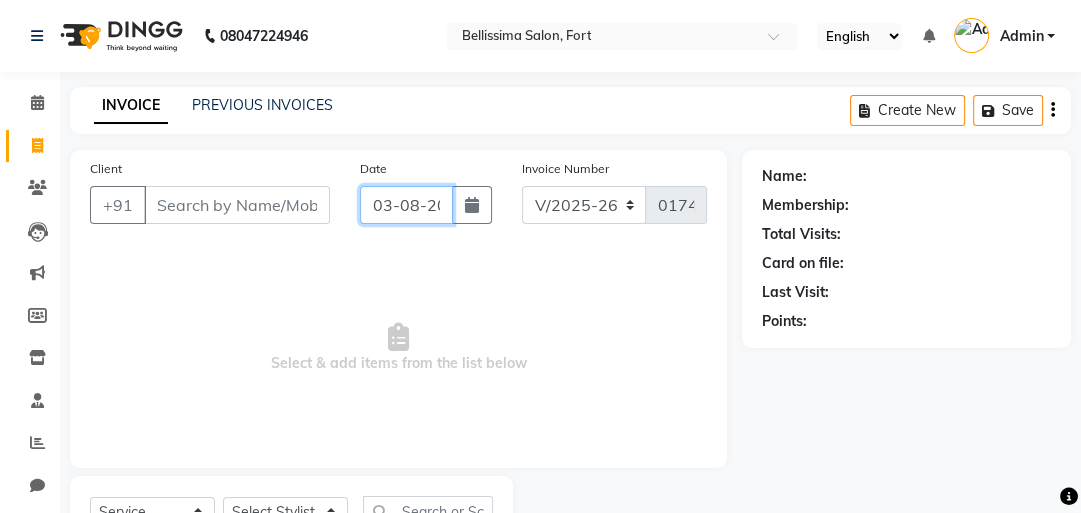 click on "03-08-2025" 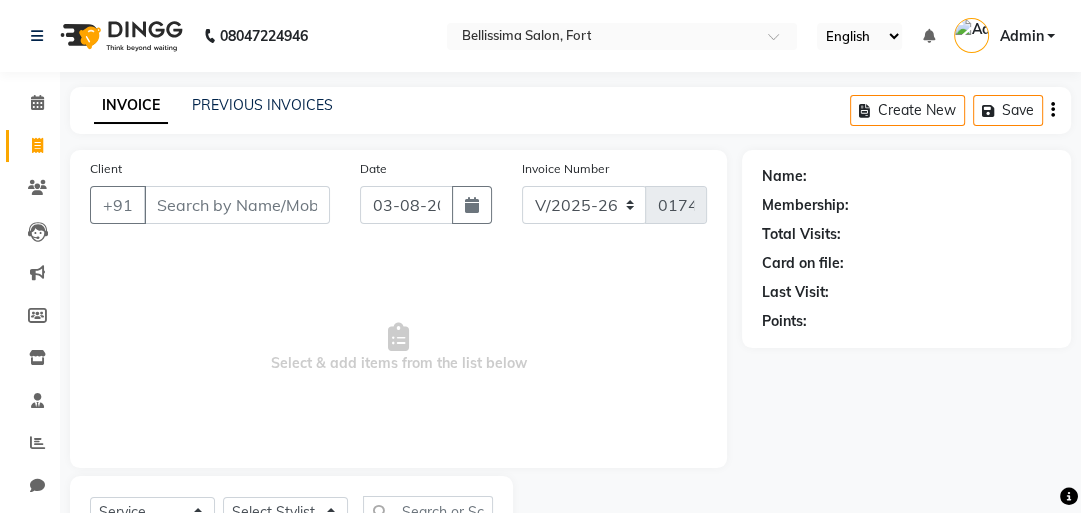 select on "8" 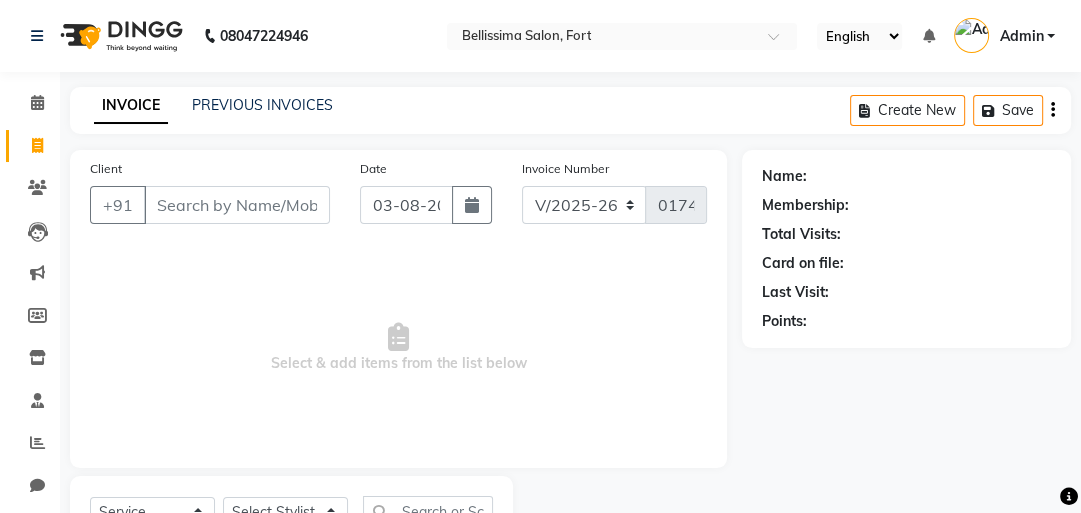 select on "2025" 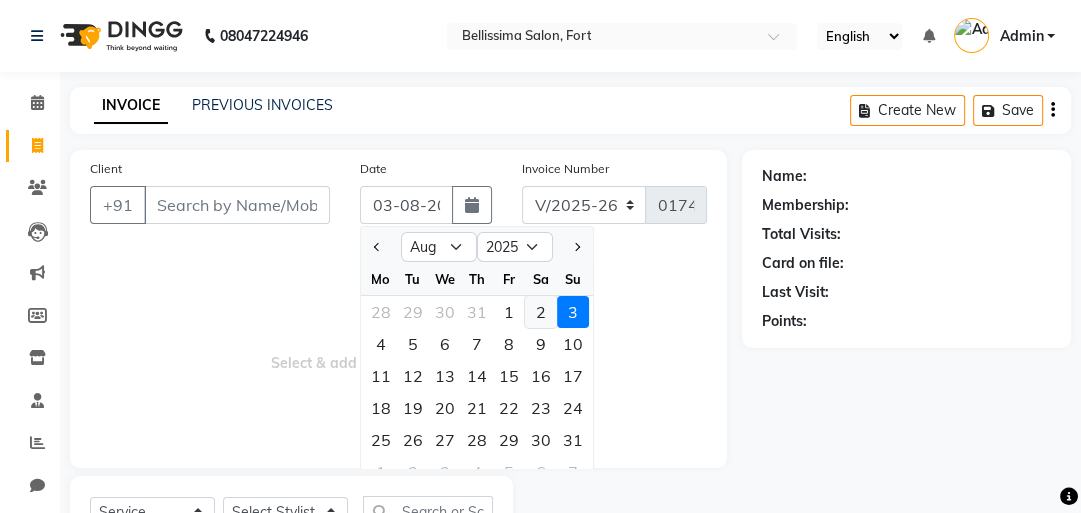 click on "2" 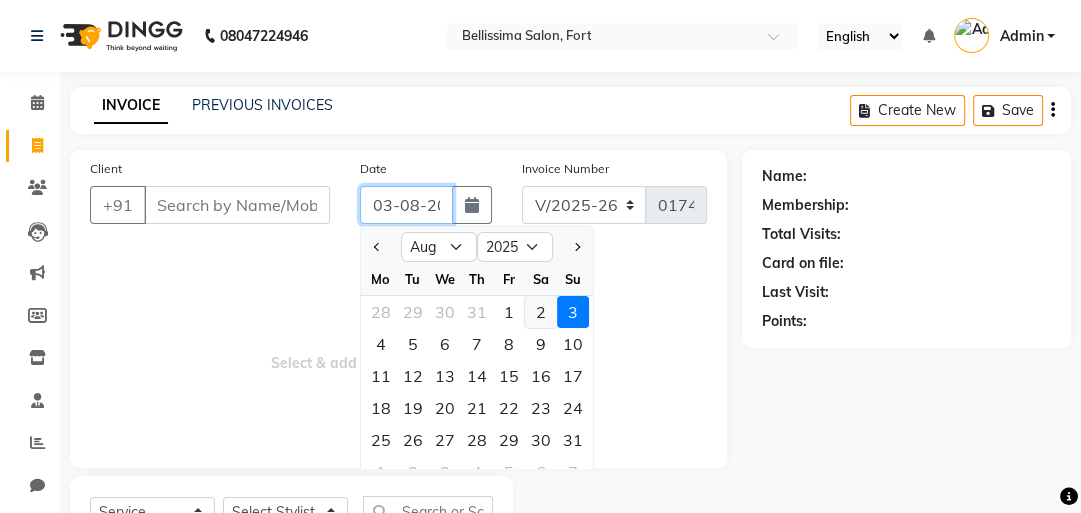 type on "02-08-2025" 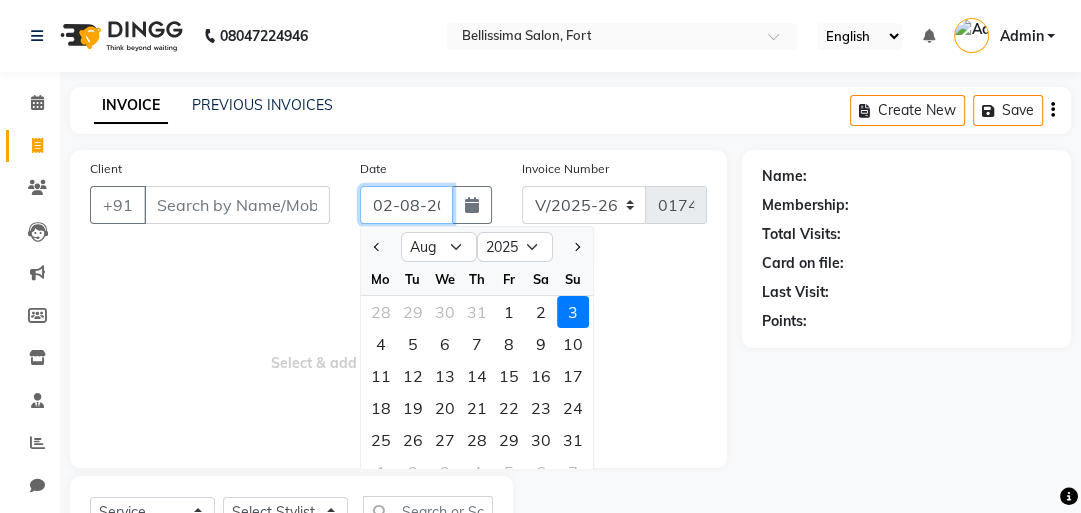 scroll, scrollTop: 0, scrollLeft: 22, axis: horizontal 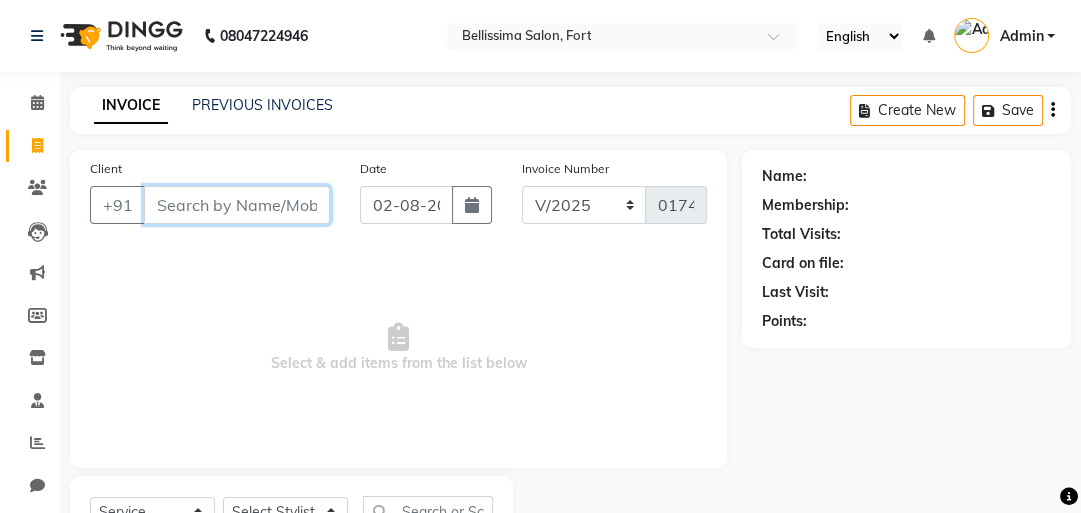 click on "Client" at bounding box center (237, 205) 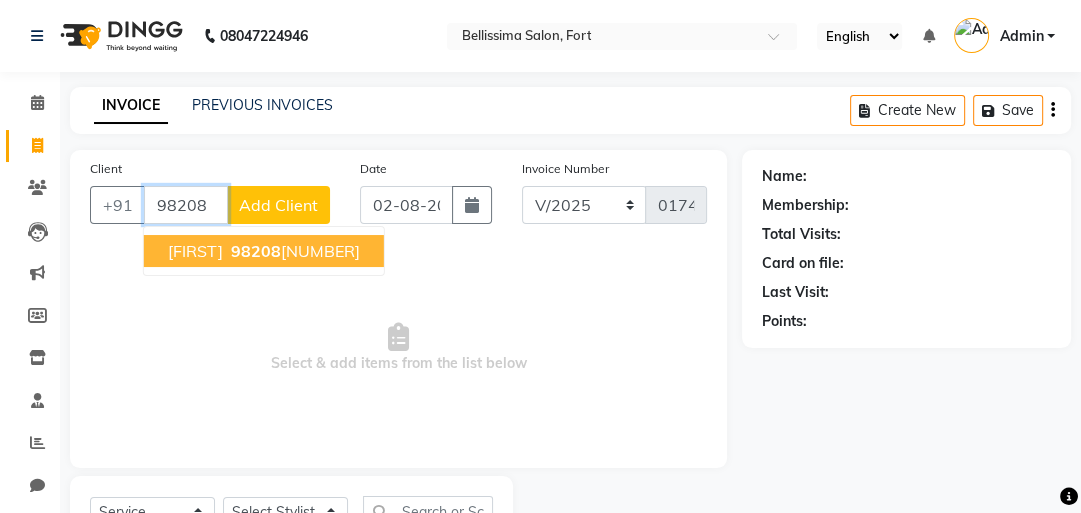 click on "[PHONE]" at bounding box center [293, 251] 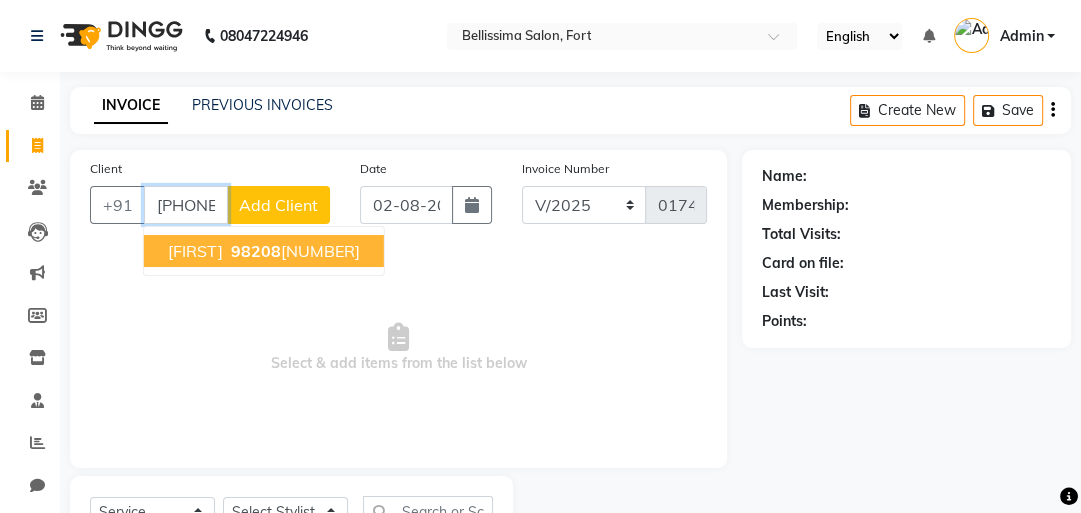 type on "[PHONE]" 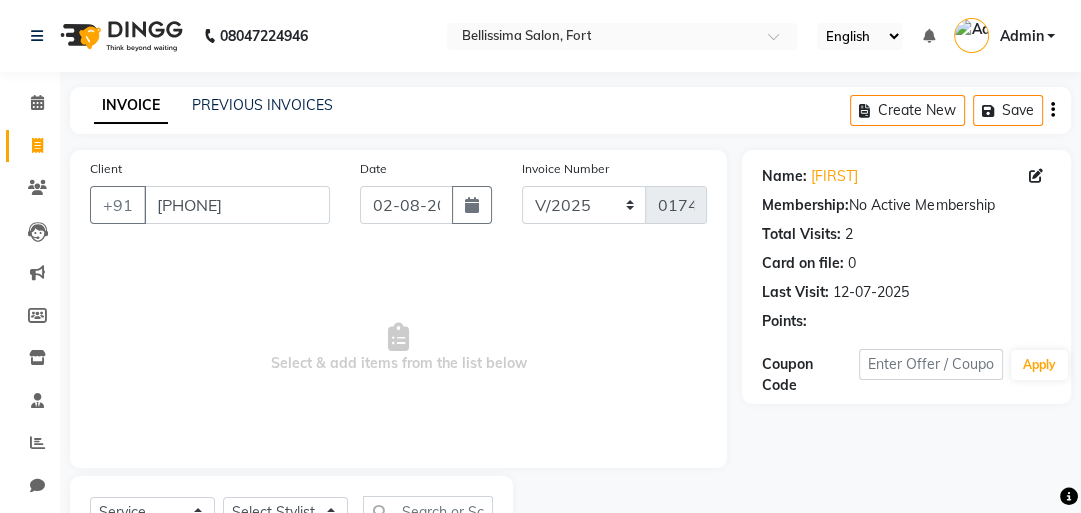 scroll, scrollTop: 88, scrollLeft: 0, axis: vertical 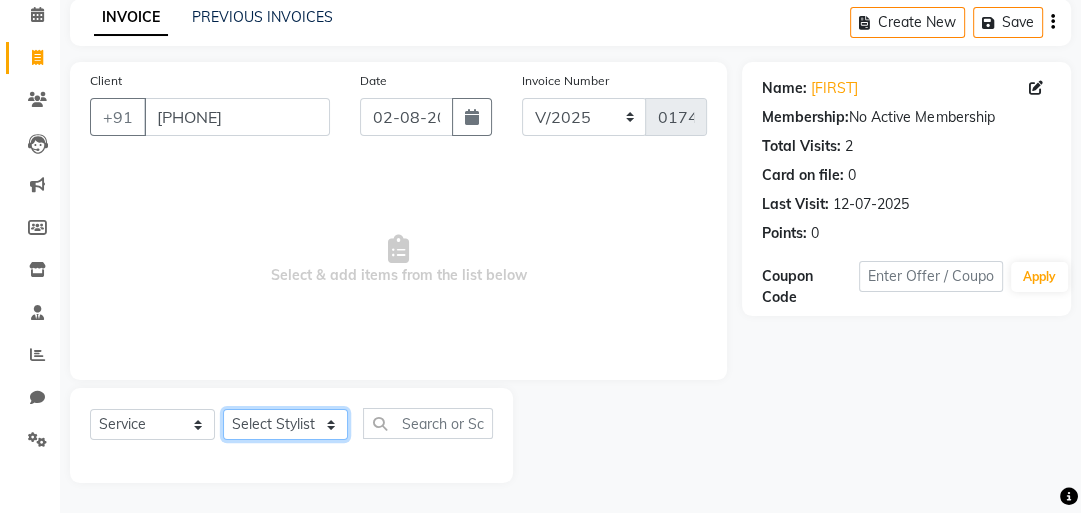 click on "Select Stylist [FIRST] [FIRST] [FIRST] [FIRST] [FIRST]" 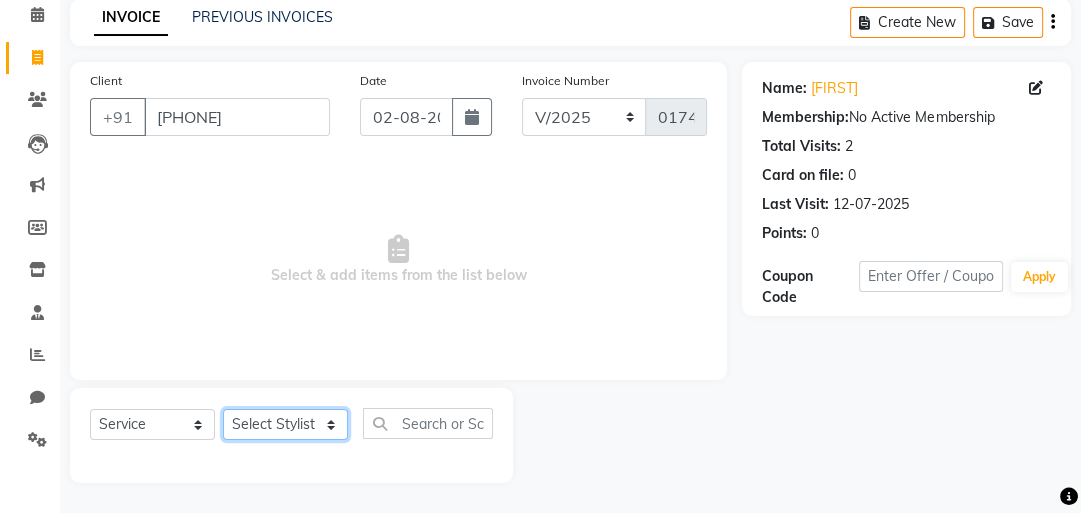 select on "79977" 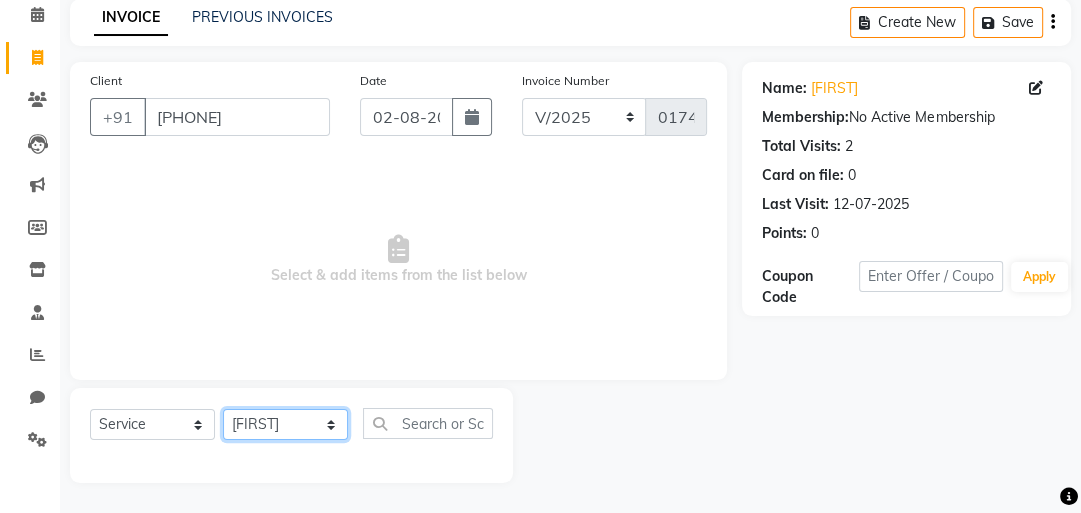 click on "Select Stylist [FIRST] [FIRST] [FIRST] [FIRST] [FIRST]" 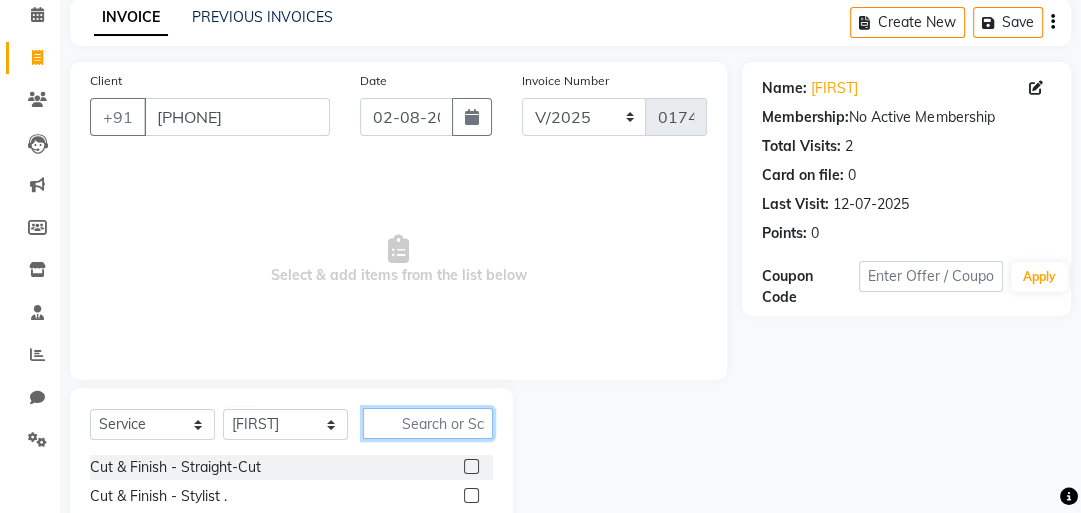 click on "Select  Service  Product  Membership  Package Voucher Prepaid Gift Card  Select Stylist [FIRST] [FIRST] [FIRST] [FIRST] [FIRST]" 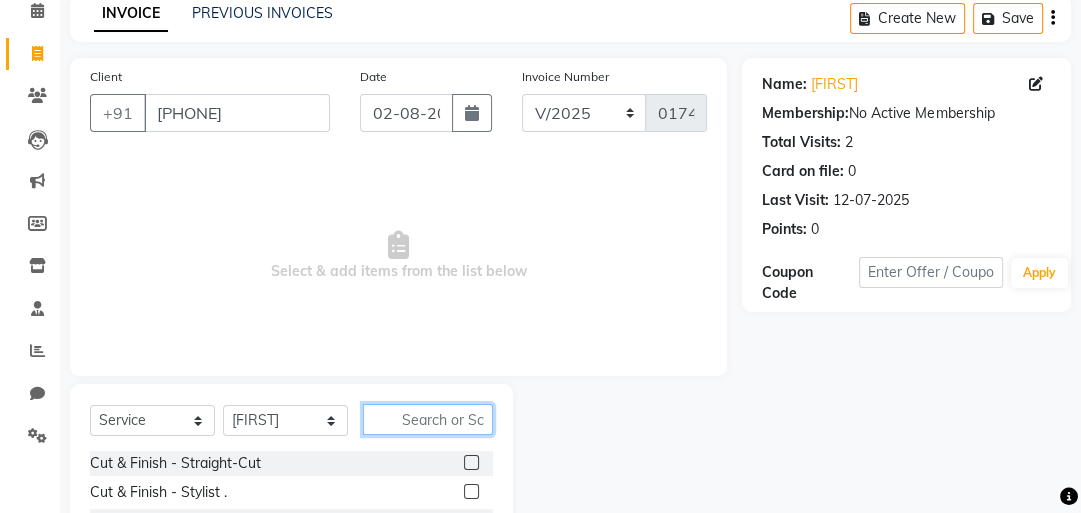 scroll, scrollTop: 288, scrollLeft: 0, axis: vertical 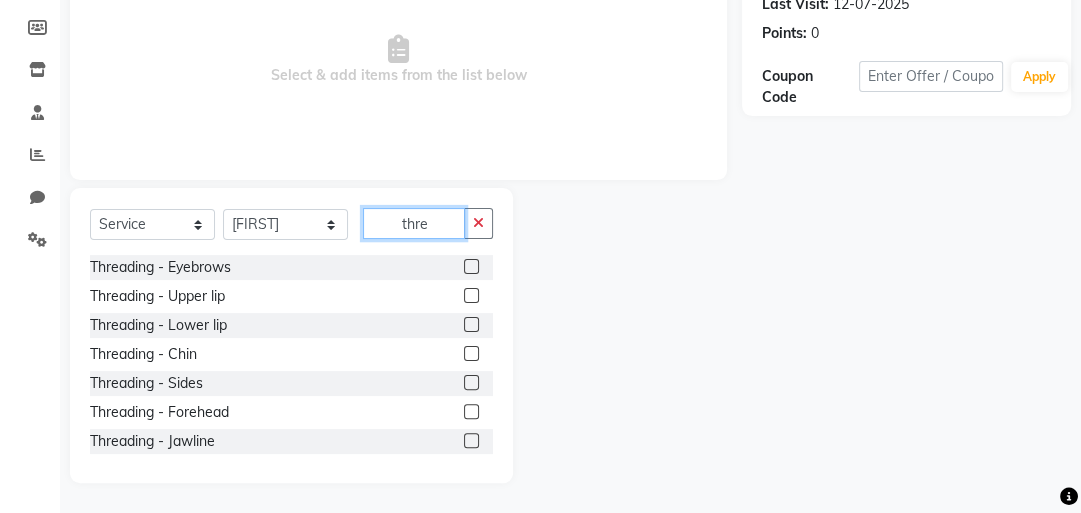 type on "thre" 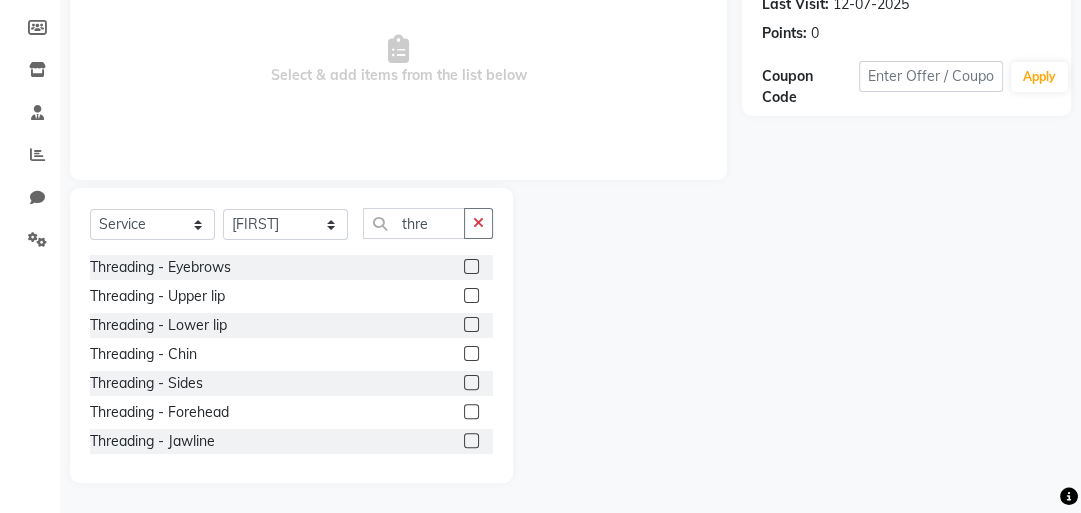 click 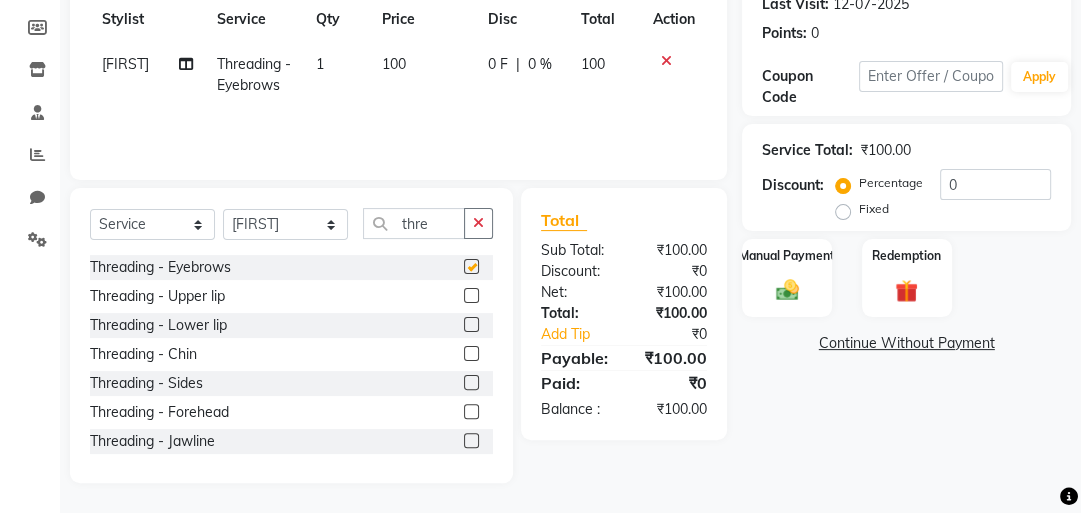 checkbox on "false" 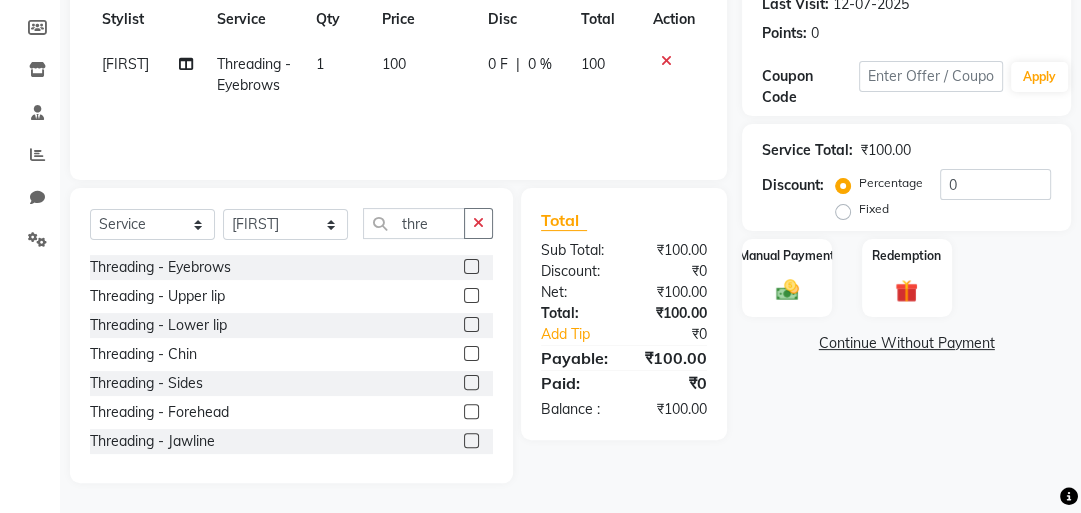 click 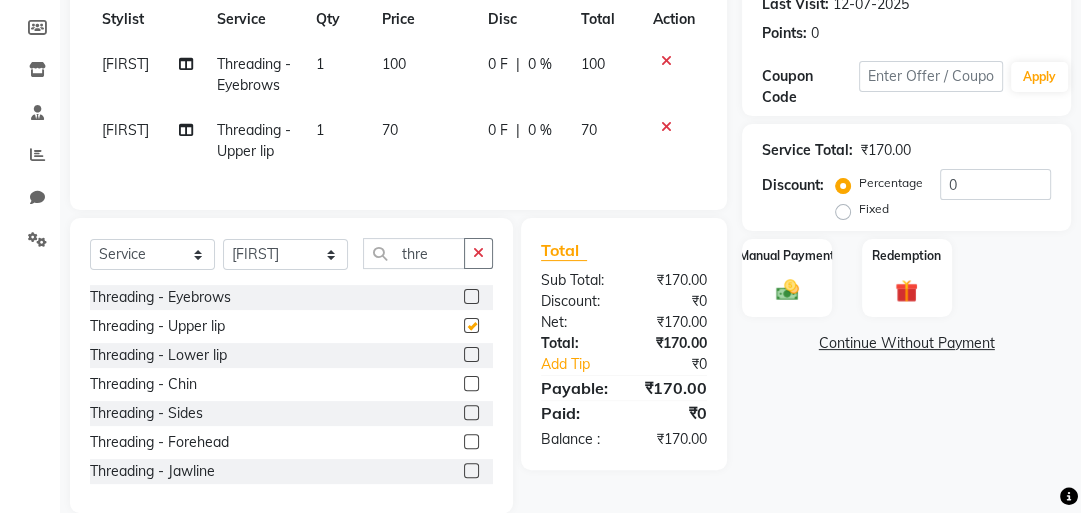 checkbox on "false" 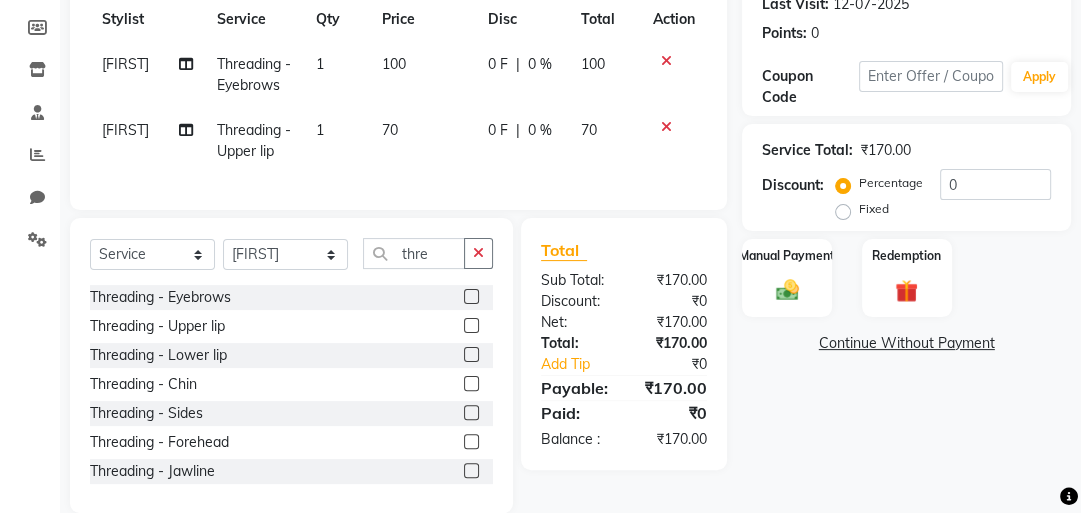 click 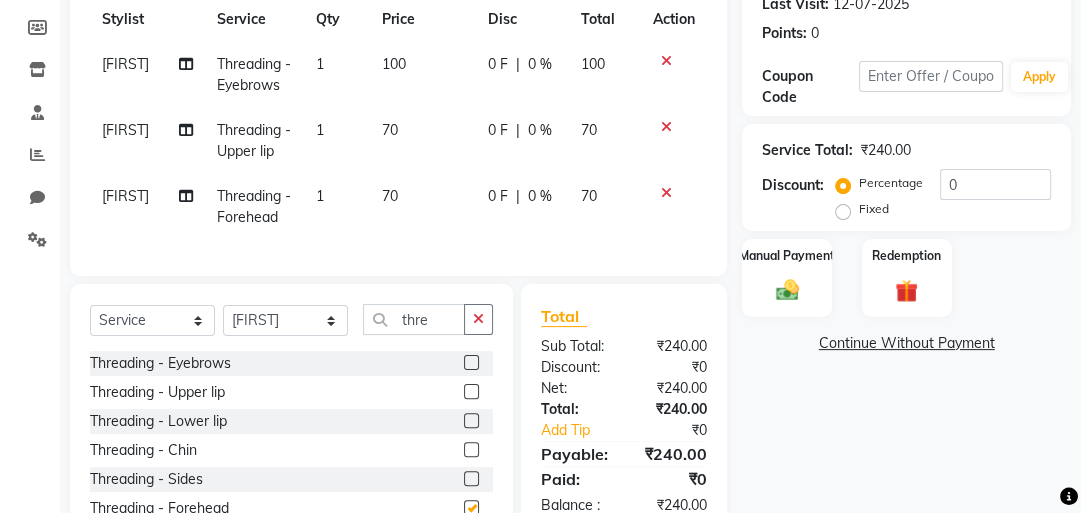 checkbox on "false" 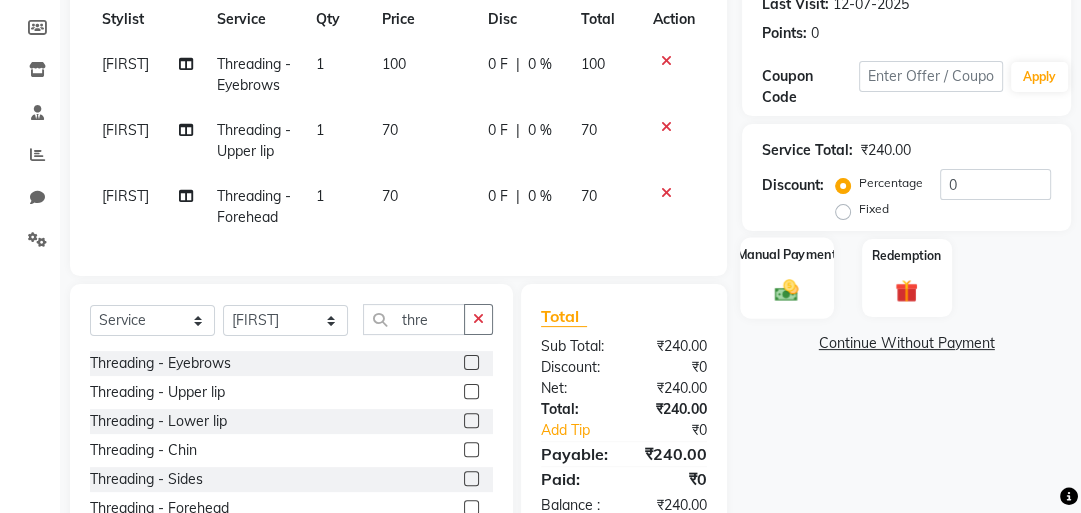 click on "Manual Payment" 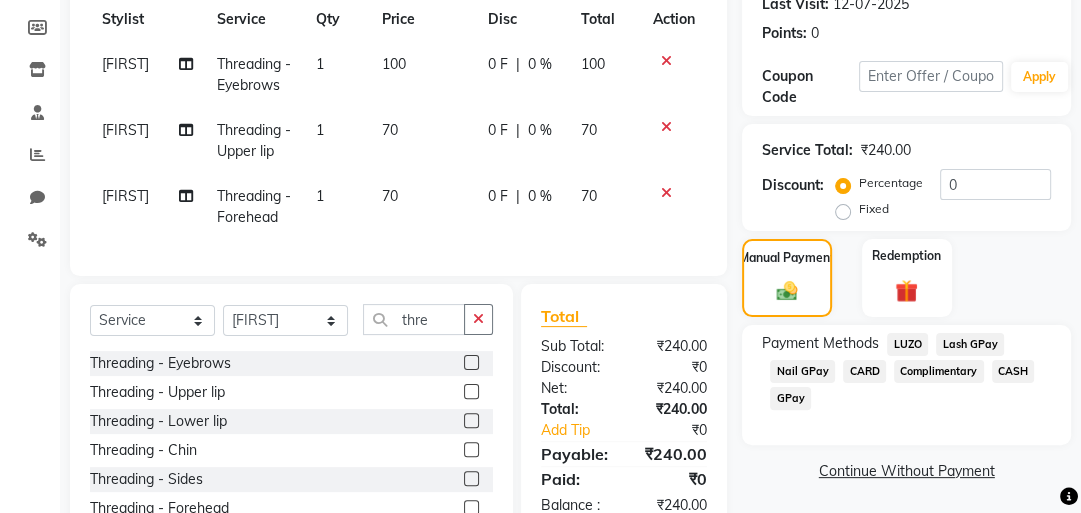 click on "CASH" 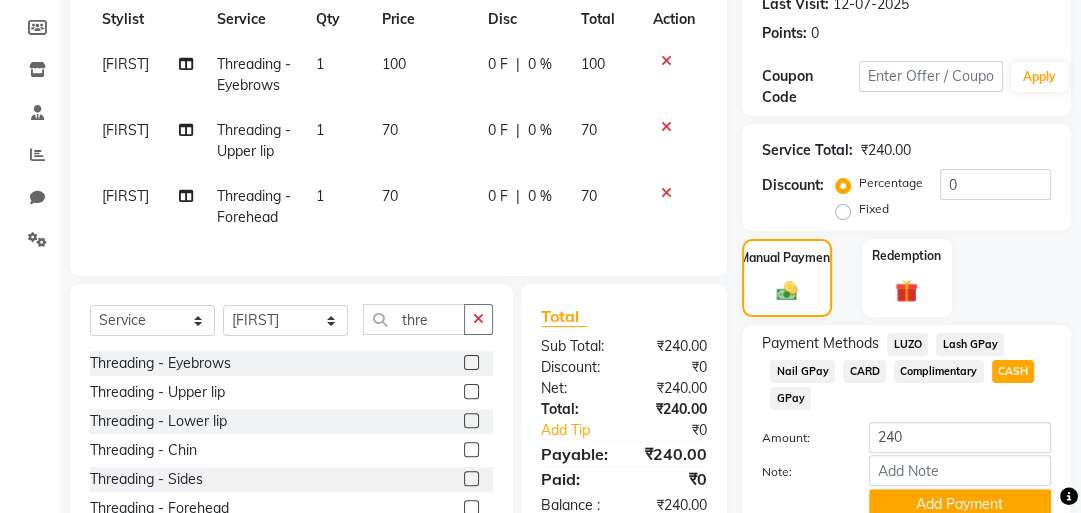 scroll, scrollTop: 396, scrollLeft: 0, axis: vertical 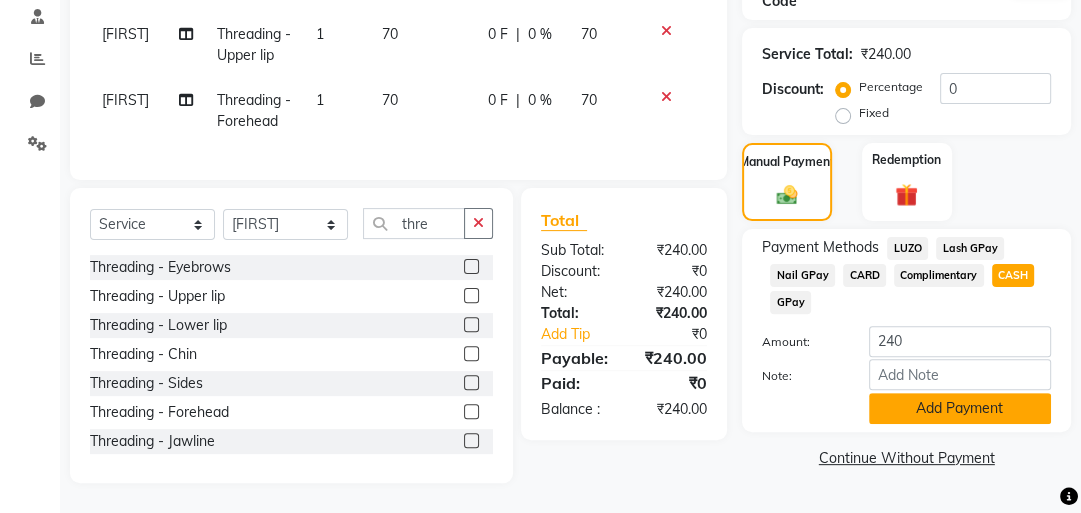 click on "Add Payment" 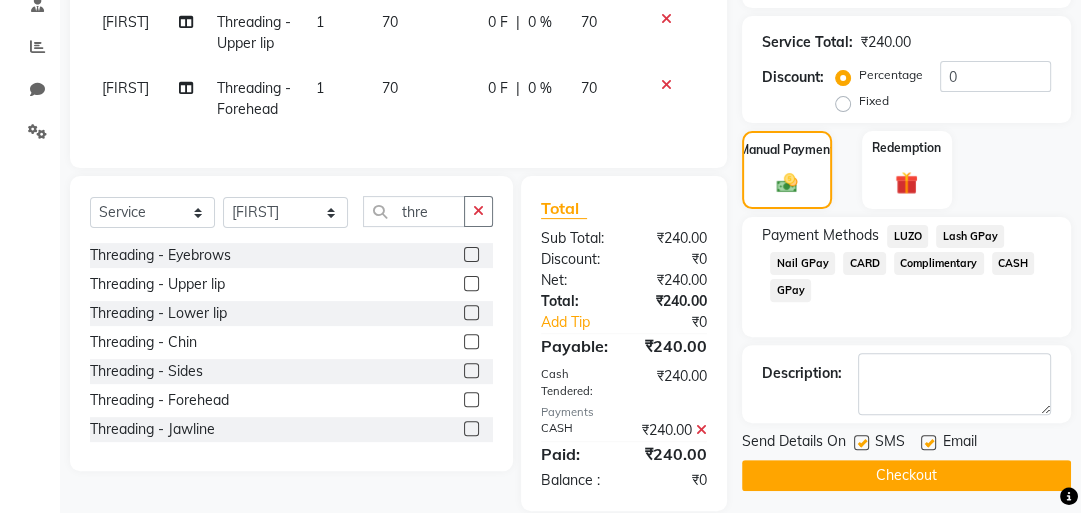 scroll, scrollTop: 458, scrollLeft: 0, axis: vertical 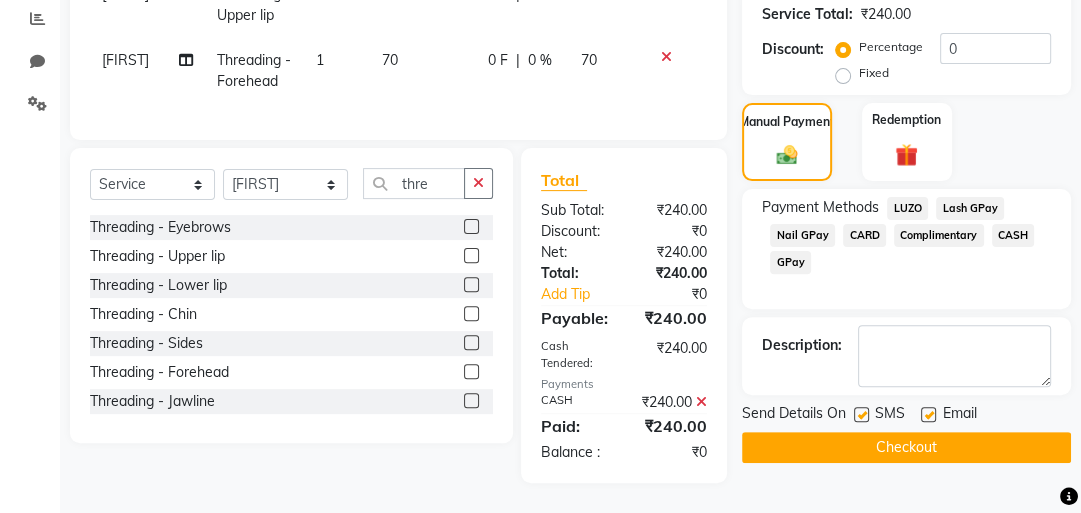 click 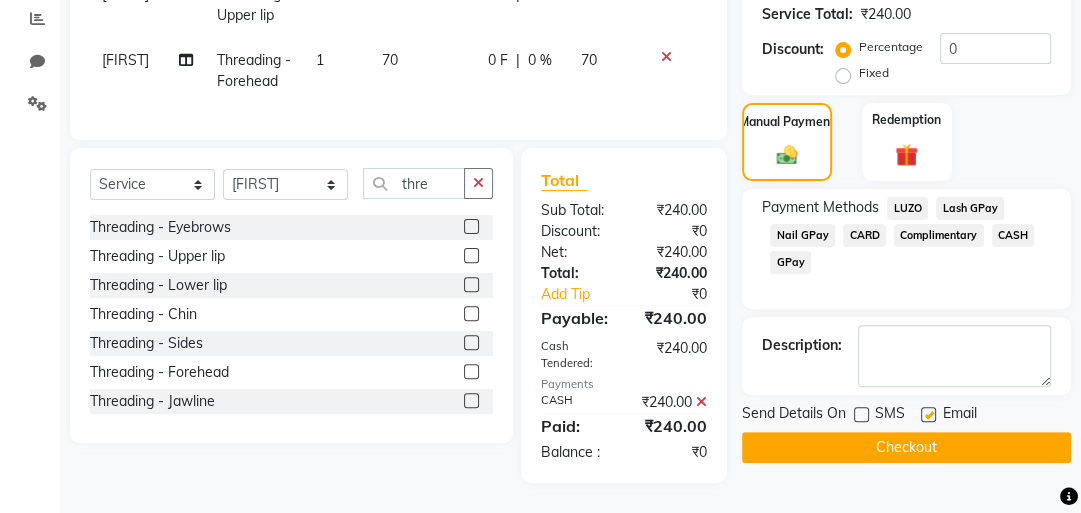 click 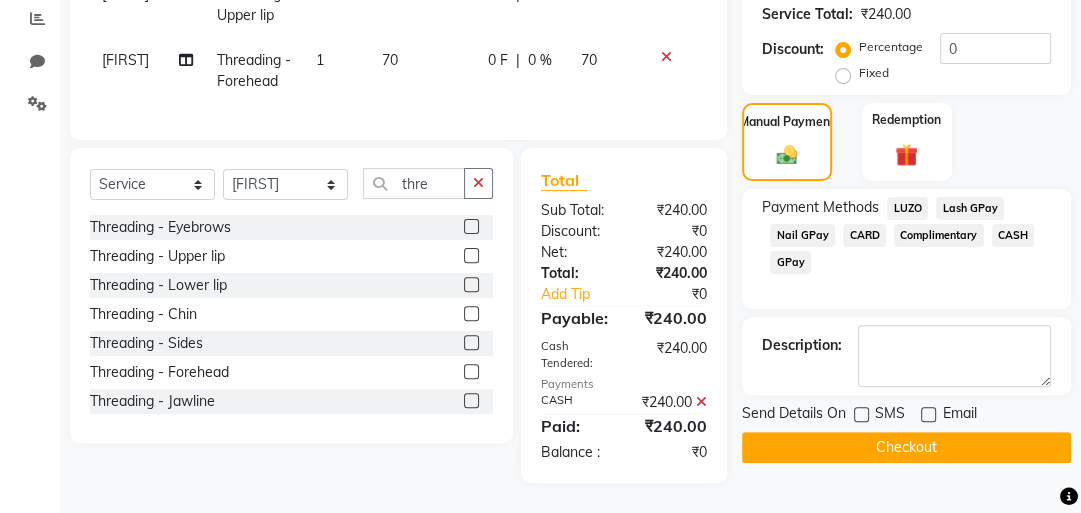 click on "Checkout" 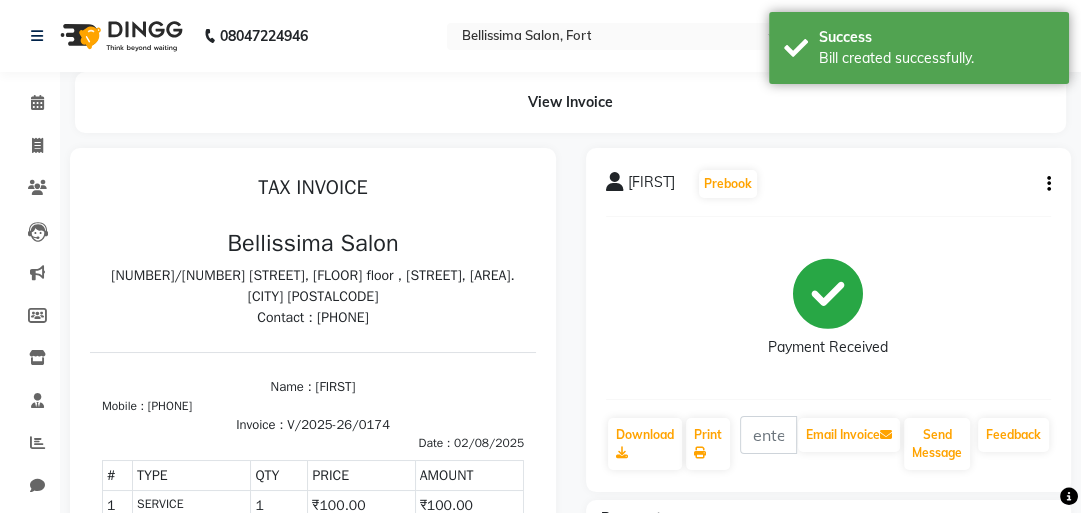 scroll, scrollTop: 0, scrollLeft: 0, axis: both 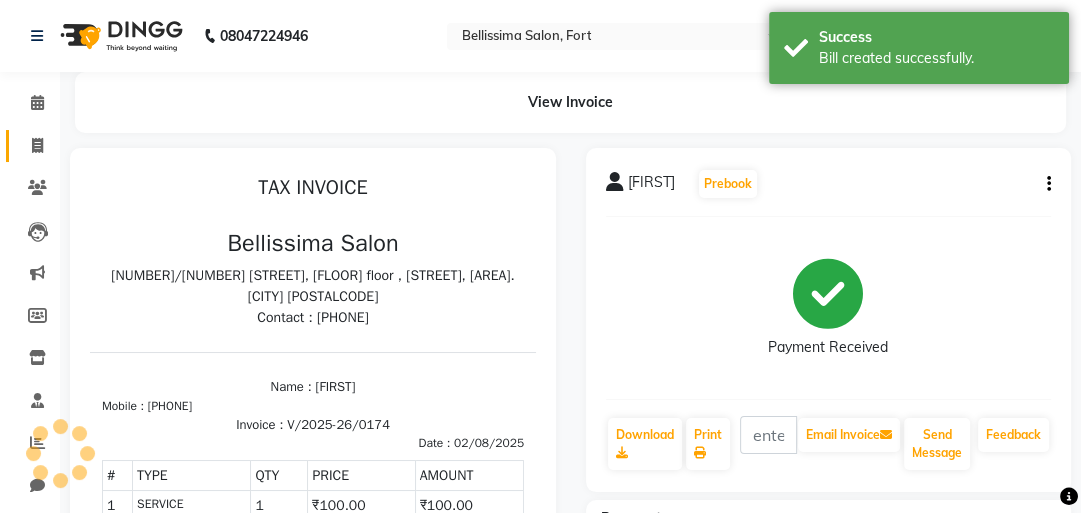 click on "Invoice" 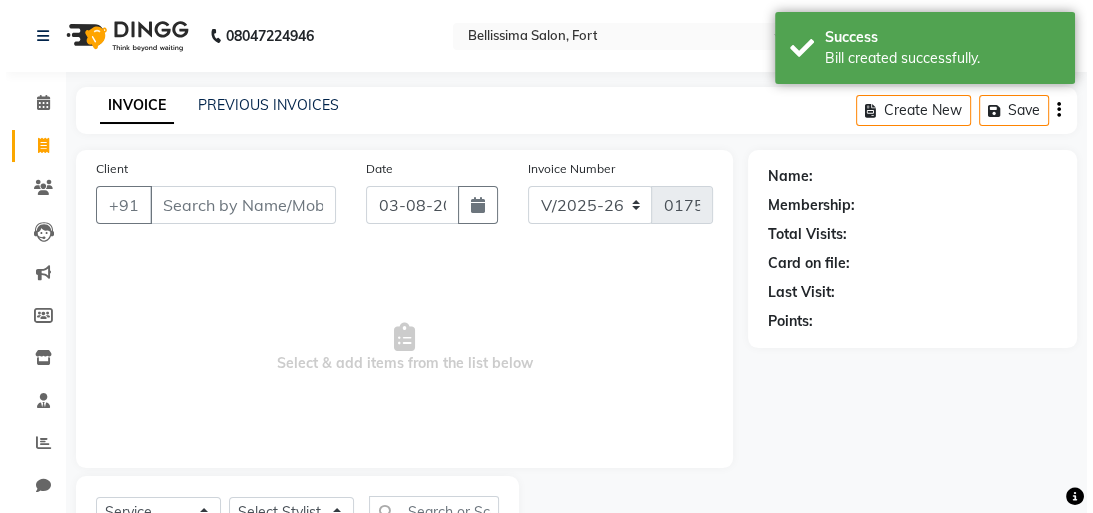 scroll, scrollTop: 88, scrollLeft: 0, axis: vertical 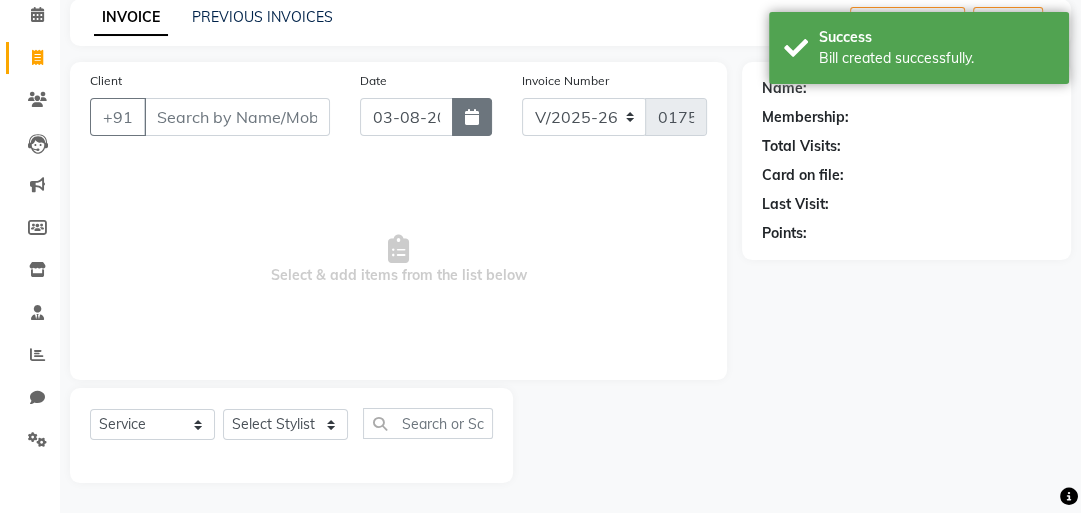 click 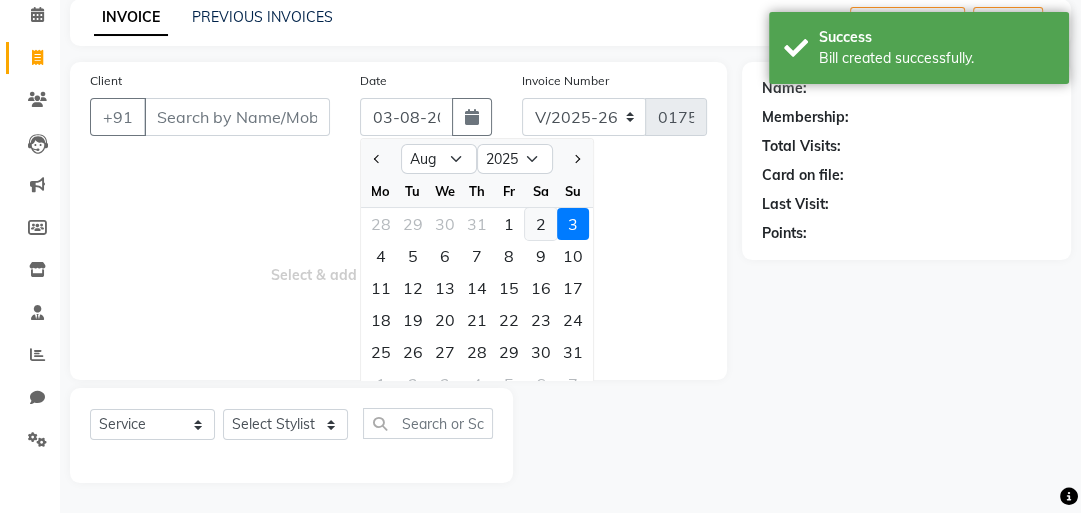 click on "2" 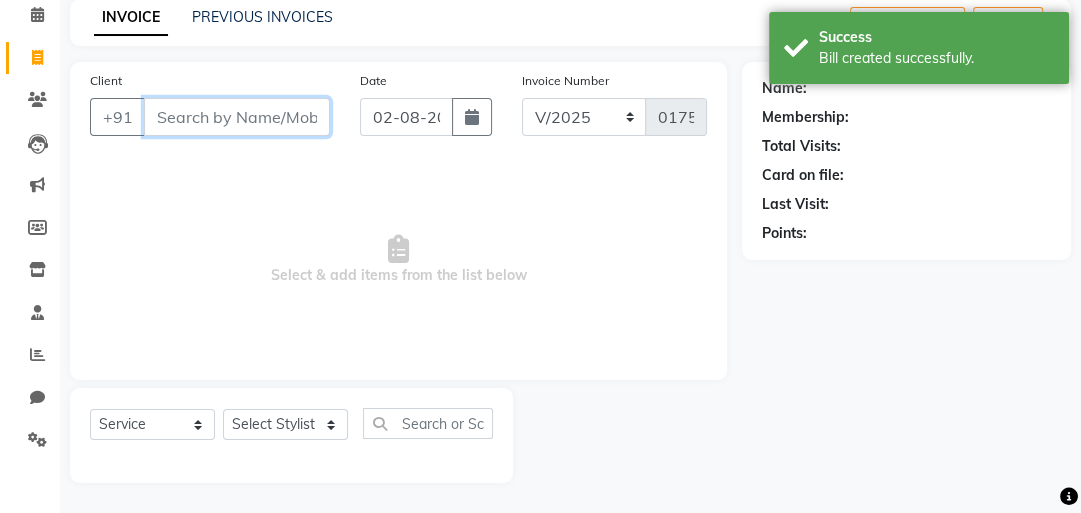 click on "Client" at bounding box center (237, 117) 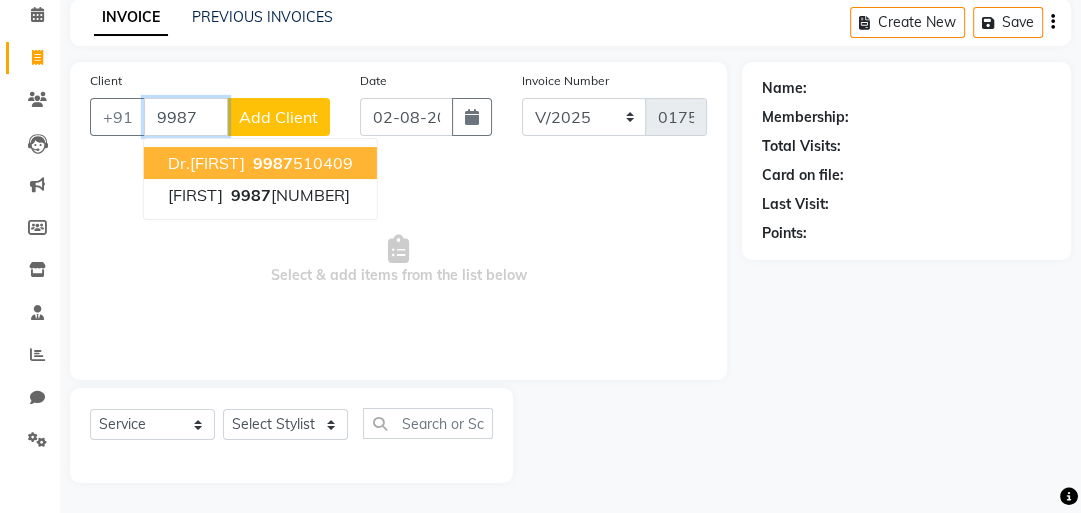 click on "[PHONE]" at bounding box center (301, 163) 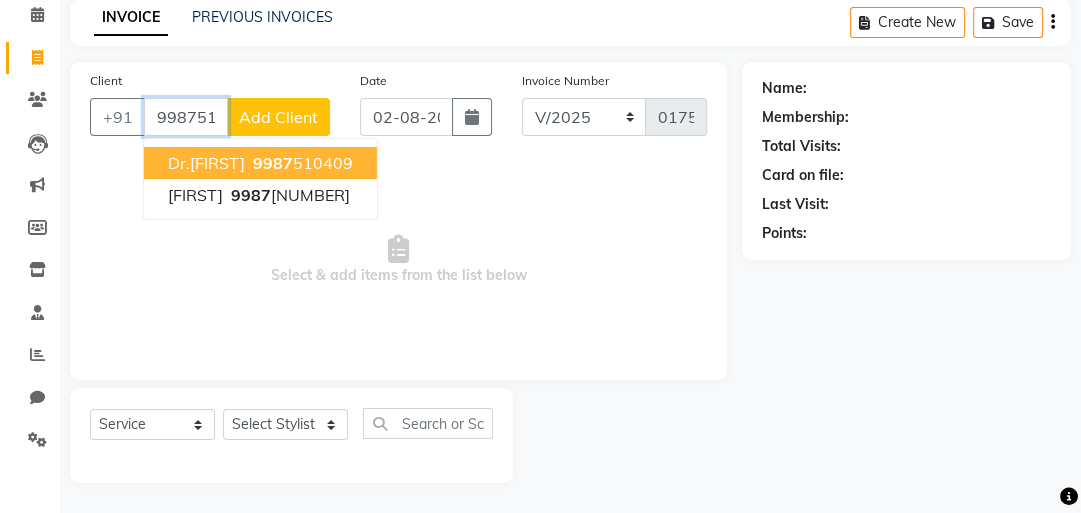 type on "9987510409" 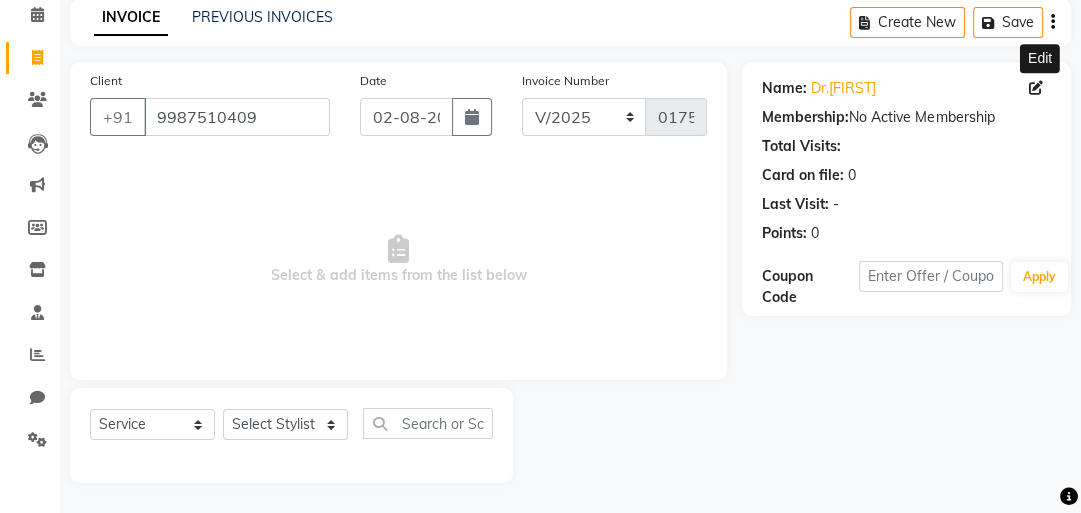 click 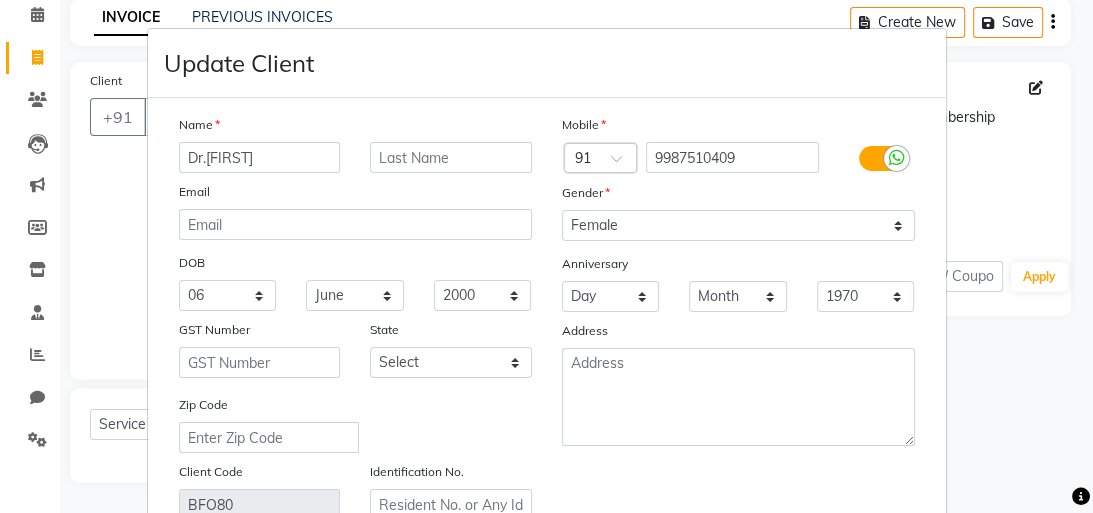 drag, startPoint x: 1024, startPoint y: 86, endPoint x: 633, endPoint y: 348, distance: 470.66443 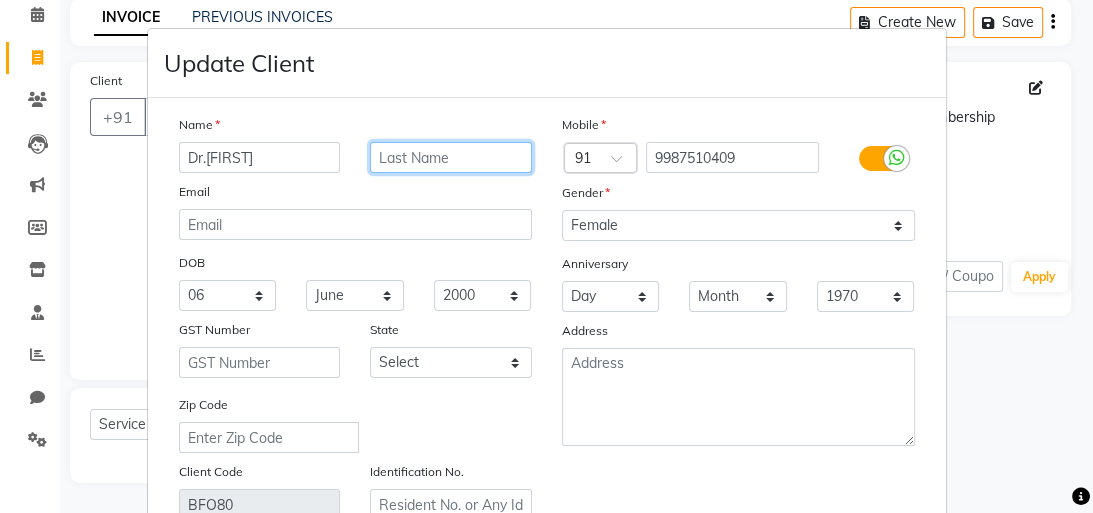 click at bounding box center [451, 157] 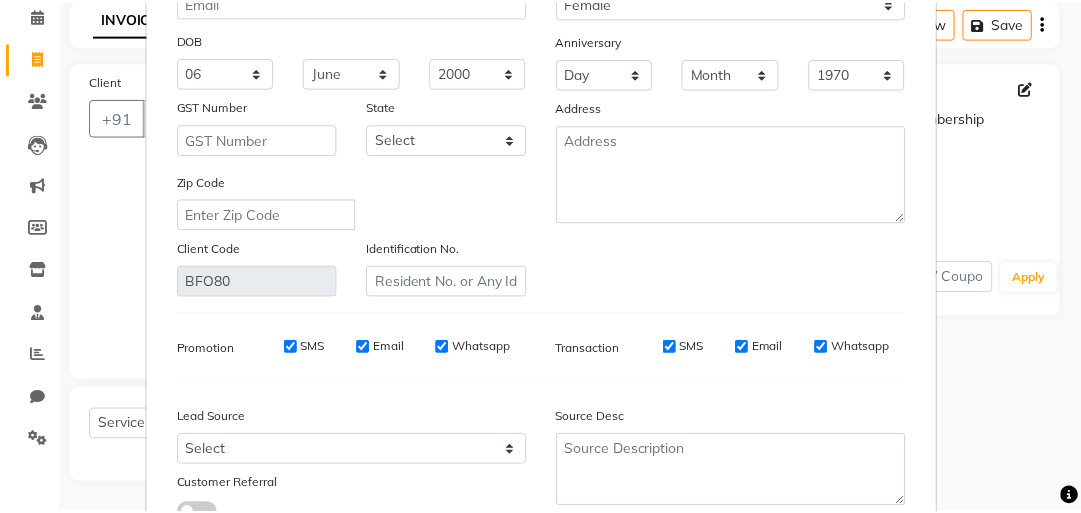 scroll, scrollTop: 384, scrollLeft: 0, axis: vertical 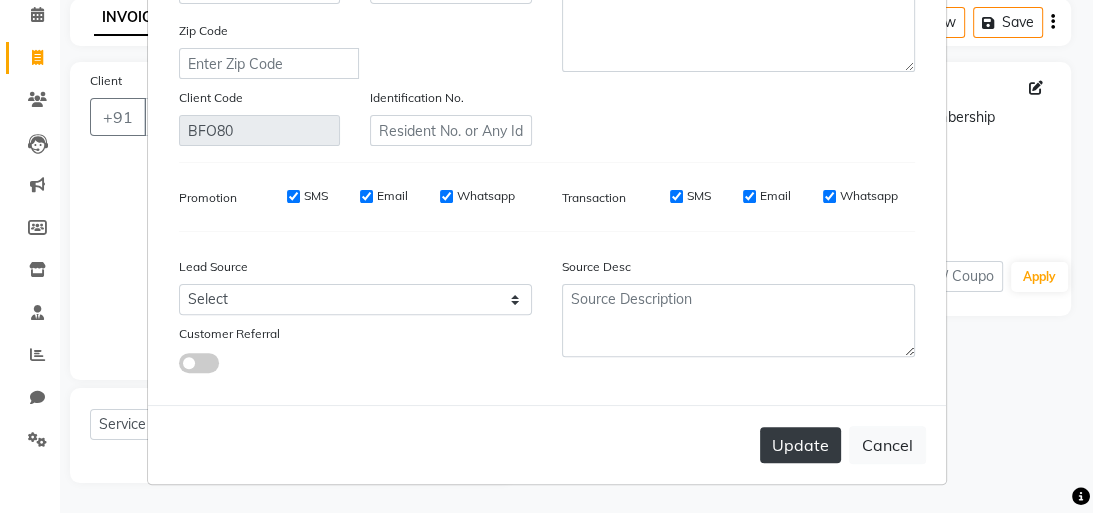 type on "[LAST]" 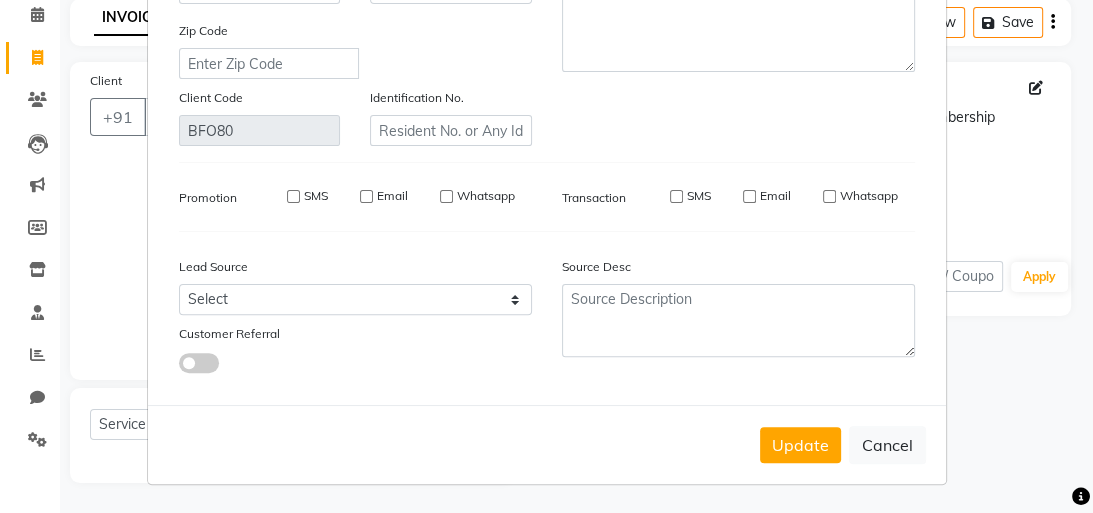 type 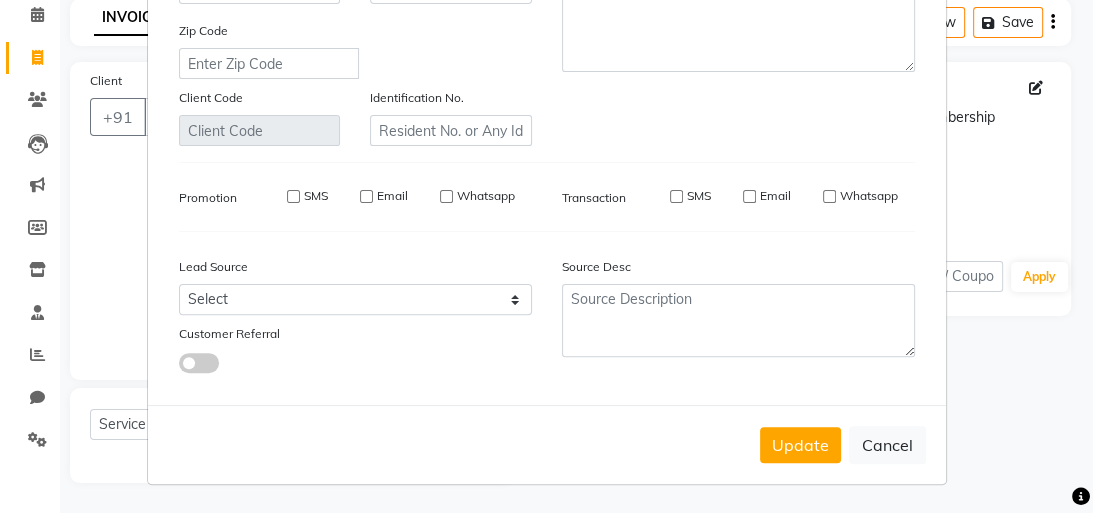 select 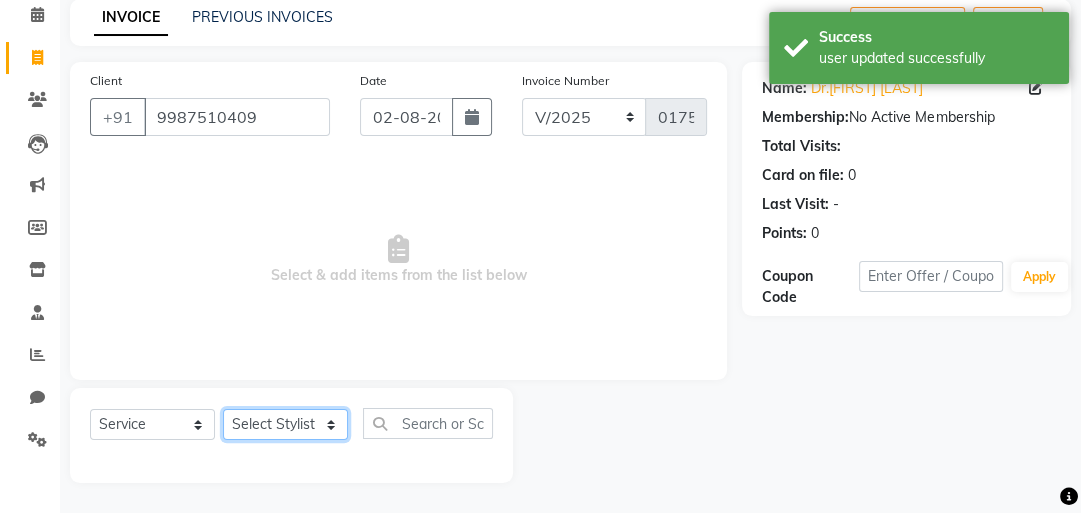 click on "Select Stylist [FIRST] [FIRST] [FIRST] [FIRST] [FIRST]" 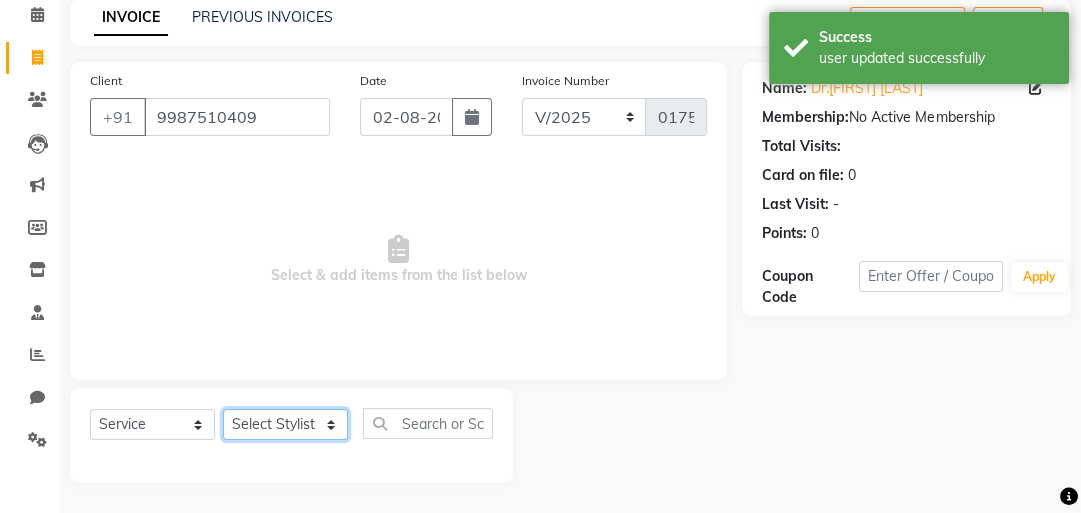 select on "79978" 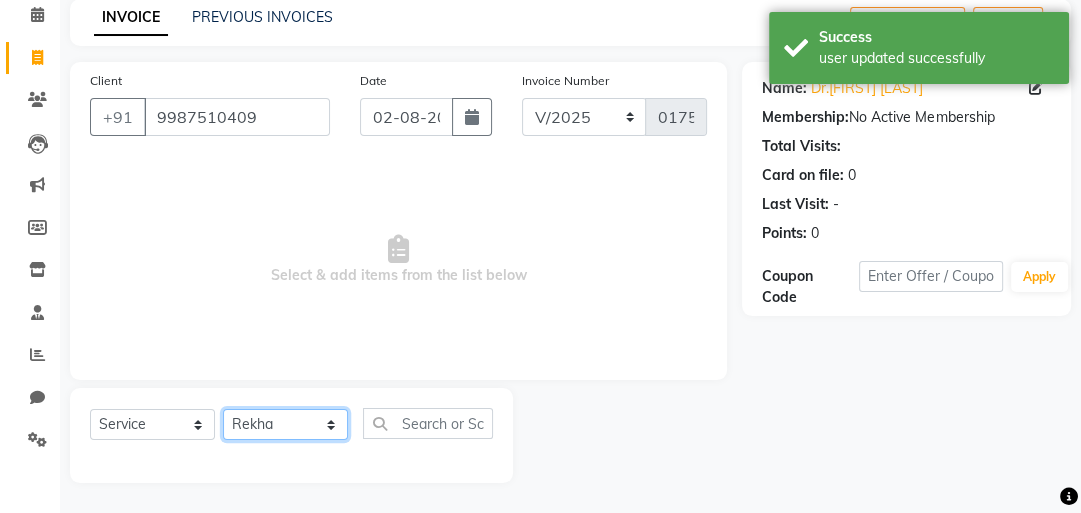 click on "Select Stylist [FIRST] [FIRST] [FIRST] [FIRST] [FIRST]" 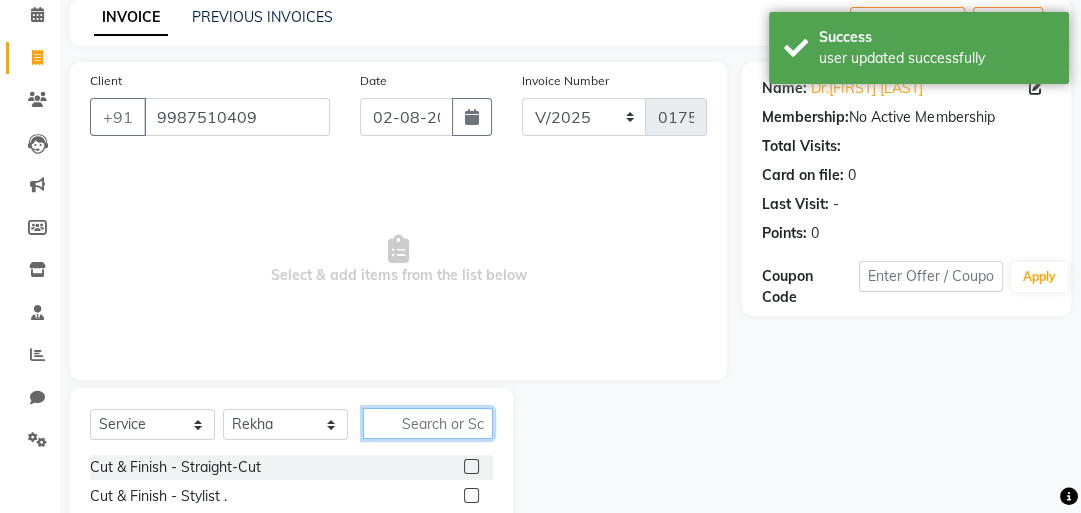 click 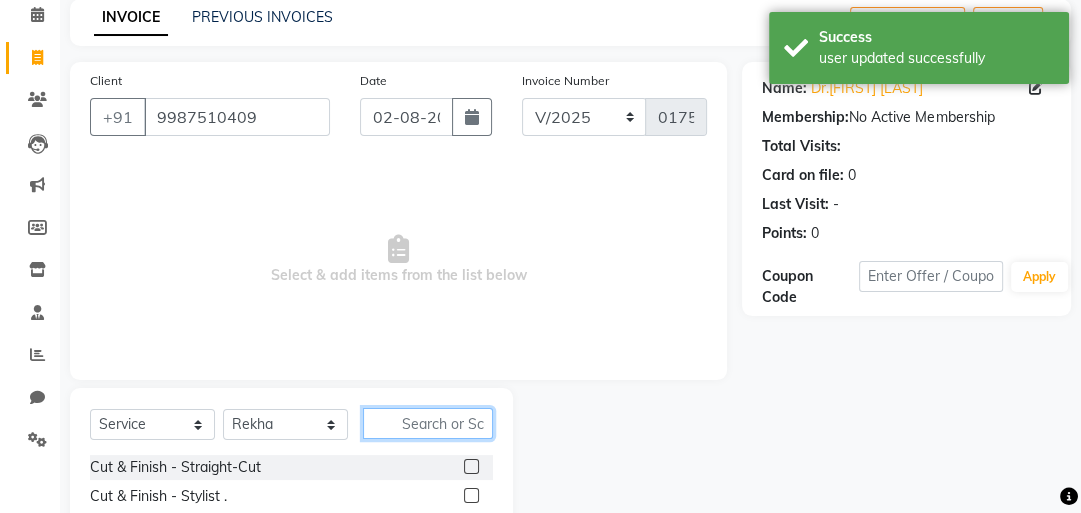 scroll, scrollTop: 288, scrollLeft: 0, axis: vertical 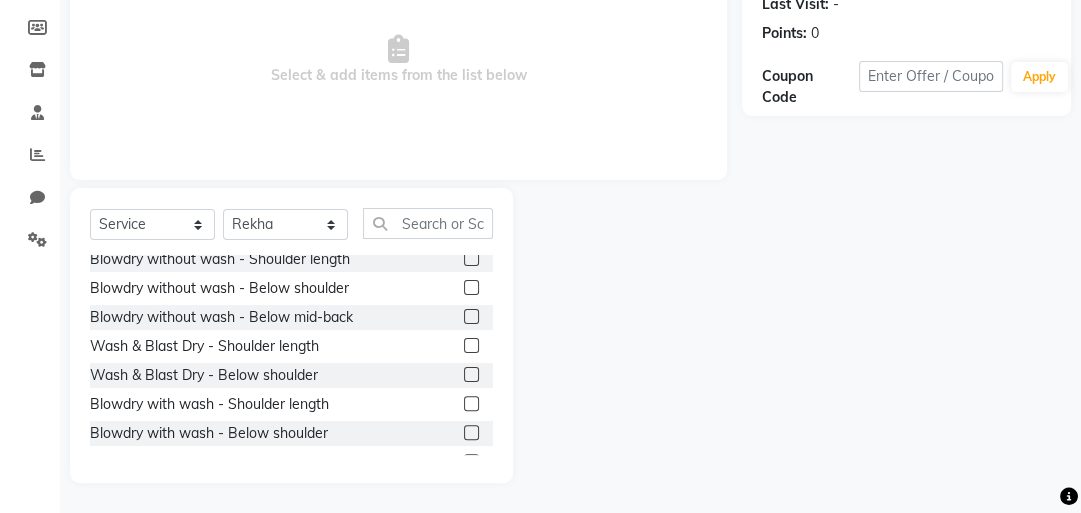 click 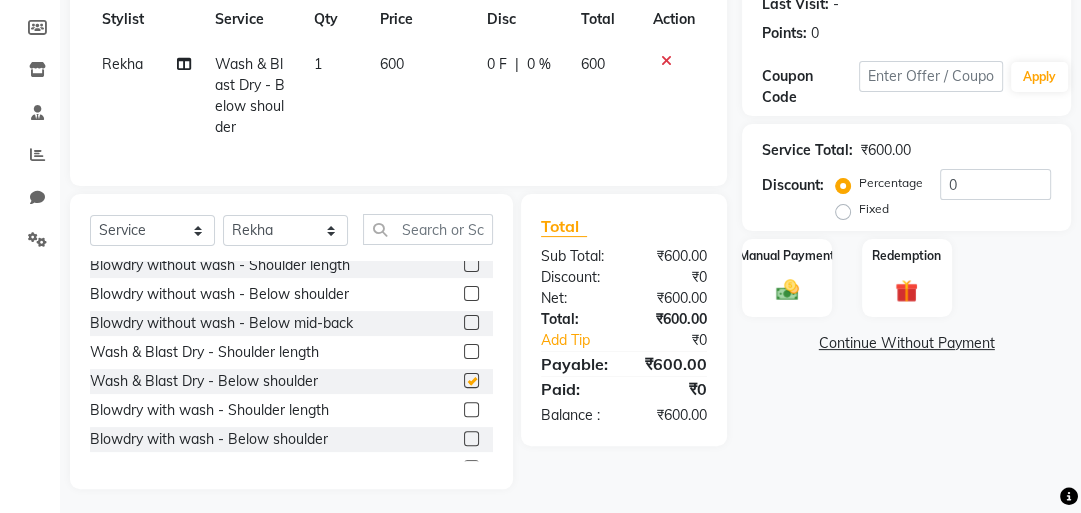 checkbox on "false" 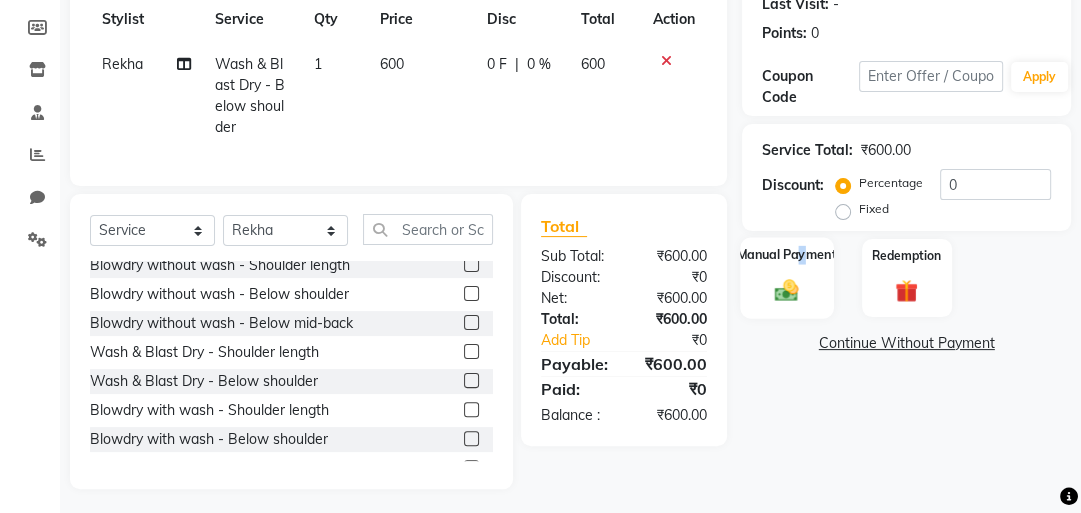 click on "Manual Payment" 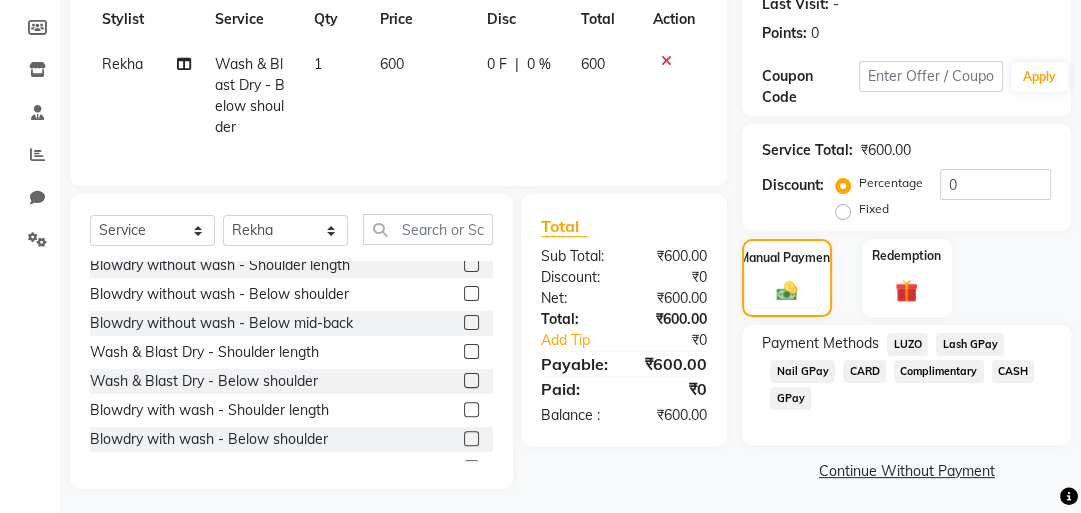 click on "GPay" 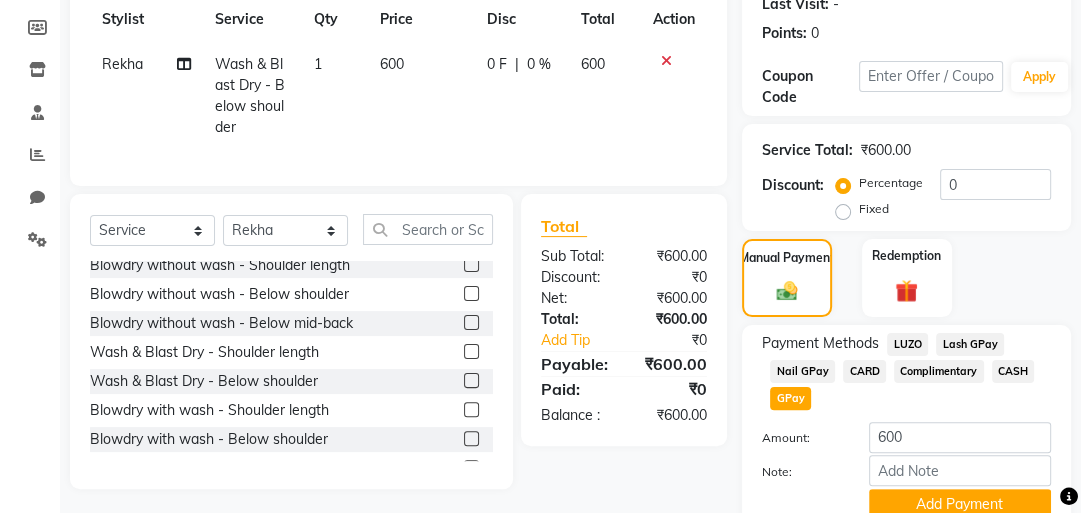 scroll, scrollTop: 376, scrollLeft: 0, axis: vertical 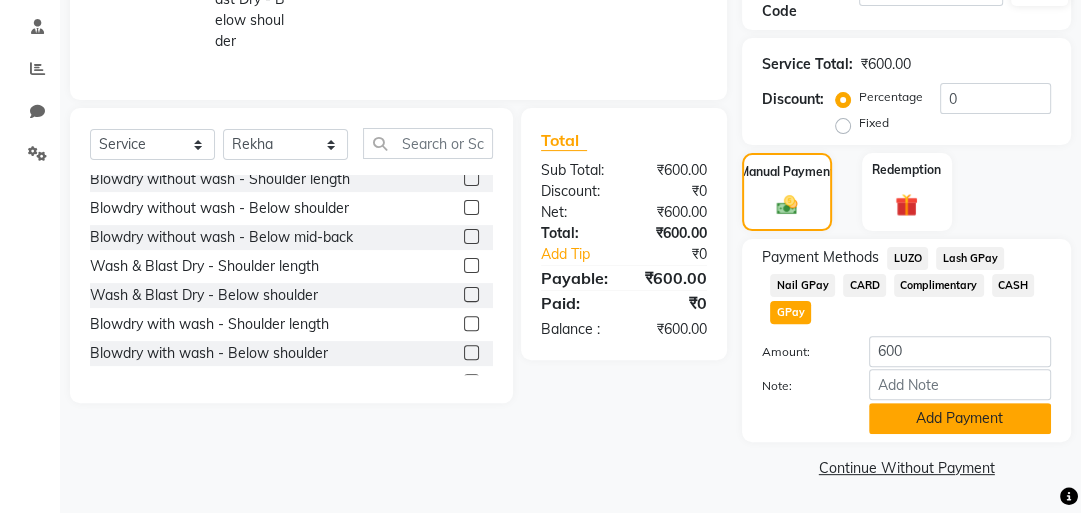 click on "Add Payment" 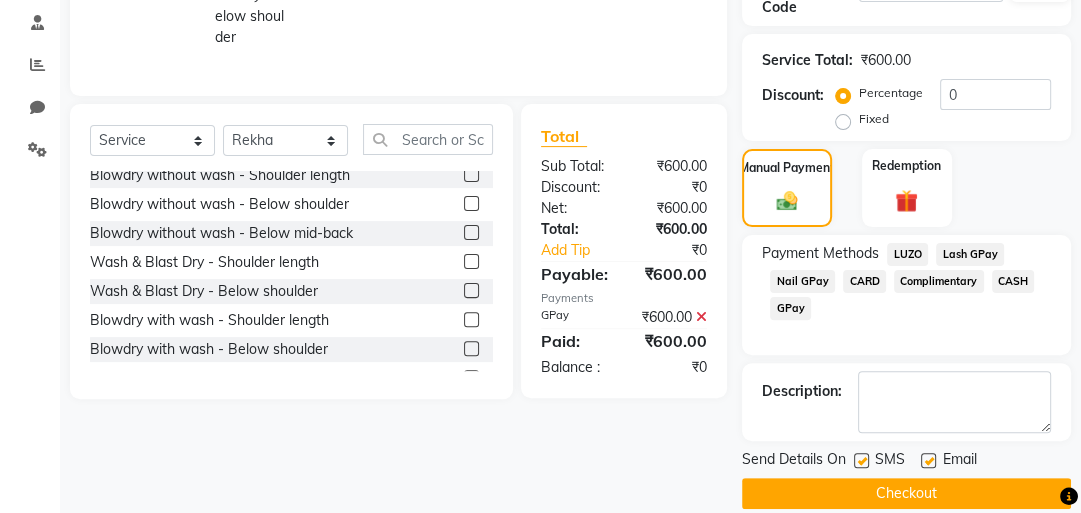 scroll, scrollTop: 402, scrollLeft: 0, axis: vertical 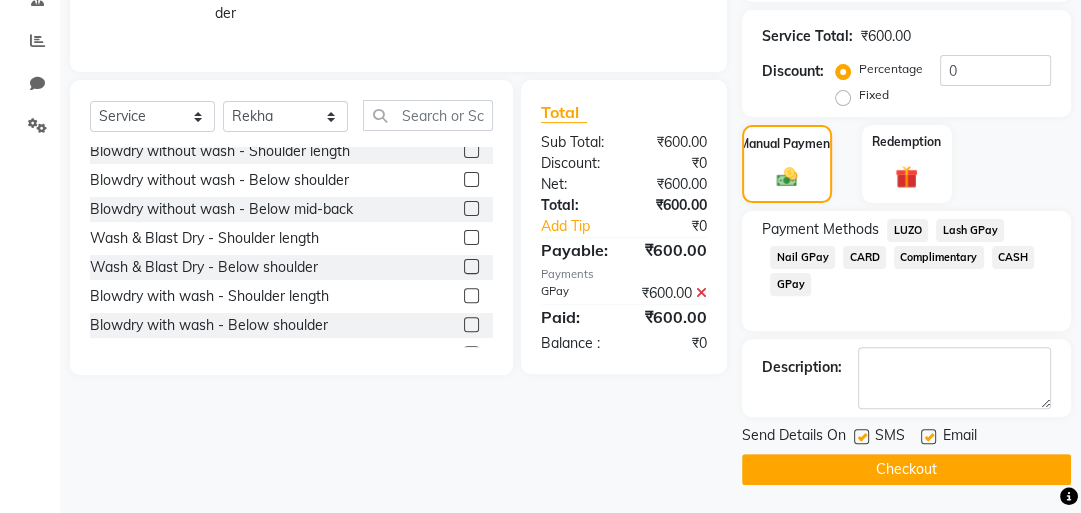 click 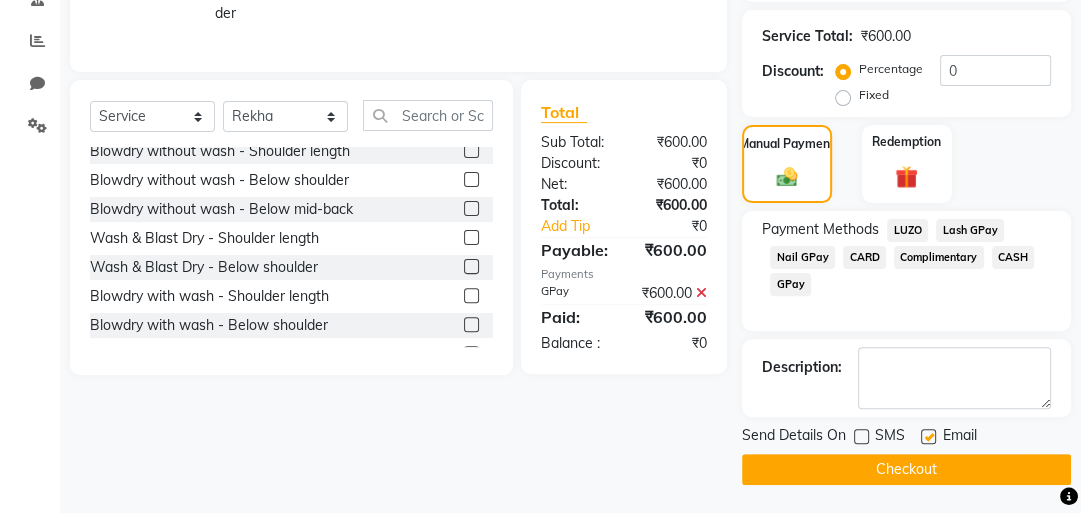 click 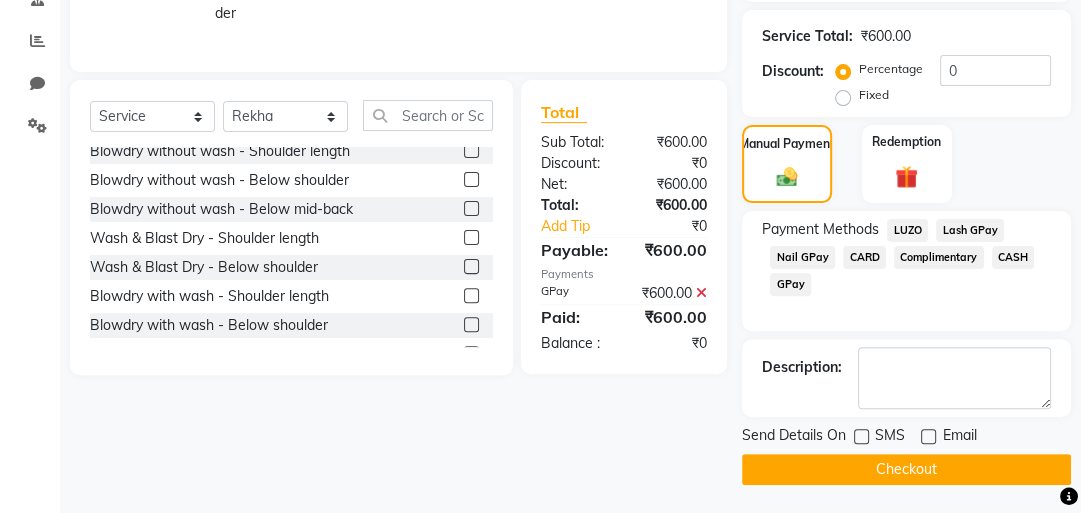 click on "Checkout" 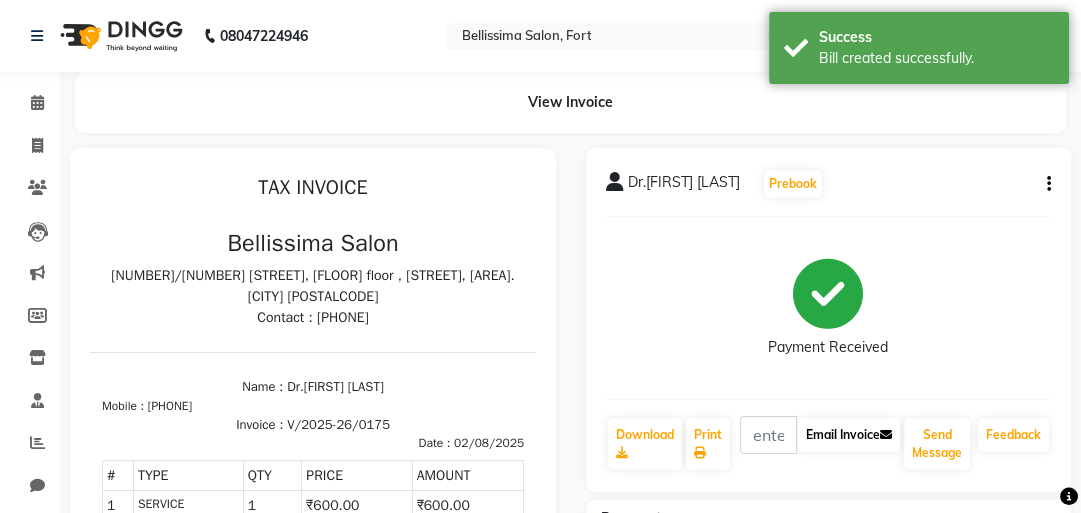 scroll, scrollTop: 0, scrollLeft: 0, axis: both 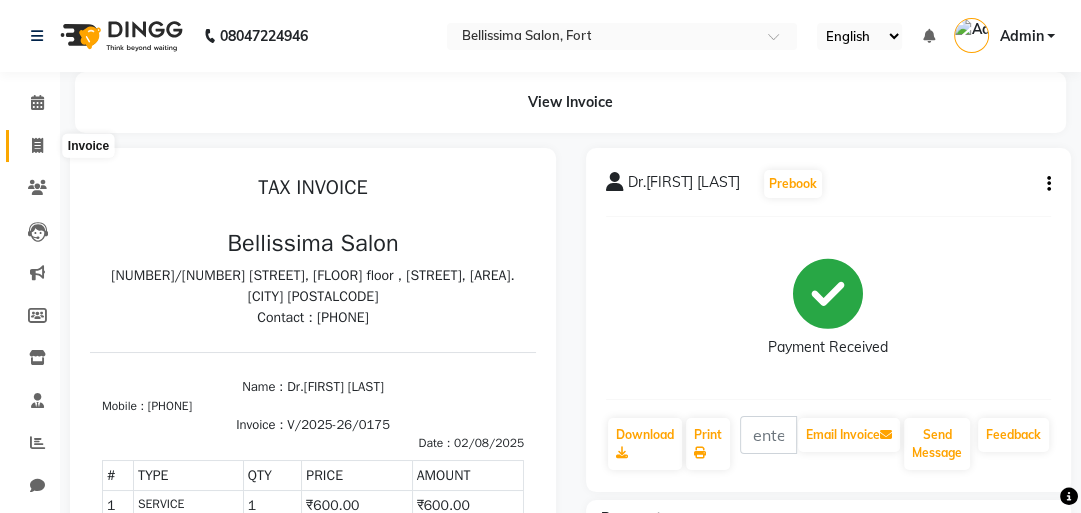 click 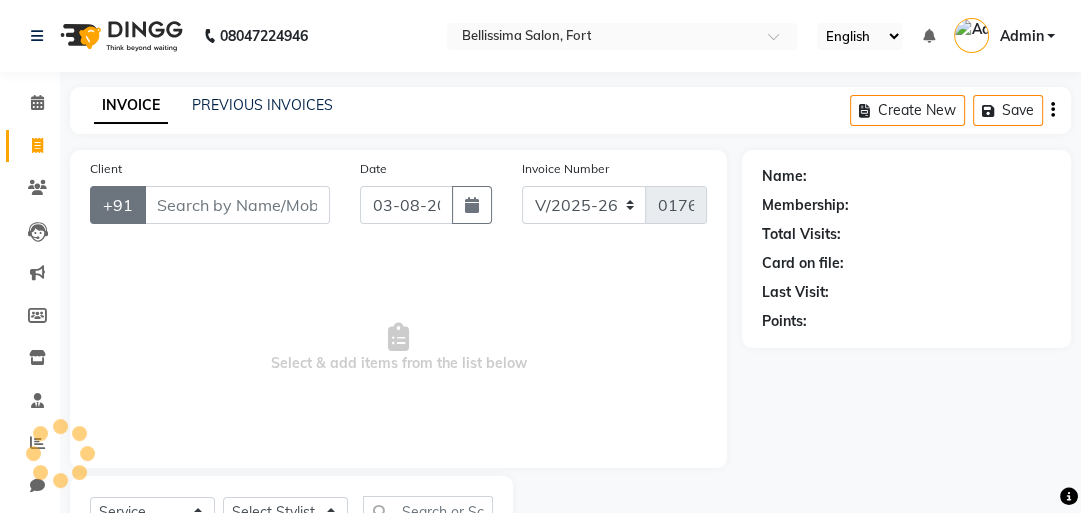 scroll, scrollTop: 88, scrollLeft: 0, axis: vertical 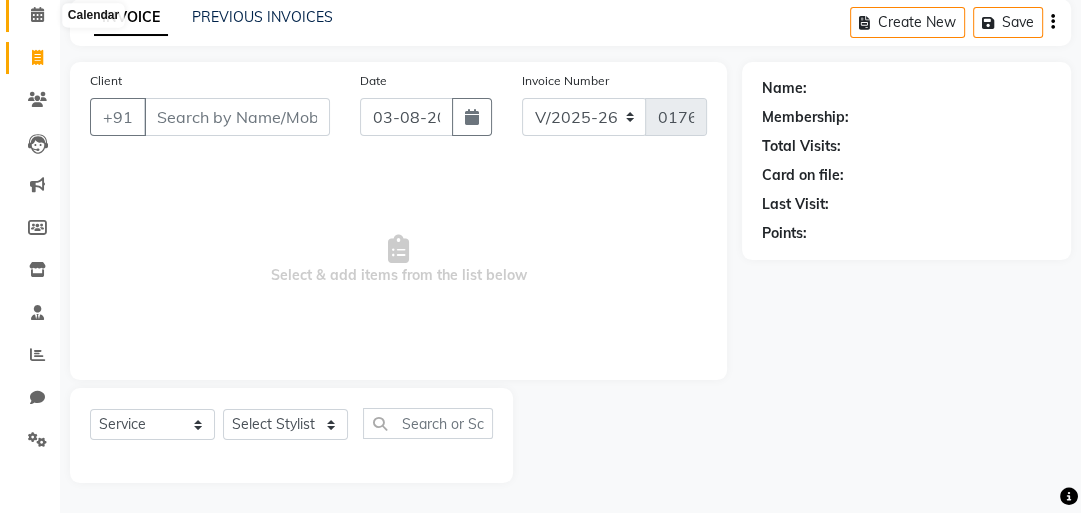 click 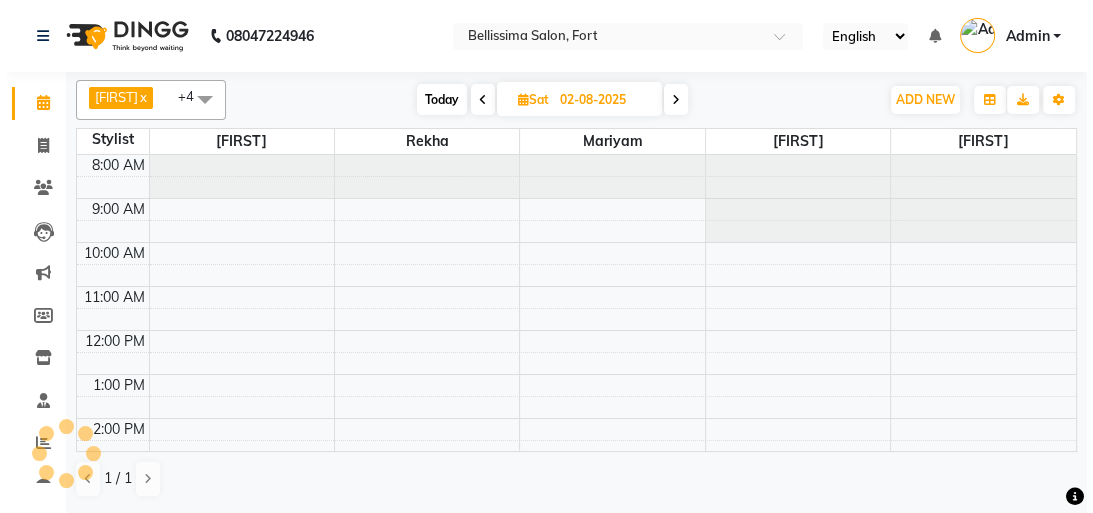 scroll, scrollTop: 0, scrollLeft: 0, axis: both 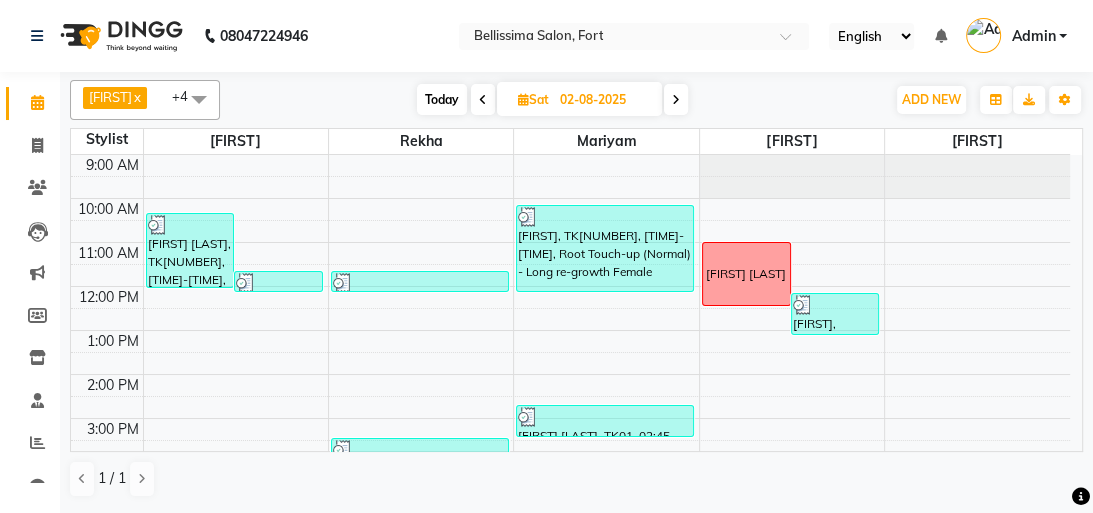 click at bounding box center [483, 100] 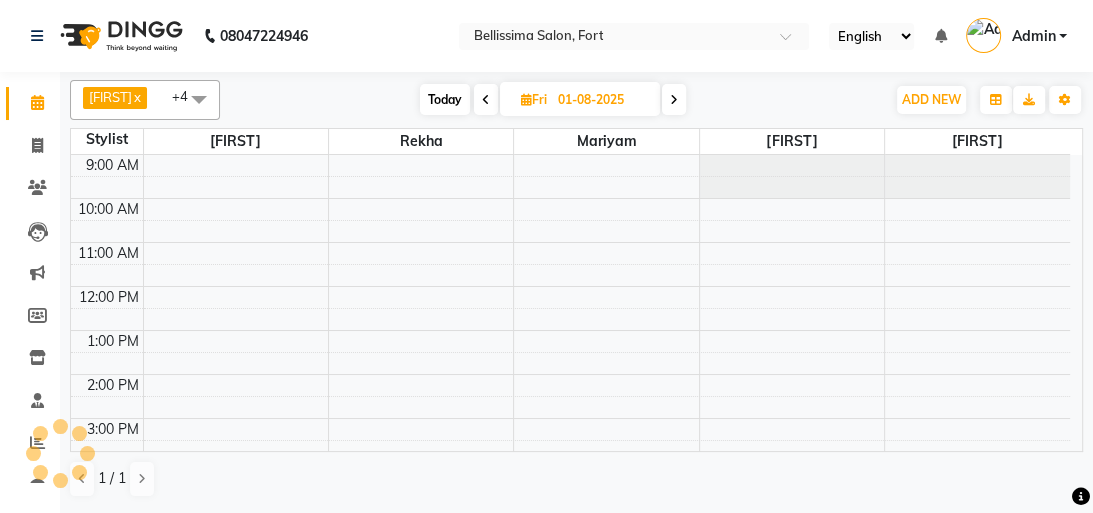 scroll, scrollTop: 132, scrollLeft: 0, axis: vertical 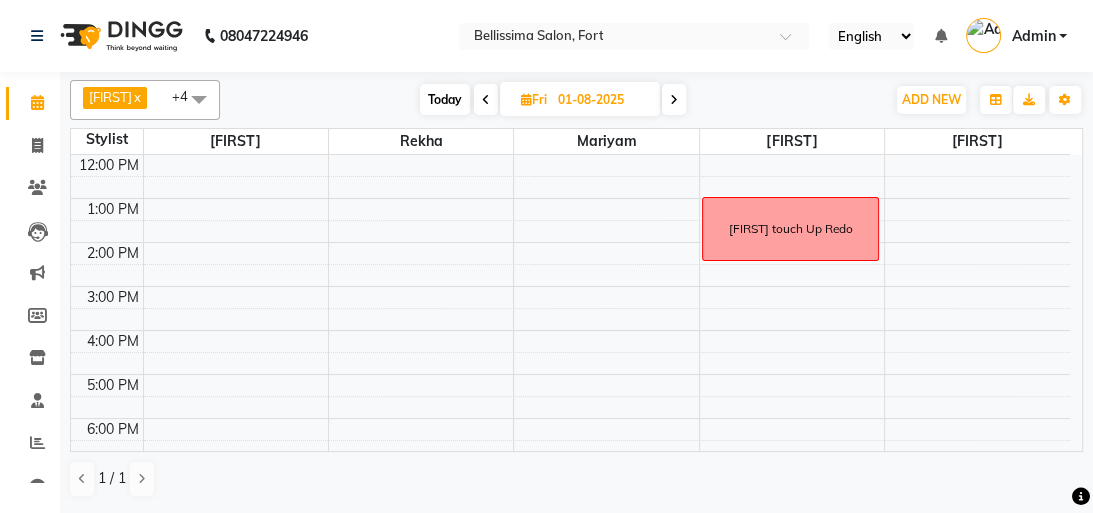 click at bounding box center [674, 99] 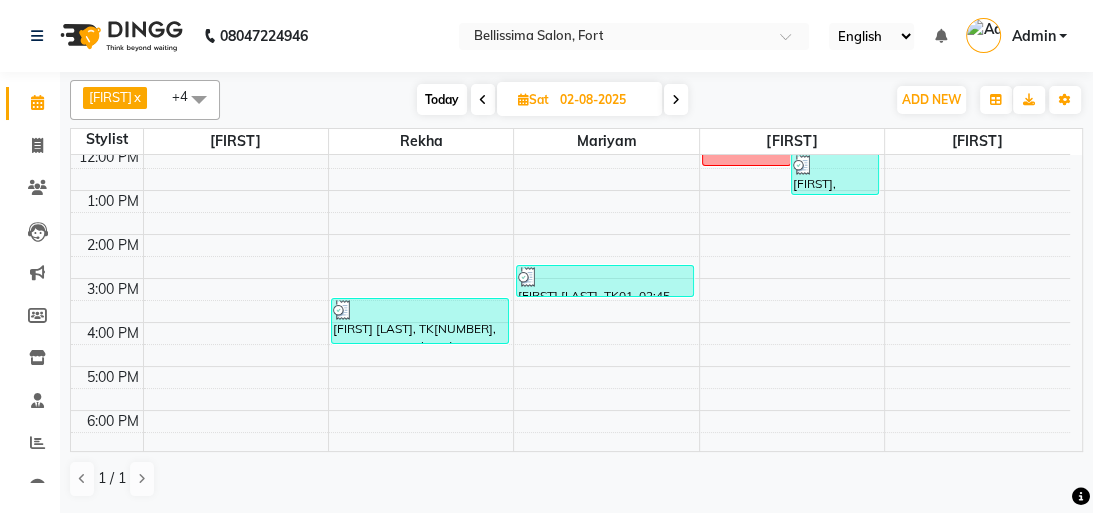scroll, scrollTop: 0, scrollLeft: 0, axis: both 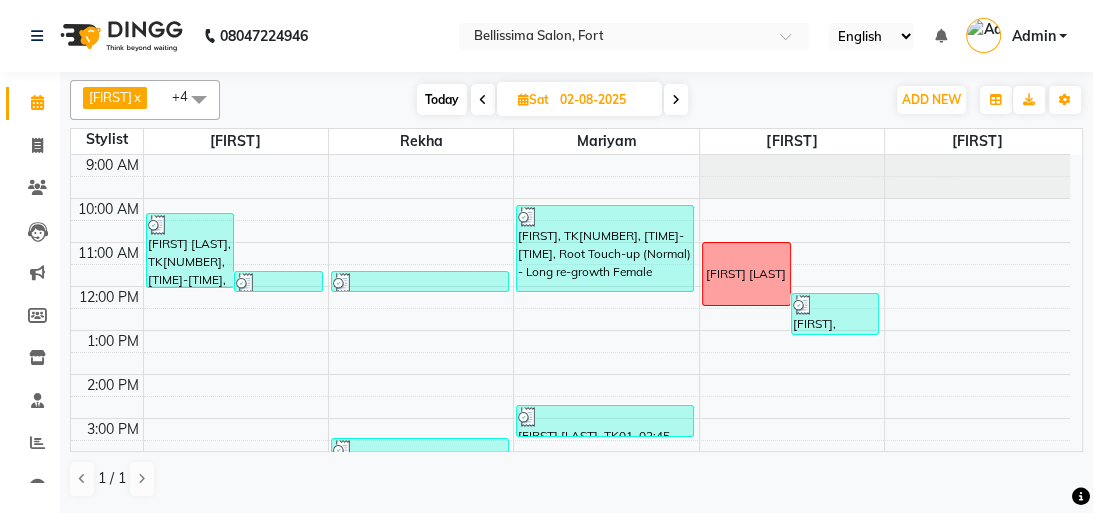 click on "Today" at bounding box center (442, 99) 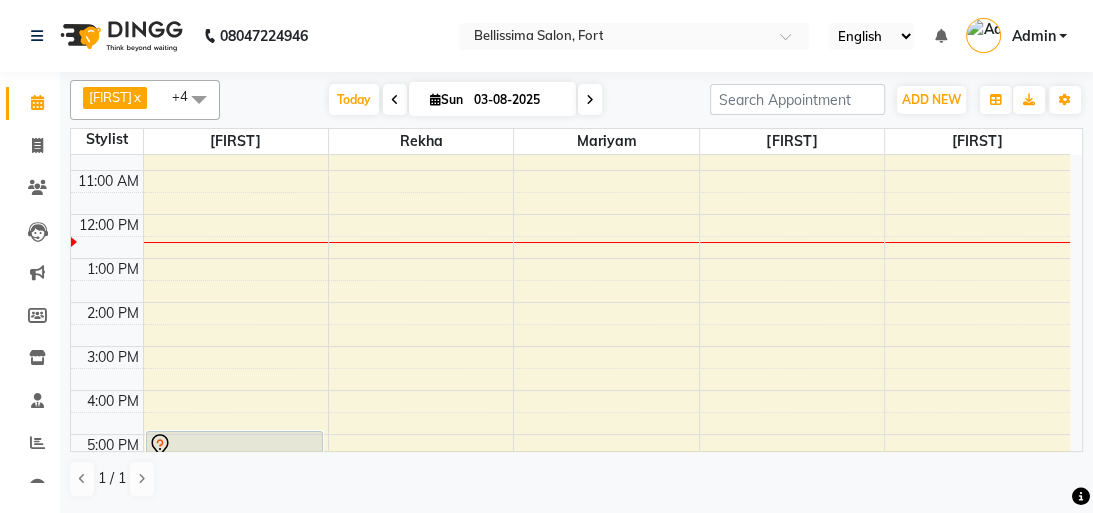 scroll, scrollTop: 0, scrollLeft: 0, axis: both 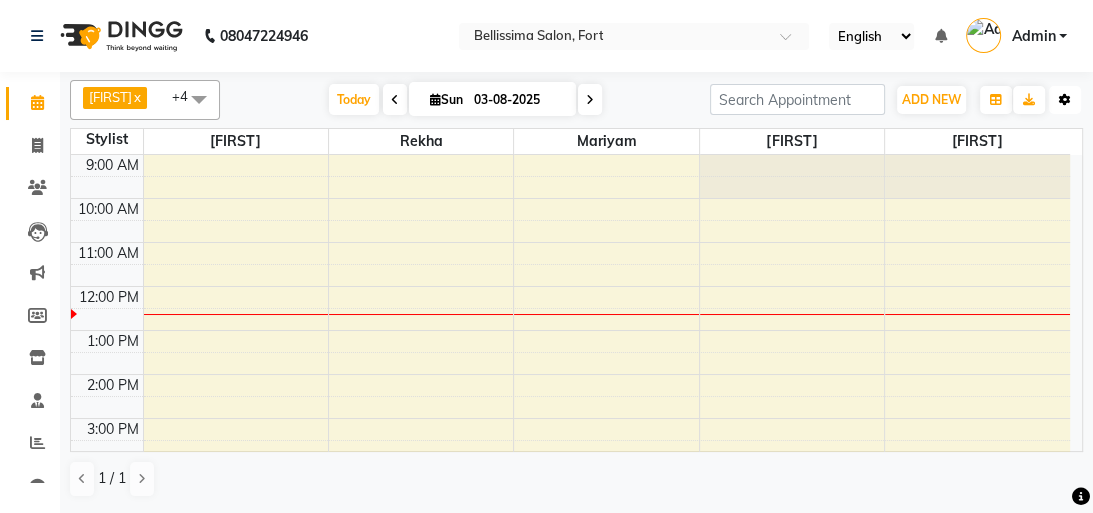 click at bounding box center (1065, 100) 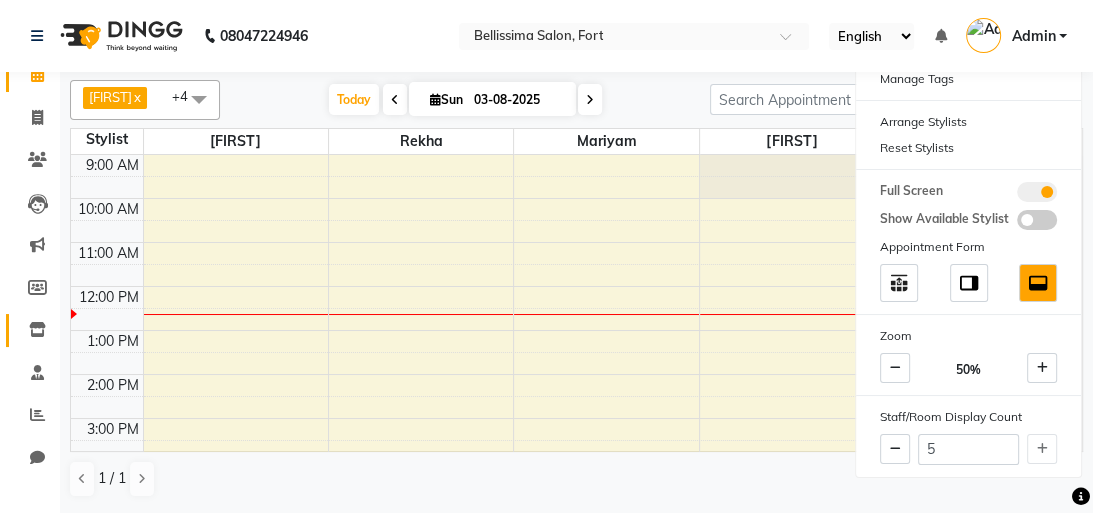 scroll, scrollTop: 0, scrollLeft: 0, axis: both 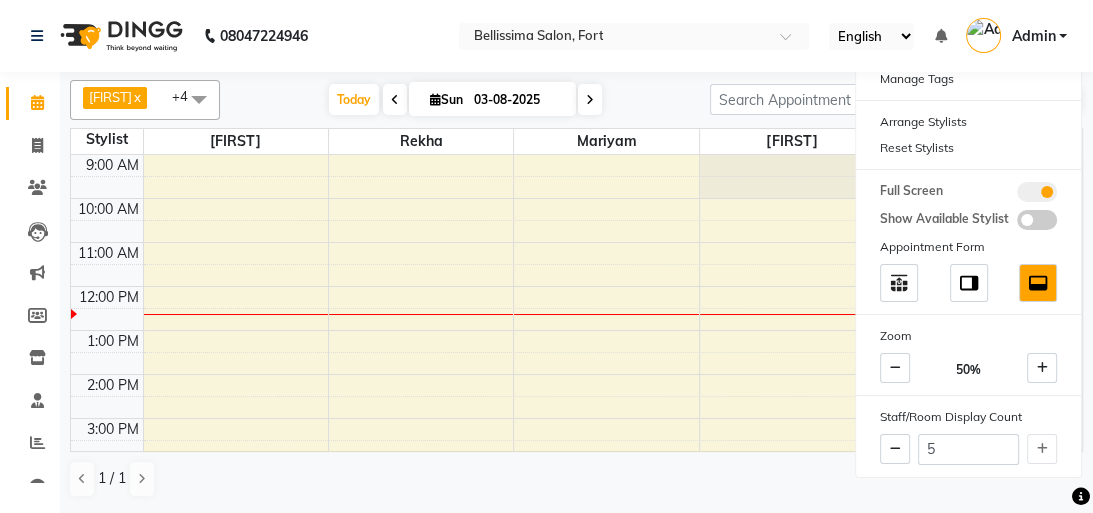 click at bounding box center (199, 99) 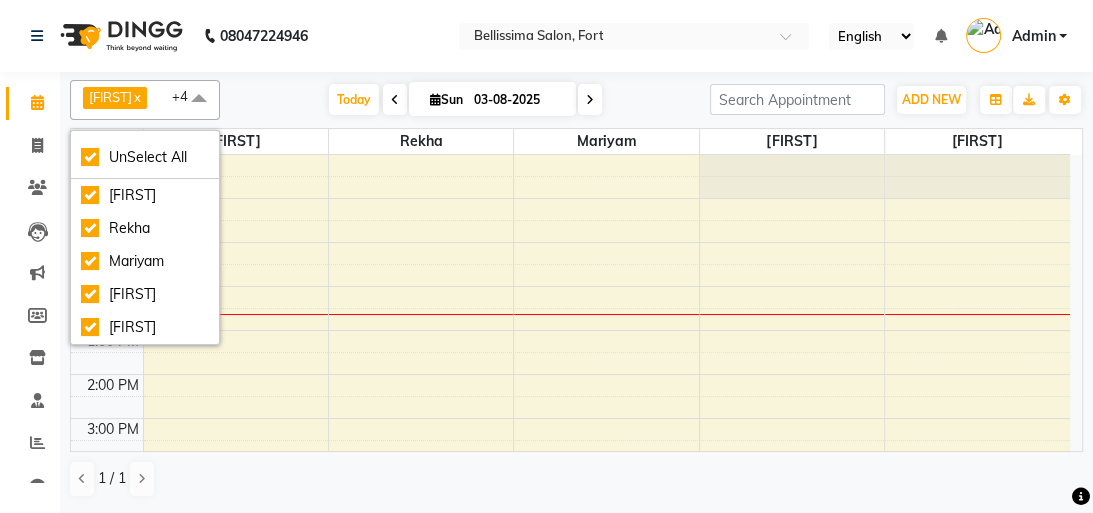 click at bounding box center [199, 99] 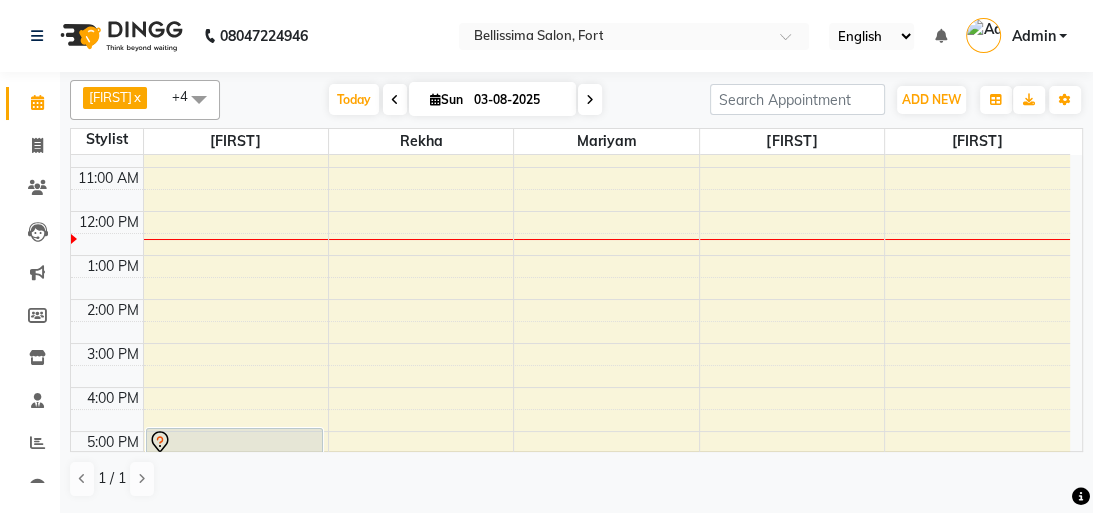 scroll, scrollTop: 0, scrollLeft: 0, axis: both 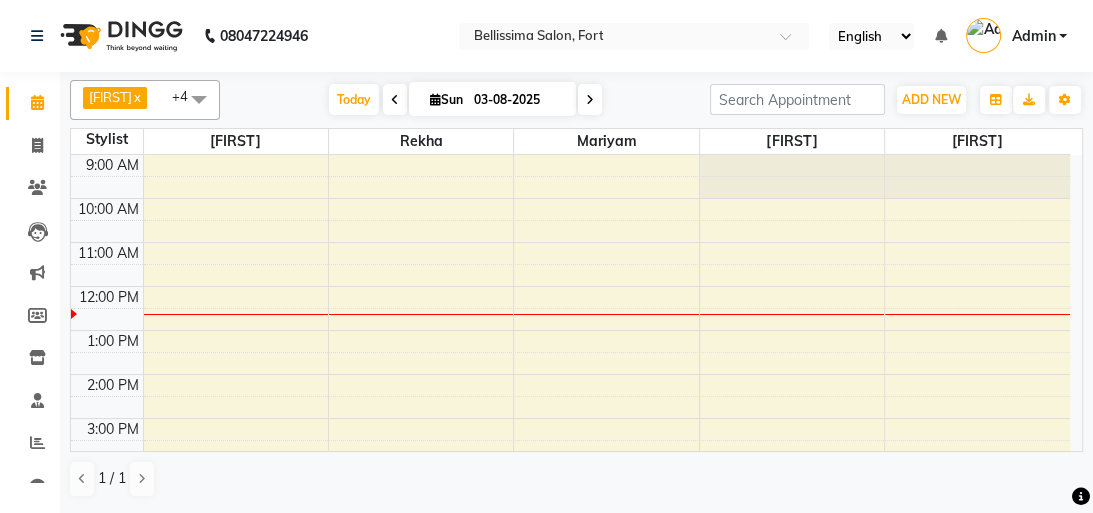 click at bounding box center (395, 99) 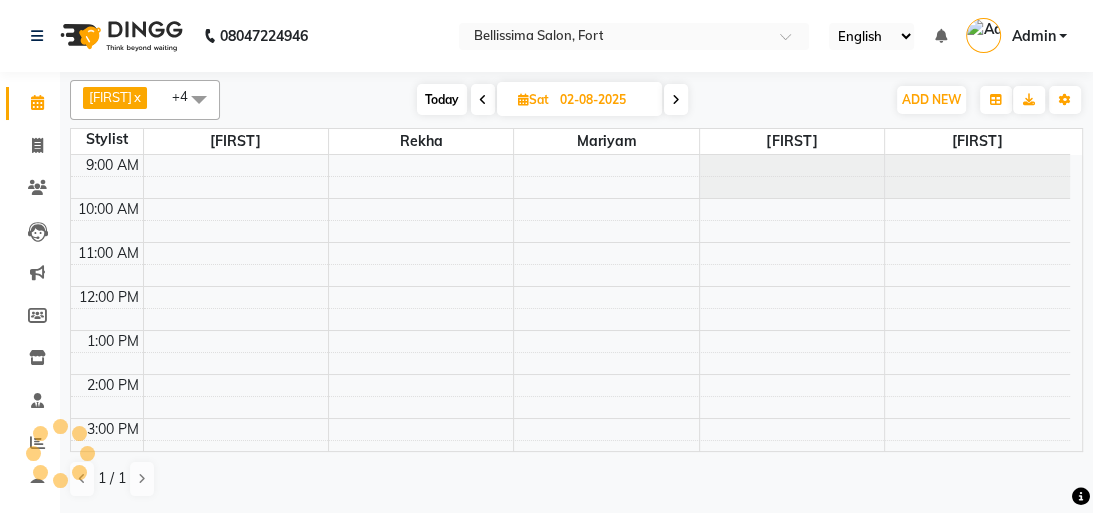 scroll, scrollTop: 132, scrollLeft: 0, axis: vertical 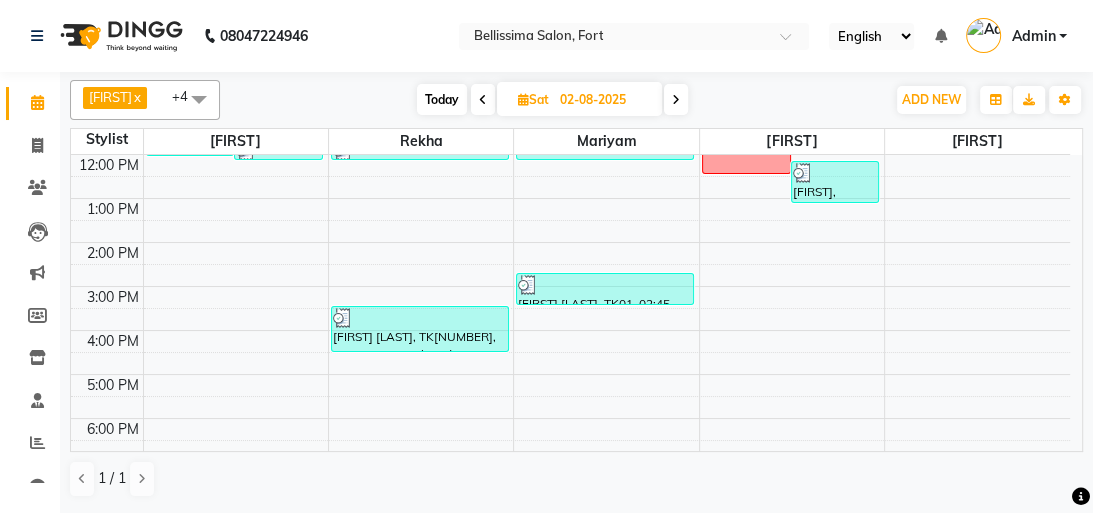 click at bounding box center (483, 100) 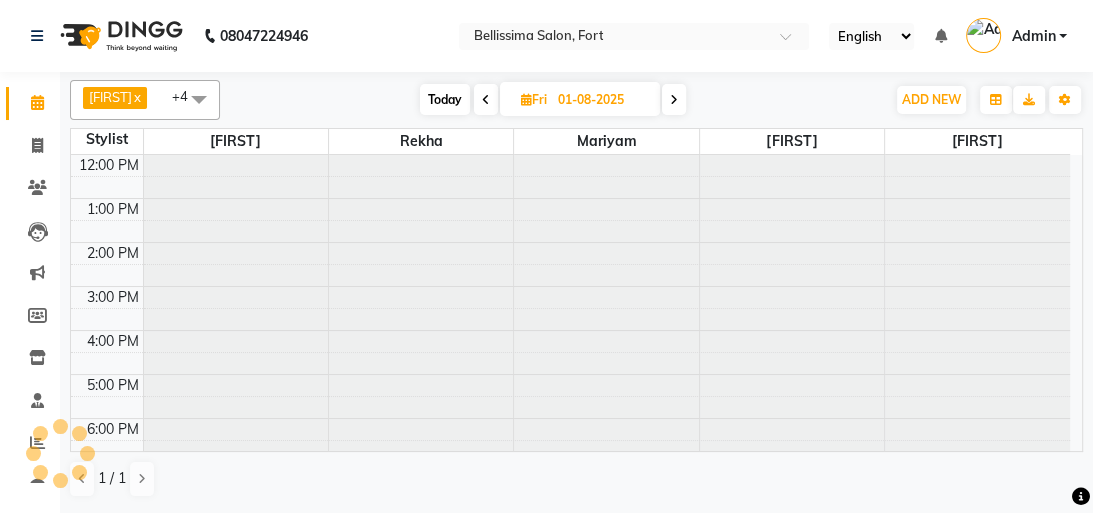 scroll, scrollTop: 132, scrollLeft: 0, axis: vertical 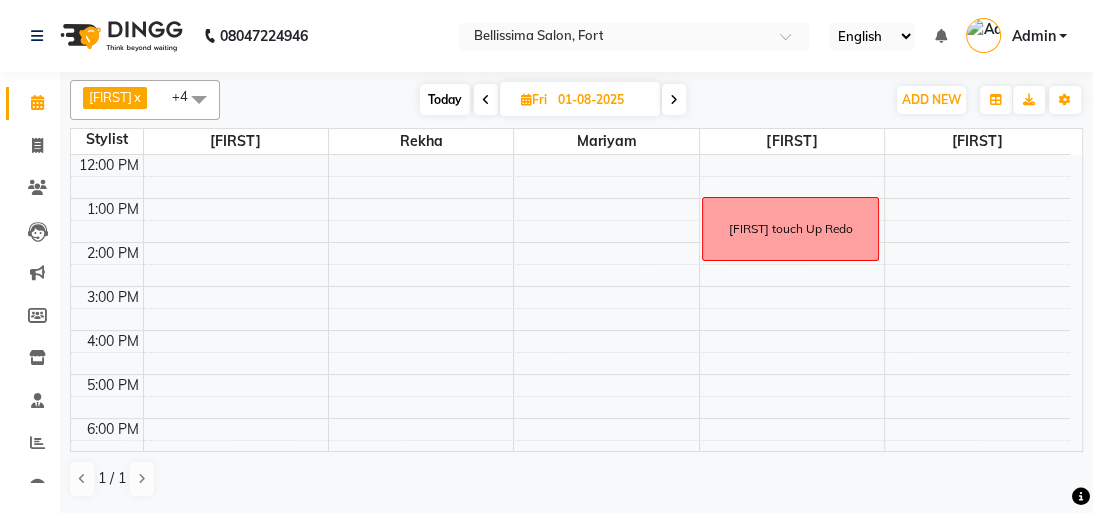 click at bounding box center [486, 100] 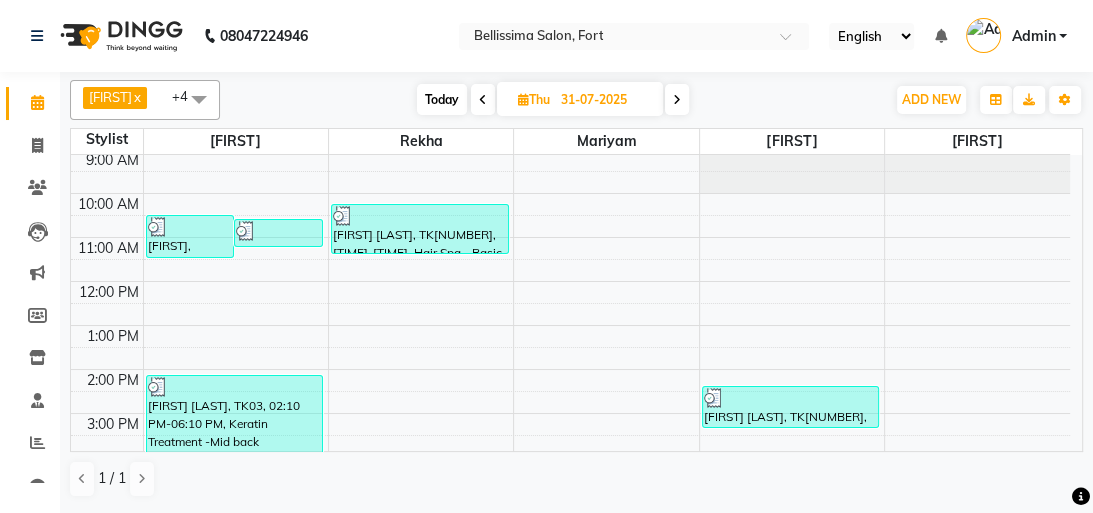 scroll, scrollTop: 0, scrollLeft: 0, axis: both 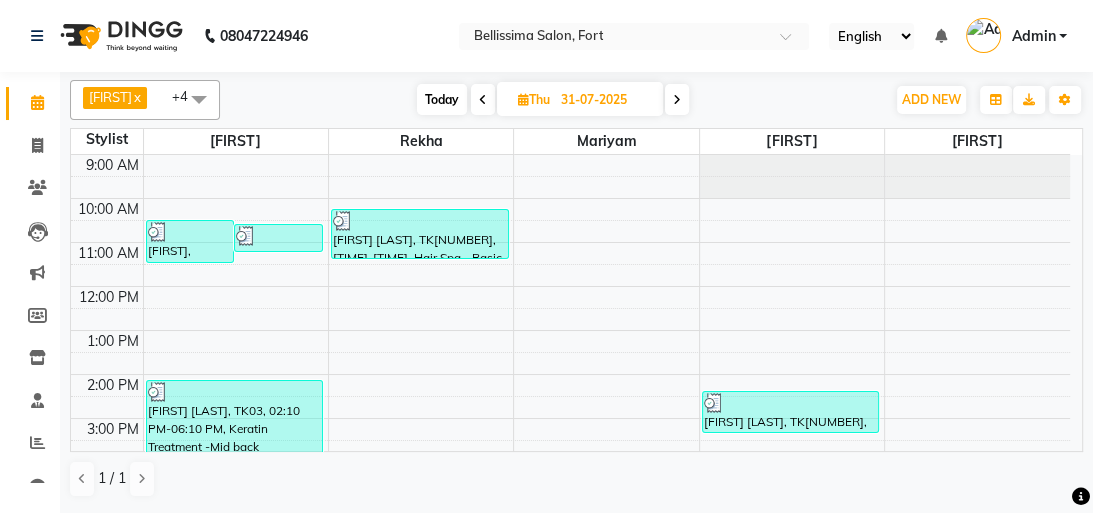 click at bounding box center [483, 99] 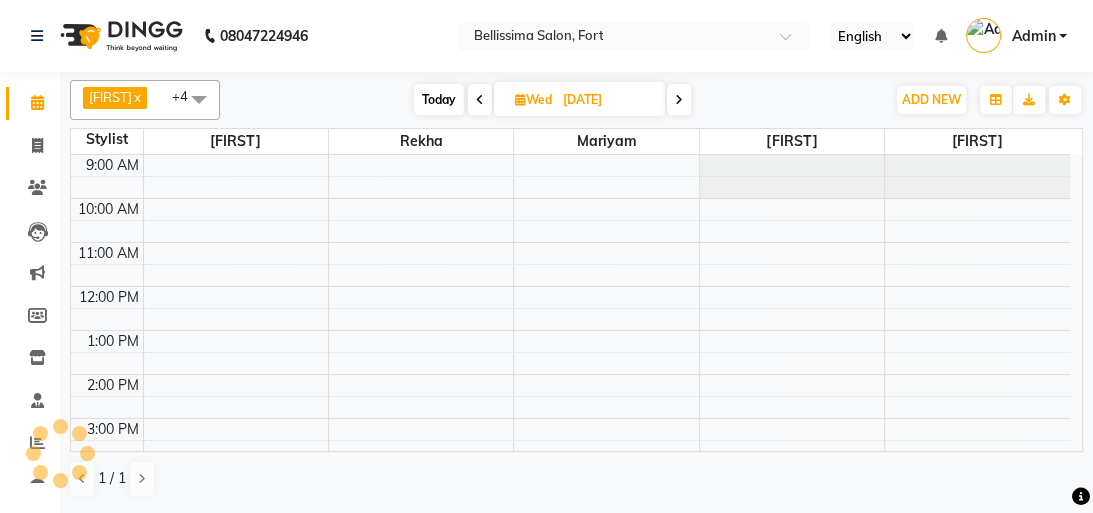 scroll, scrollTop: 132, scrollLeft: 0, axis: vertical 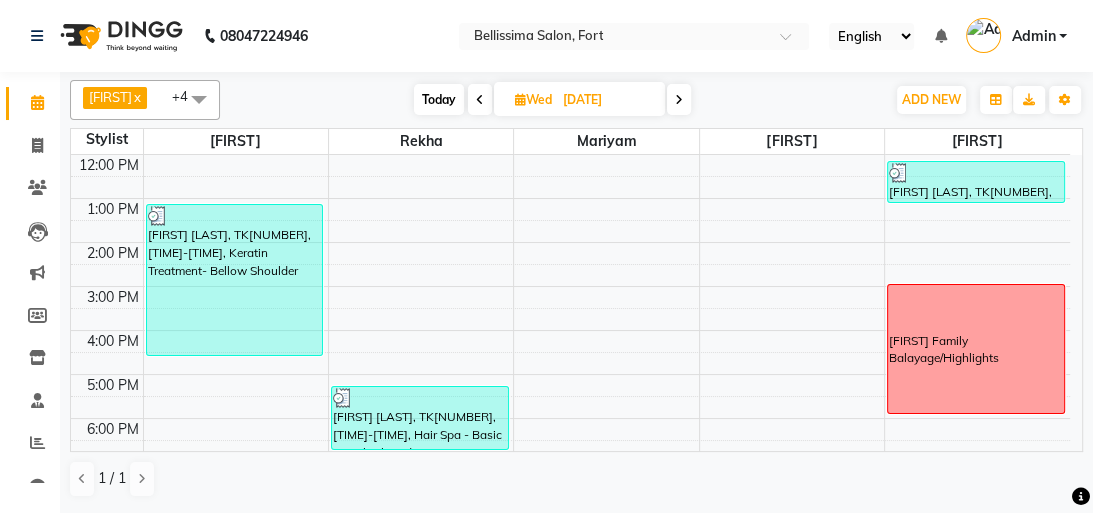click at bounding box center (480, 99) 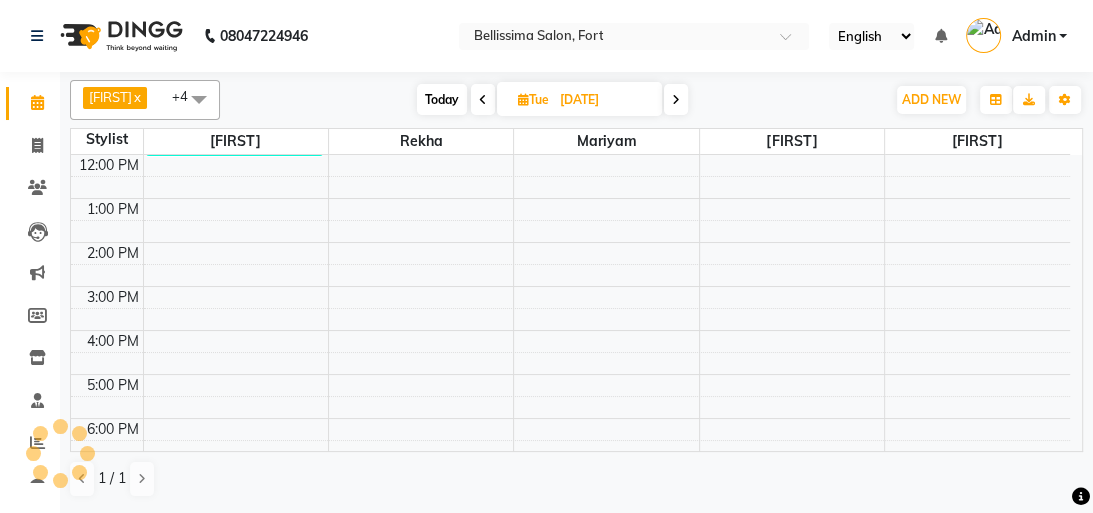 scroll, scrollTop: 132, scrollLeft: 0, axis: vertical 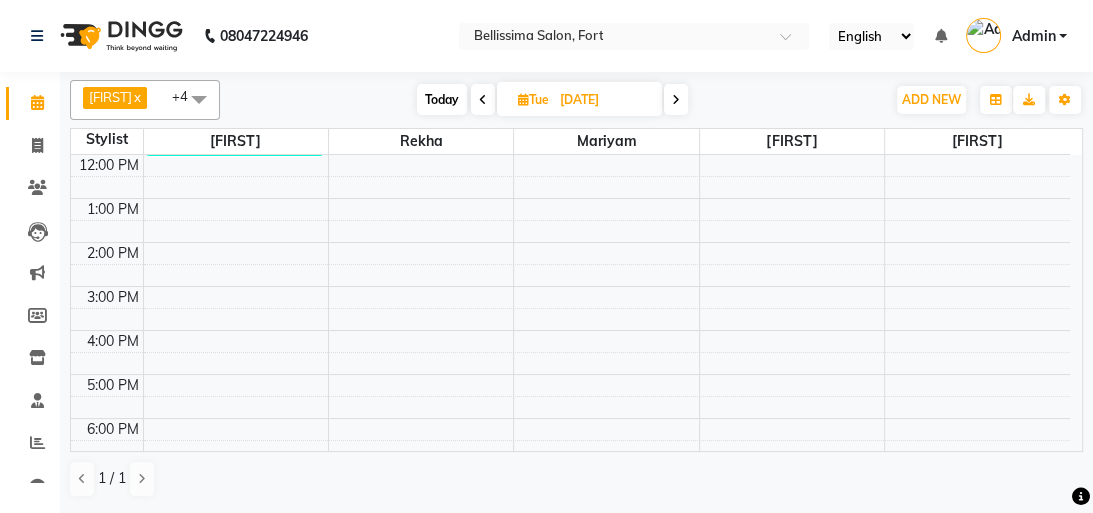 click at bounding box center [676, 99] 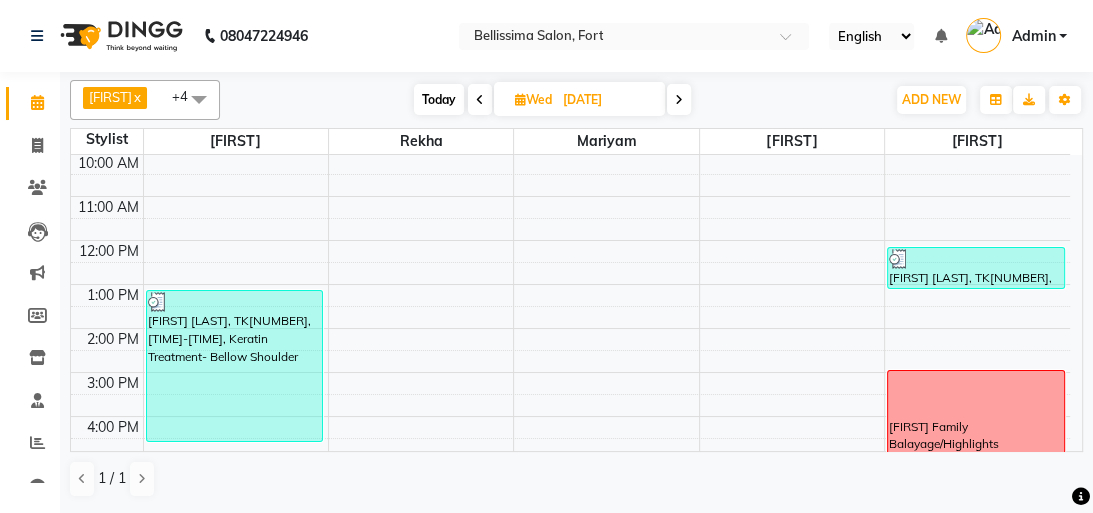 scroll, scrollTop: 0, scrollLeft: 0, axis: both 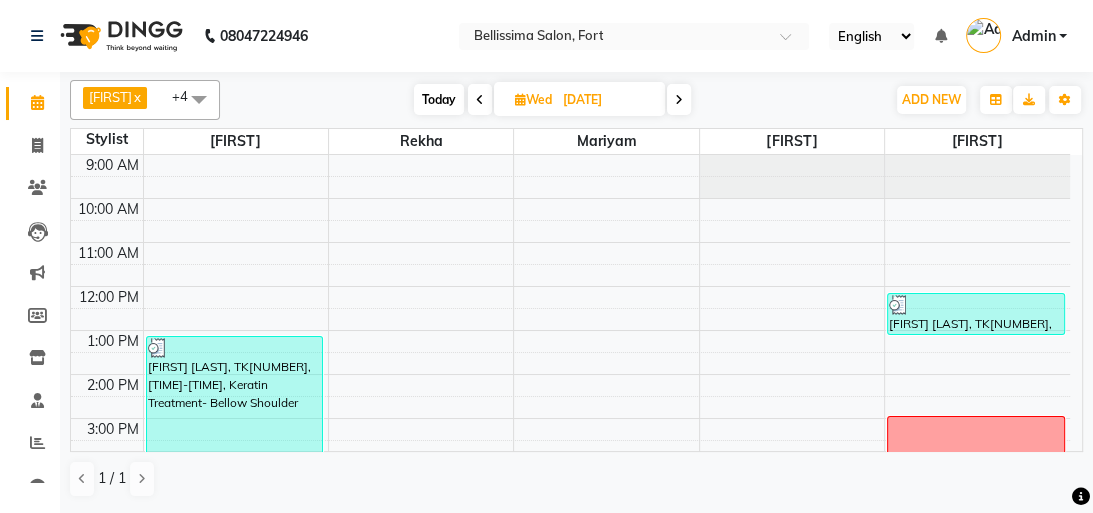 click on "Today" at bounding box center (439, 99) 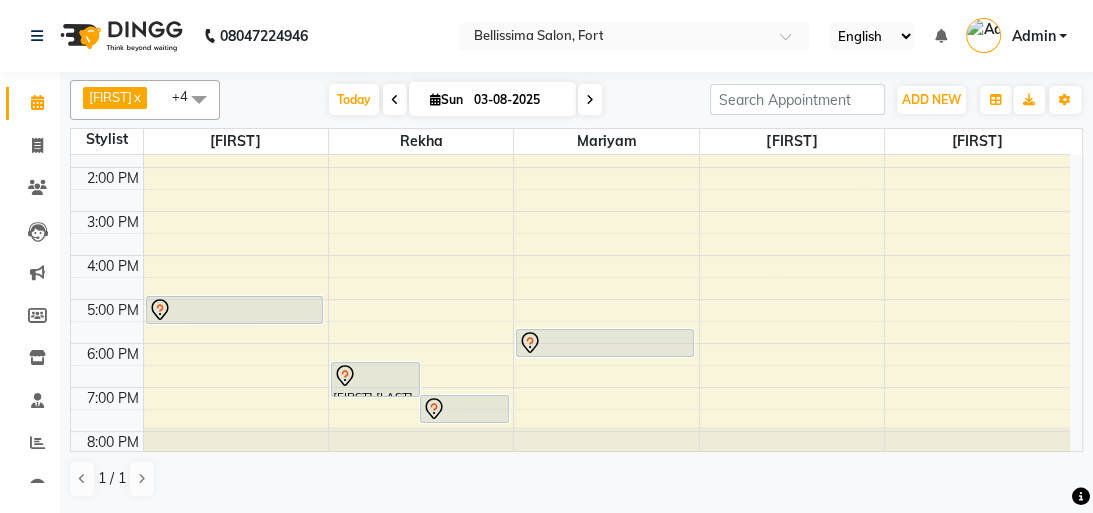 scroll, scrollTop: 225, scrollLeft: 0, axis: vertical 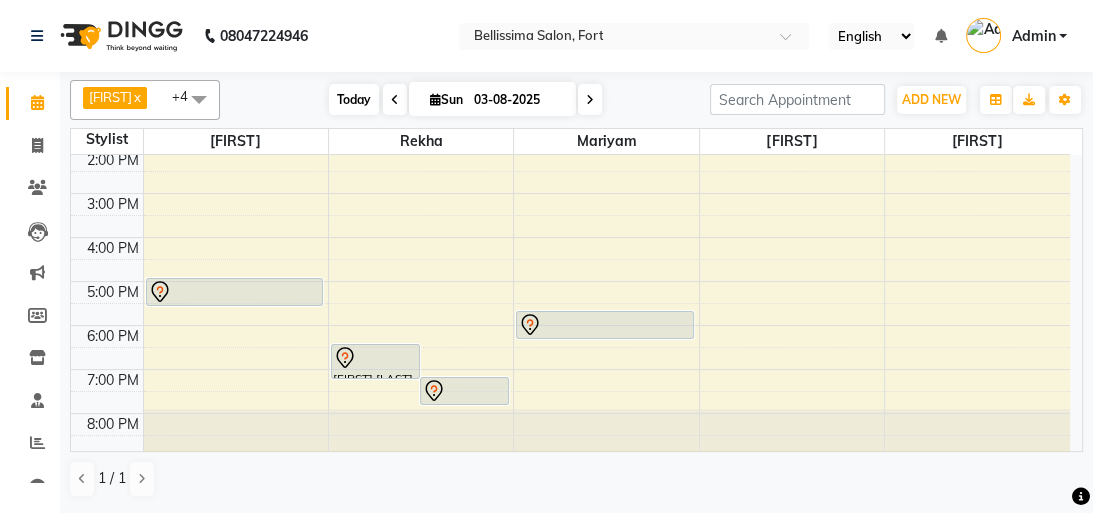 click on "Today" at bounding box center [354, 99] 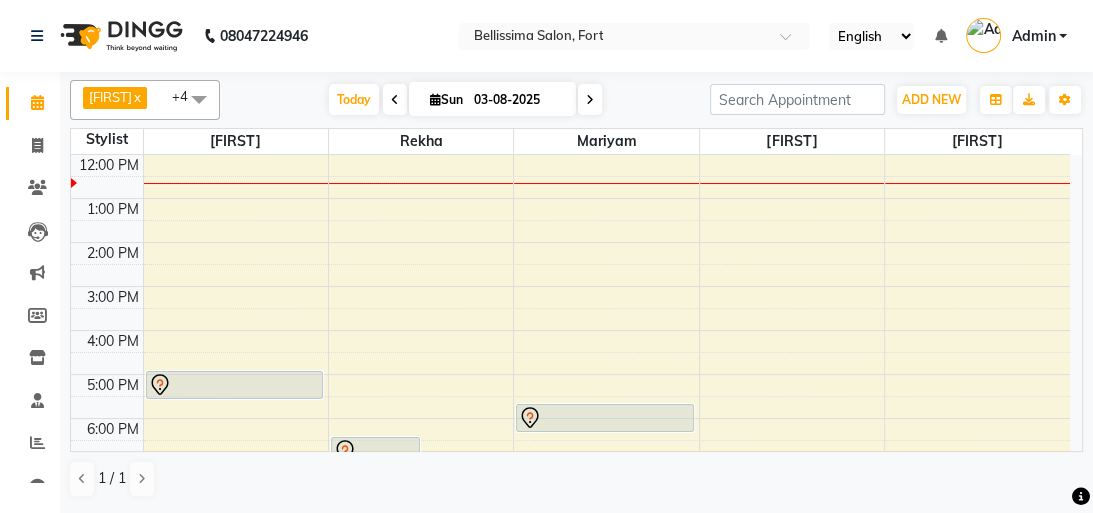 scroll, scrollTop: 225, scrollLeft: 0, axis: vertical 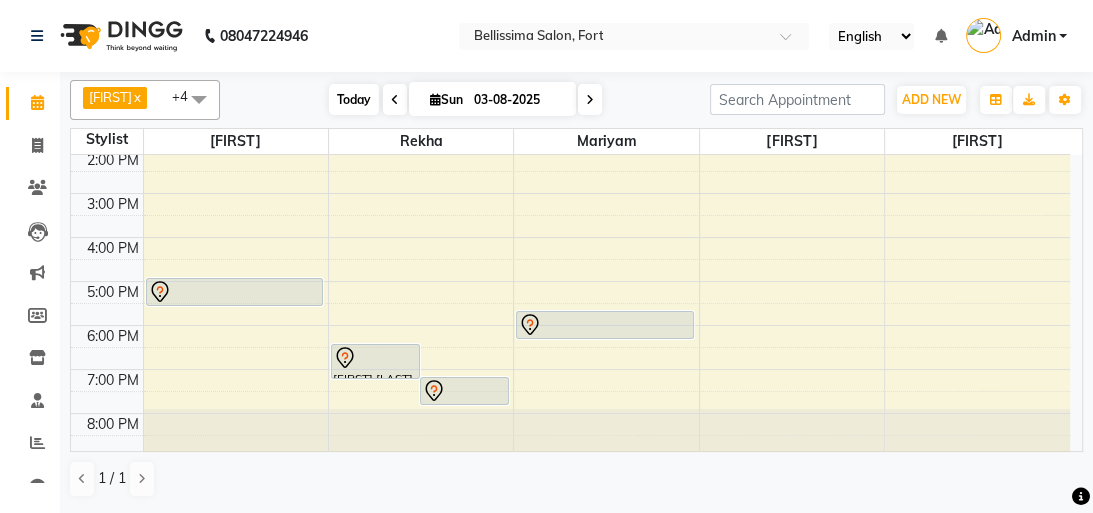 click on "Today" at bounding box center [354, 99] 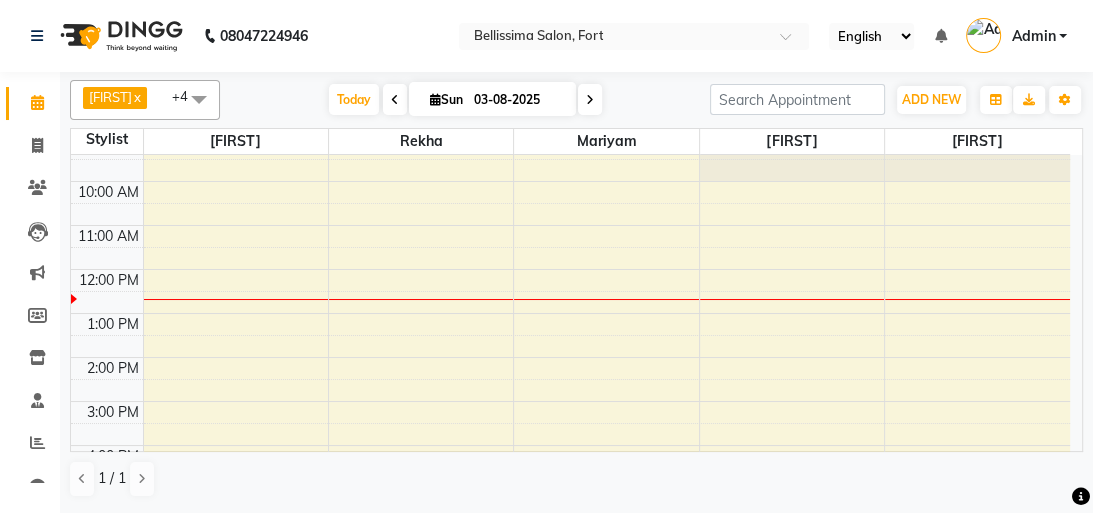 scroll, scrollTop: 0, scrollLeft: 0, axis: both 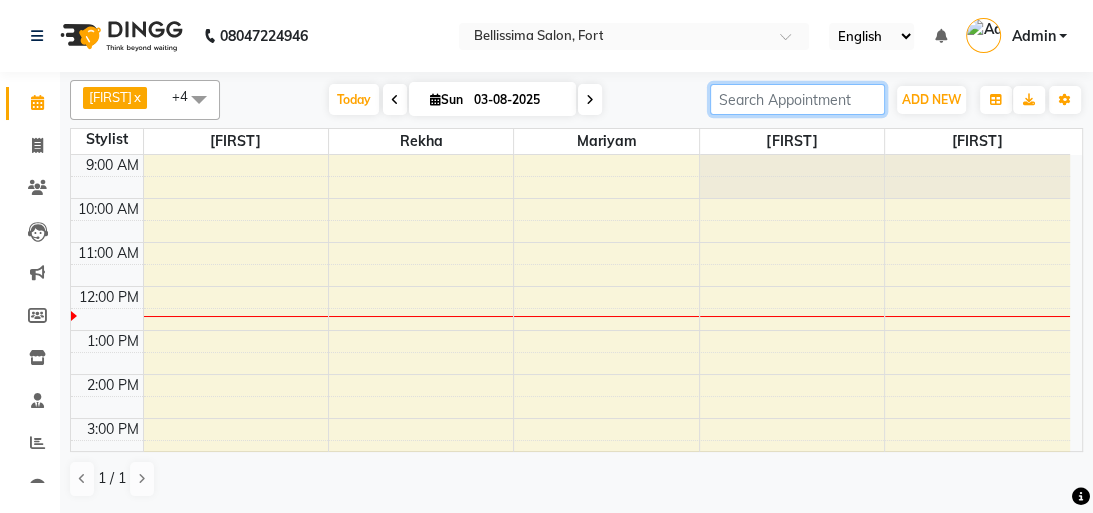 click at bounding box center (797, 99) 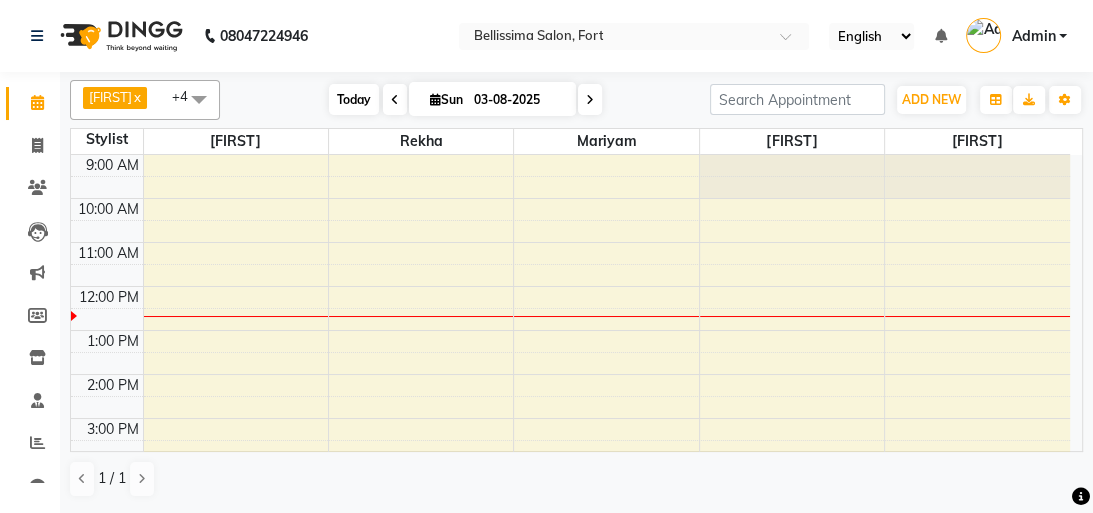click on "Today" at bounding box center [354, 99] 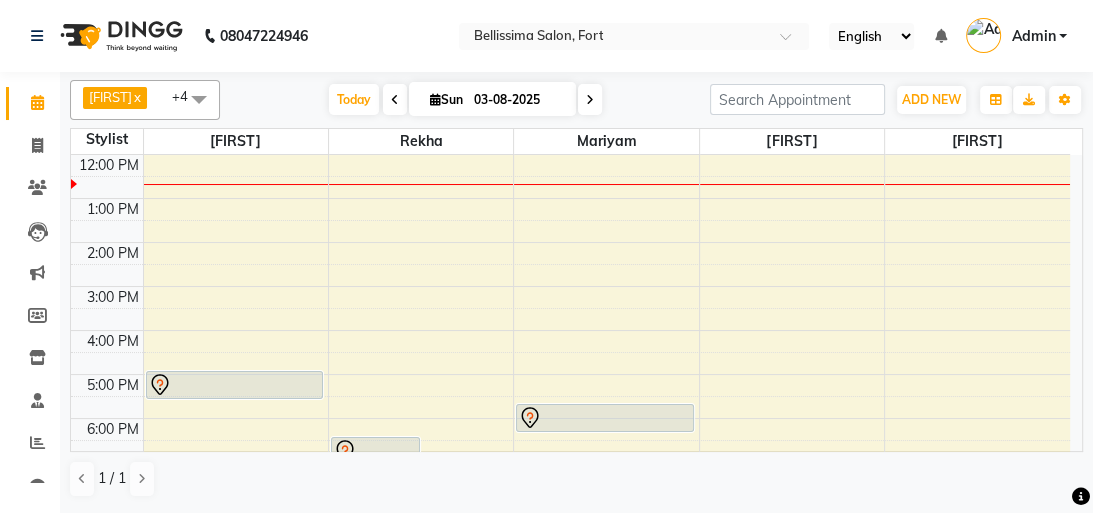 scroll, scrollTop: 225, scrollLeft: 0, axis: vertical 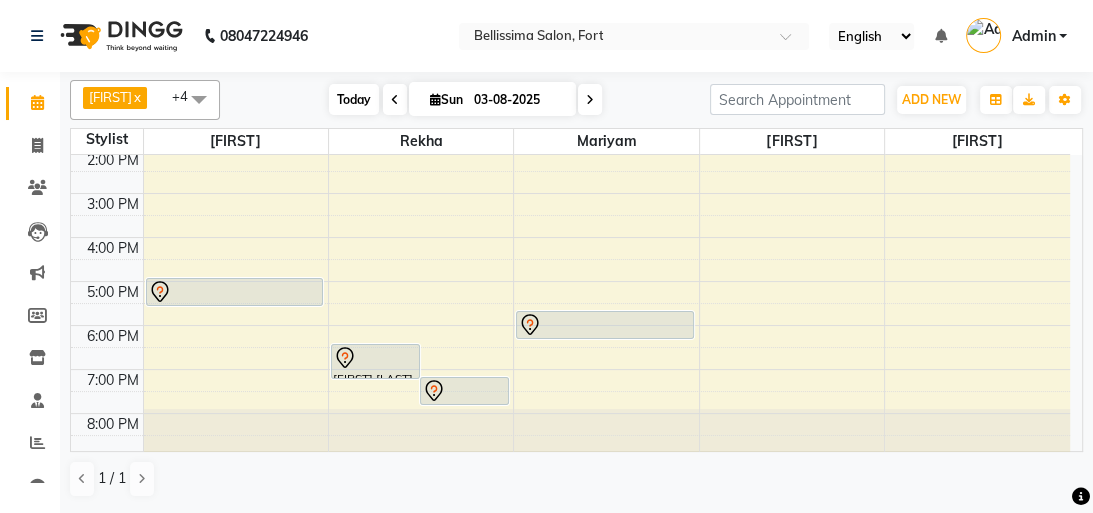 click on "Today" at bounding box center (354, 99) 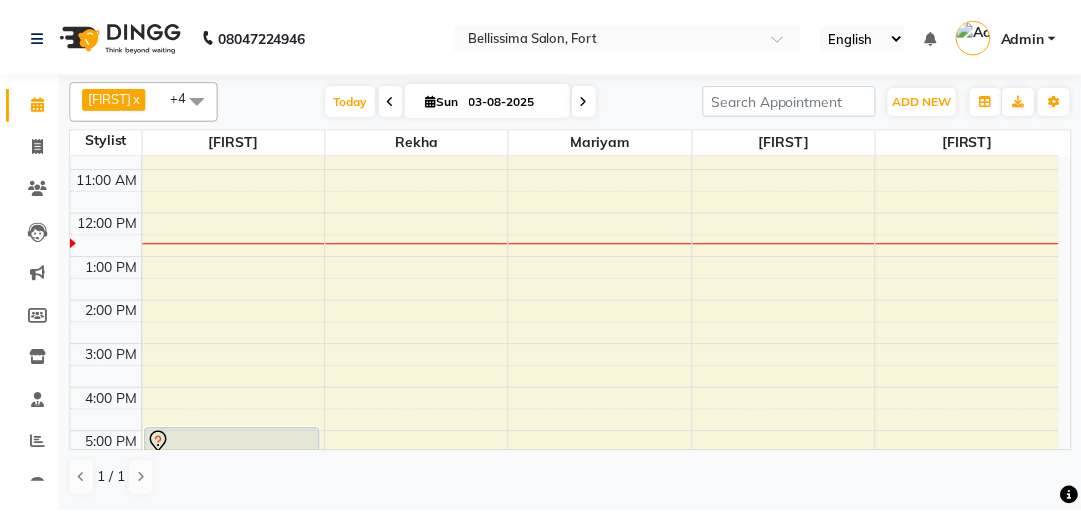 scroll, scrollTop: 0, scrollLeft: 0, axis: both 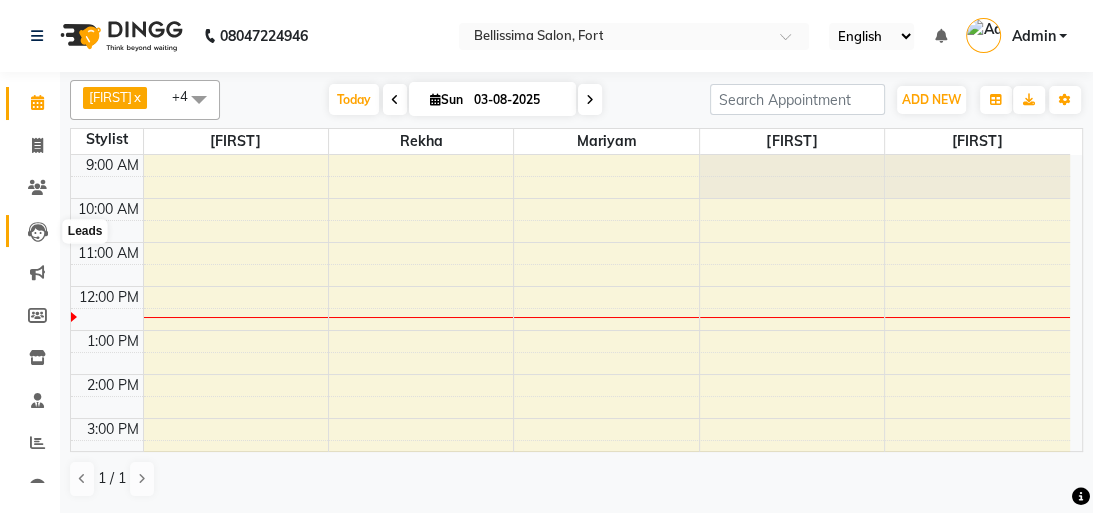 click 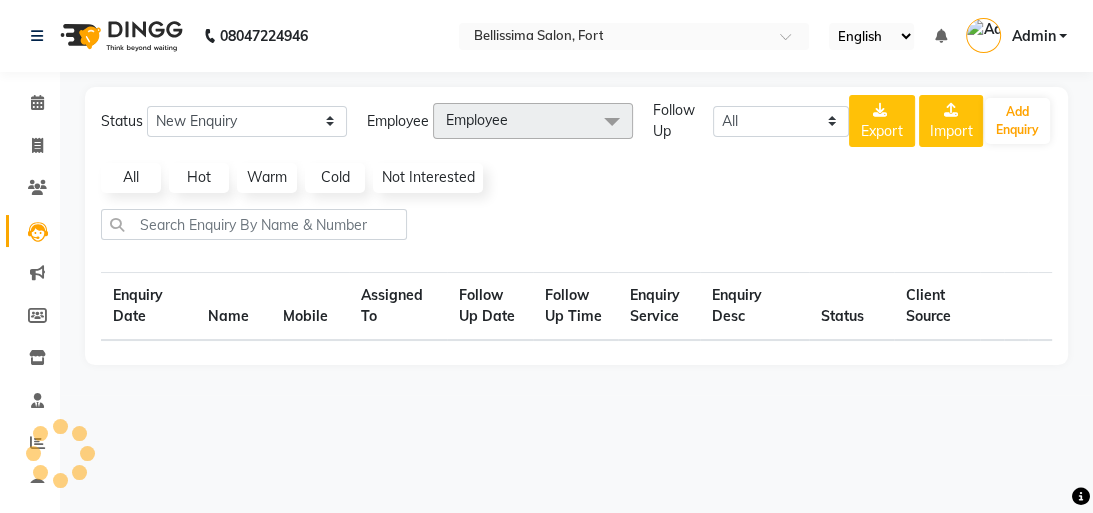 select on "10" 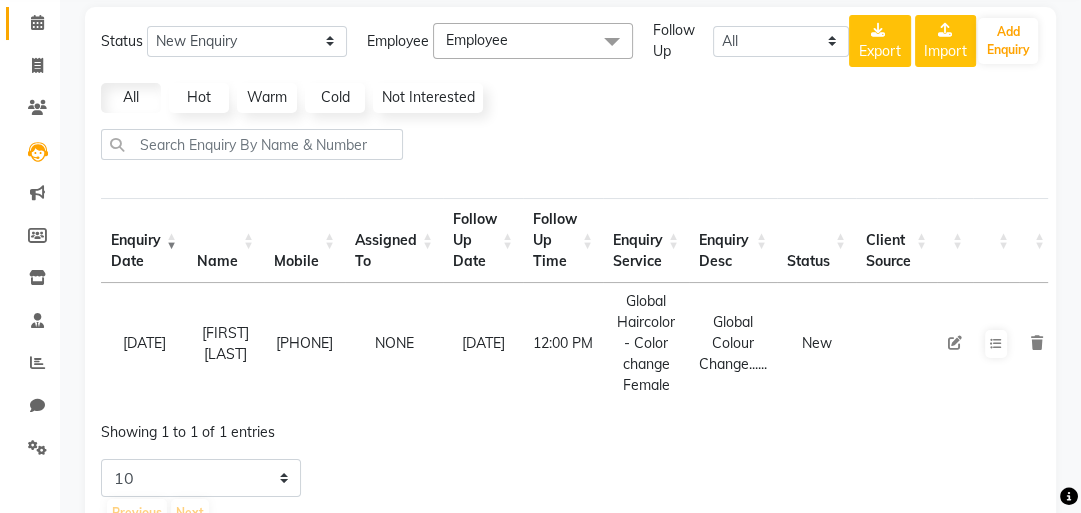 scroll, scrollTop: 145, scrollLeft: 0, axis: vertical 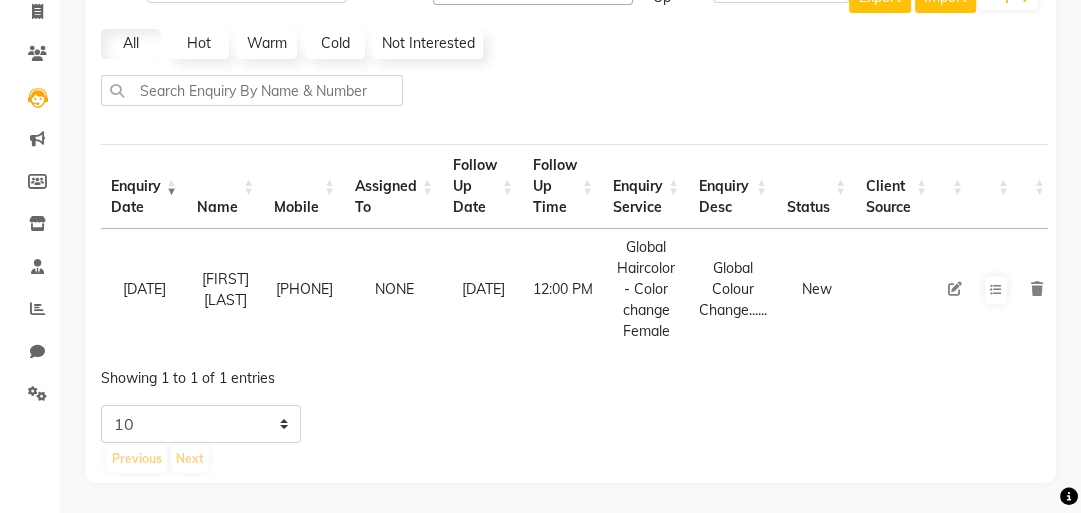 click on "Hot" 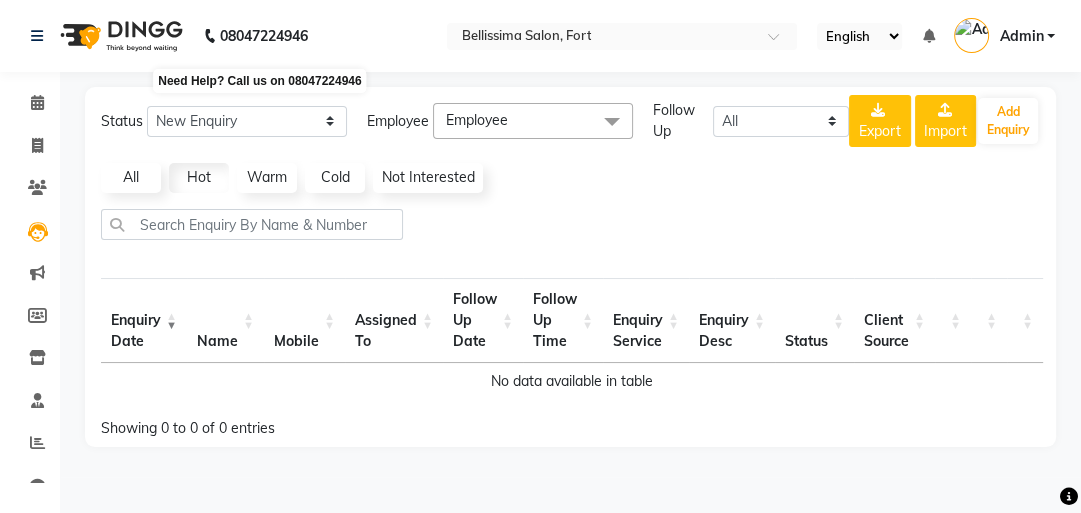 scroll, scrollTop: 0, scrollLeft: 0, axis: both 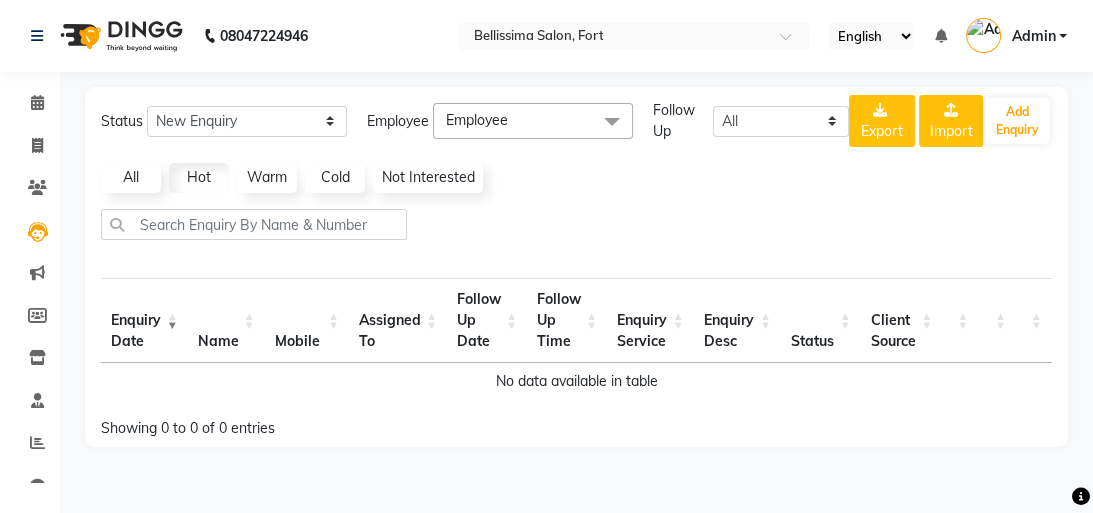 click on "Warm" 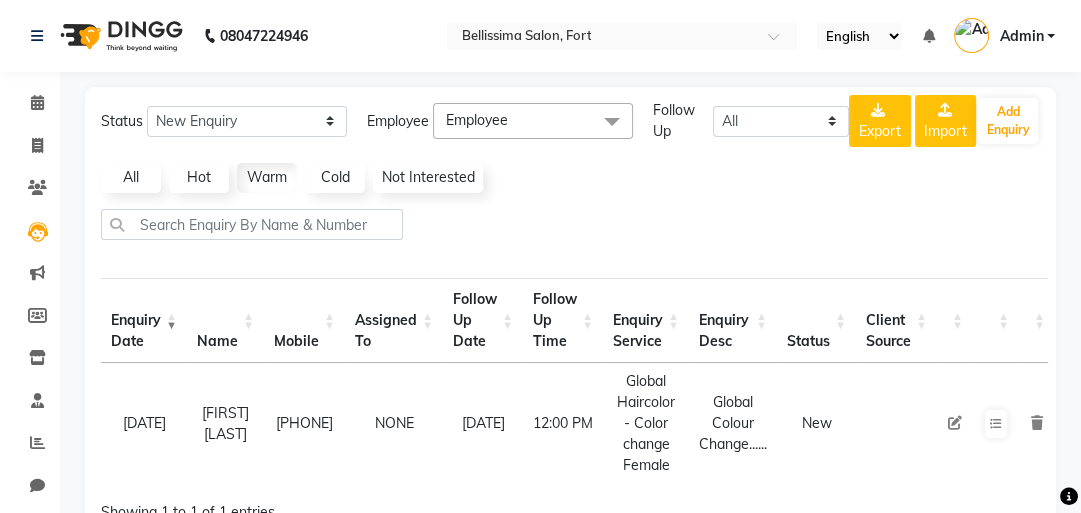 scroll, scrollTop: 145, scrollLeft: 0, axis: vertical 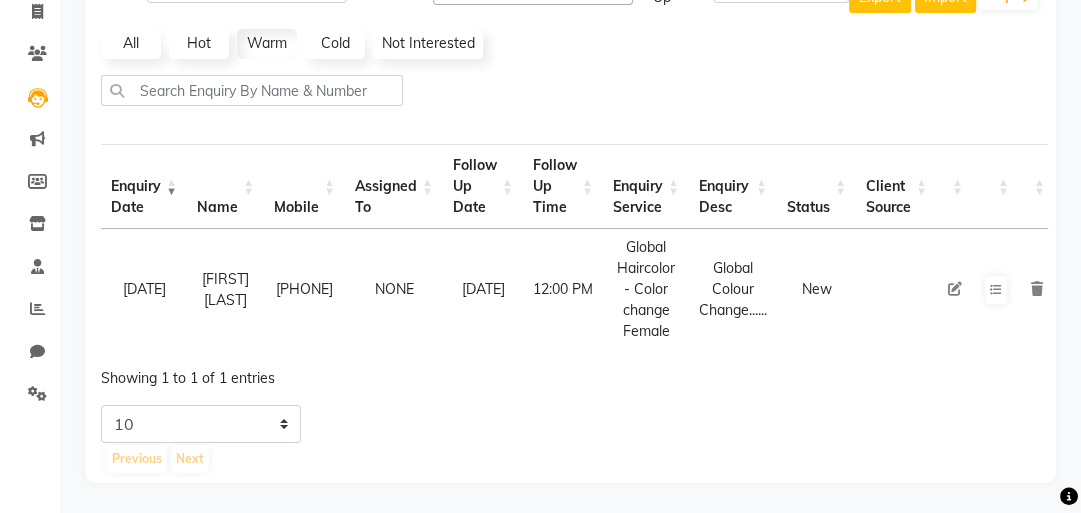 click on "Cold" 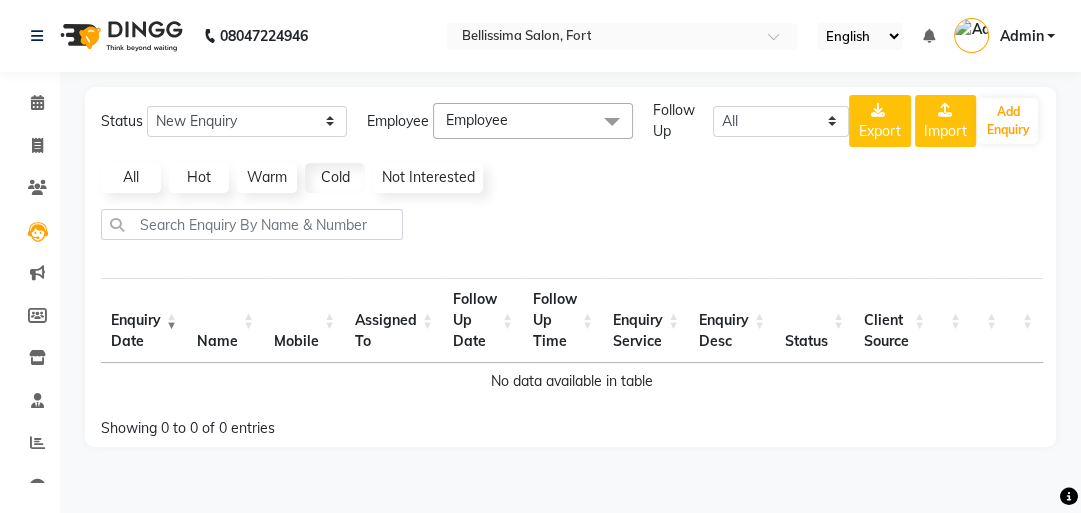 scroll, scrollTop: 0, scrollLeft: 0, axis: both 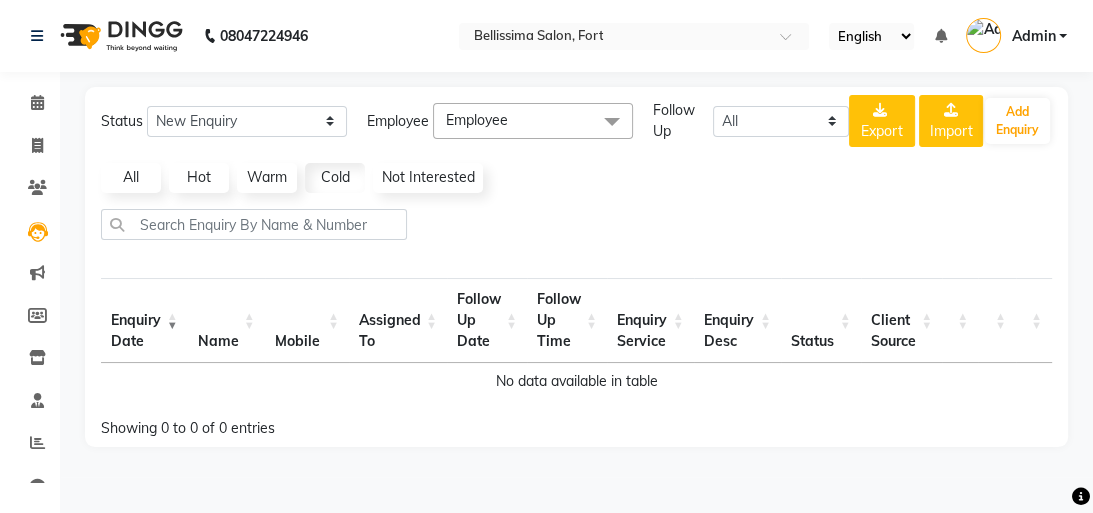 click on "Not Interested" 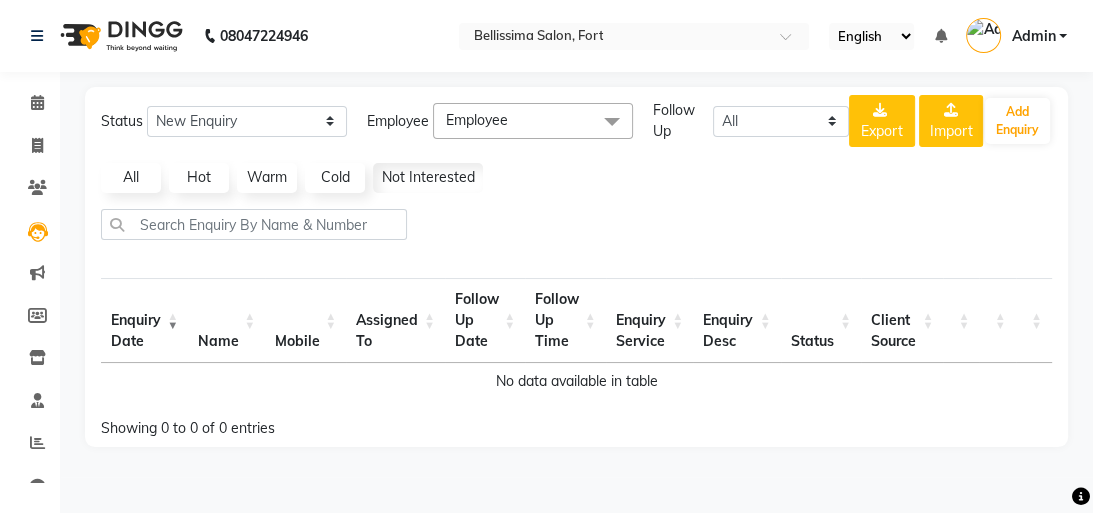 click on "All" 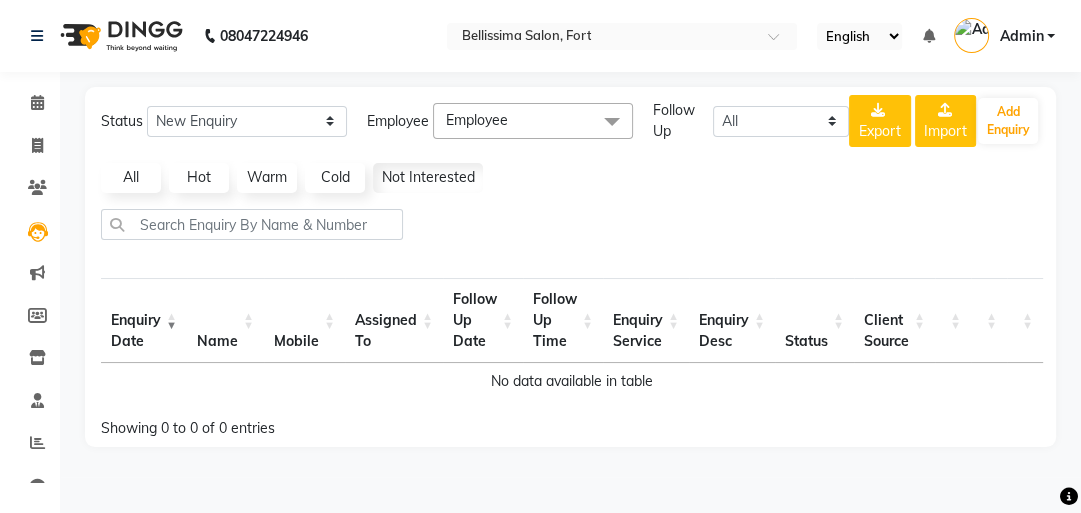 select on "10" 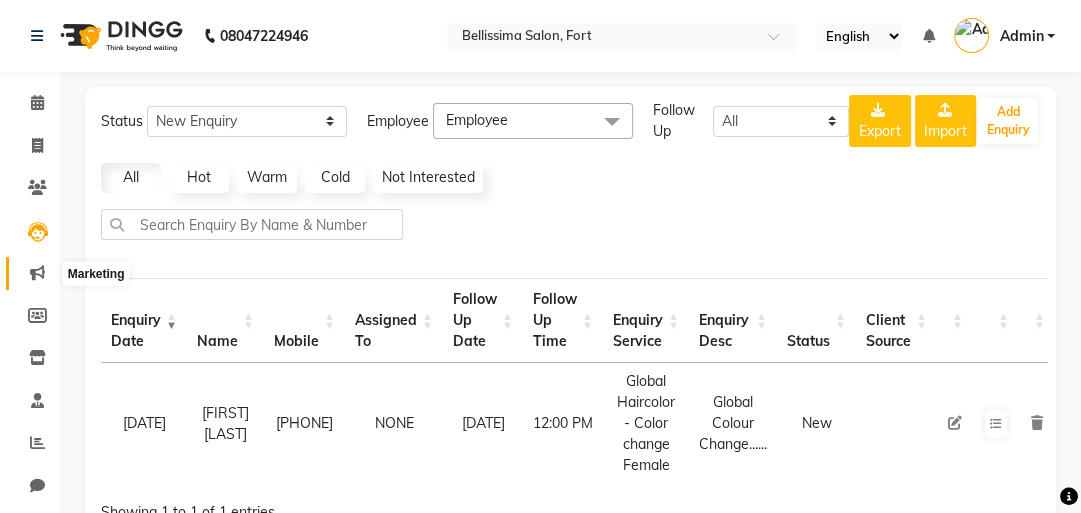 click 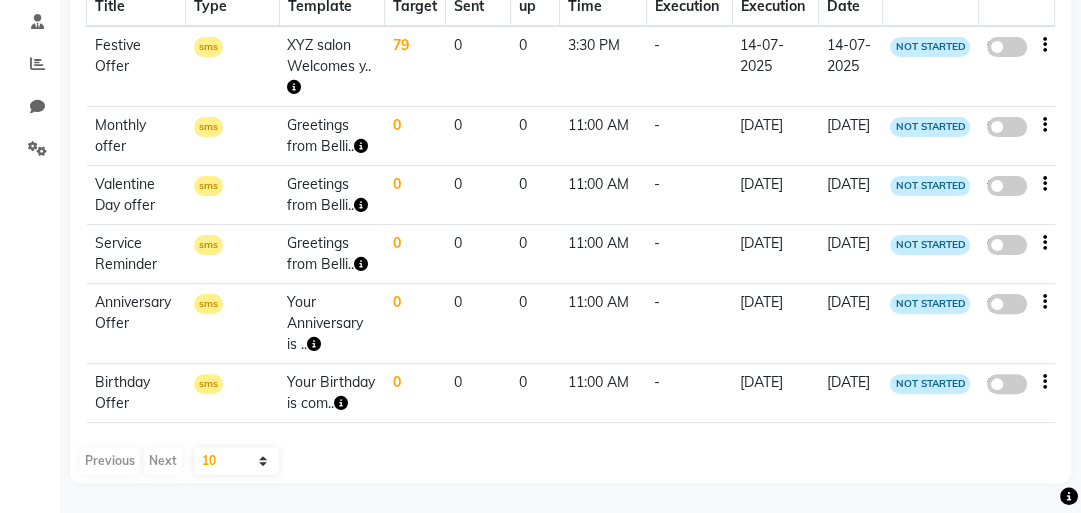 scroll, scrollTop: 0, scrollLeft: 0, axis: both 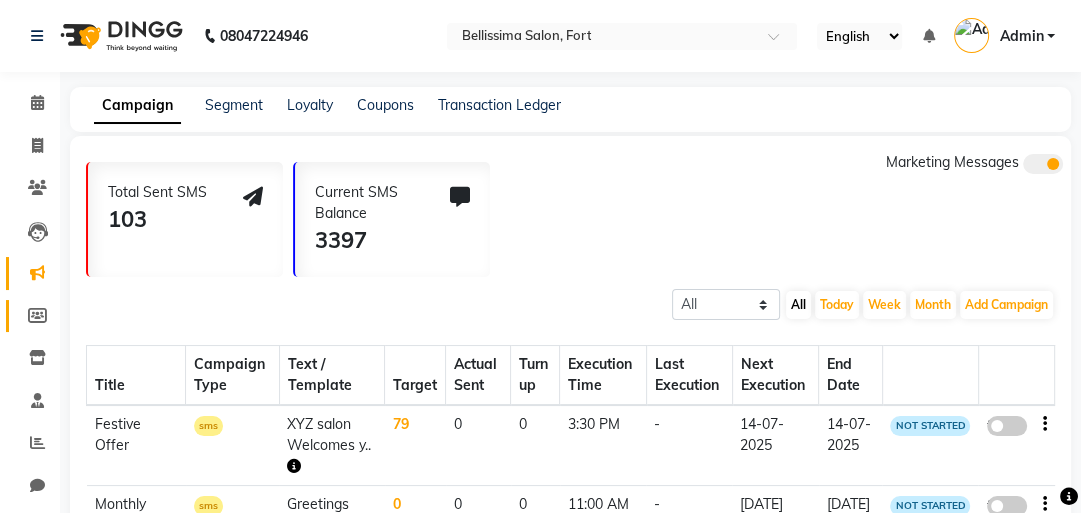 click 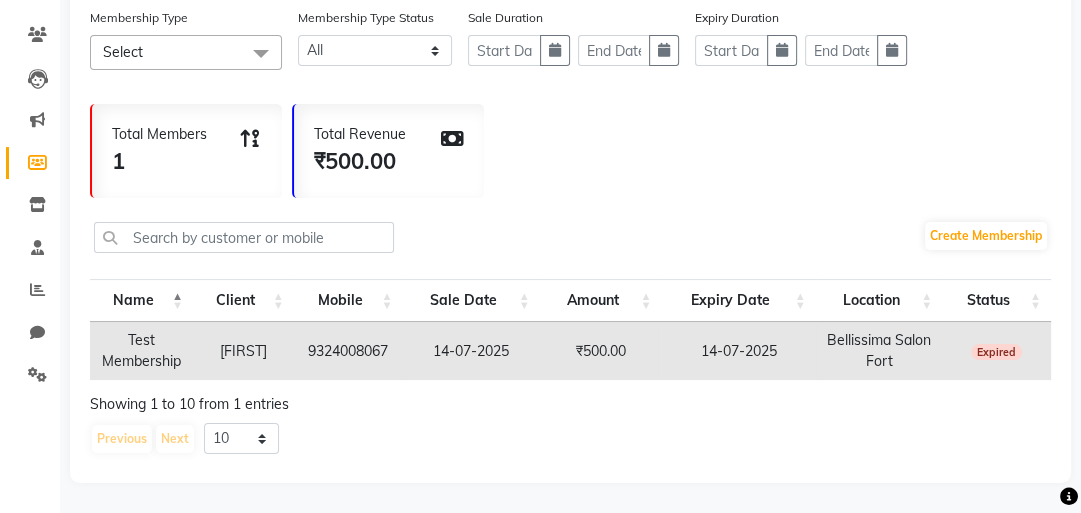scroll, scrollTop: 0, scrollLeft: 0, axis: both 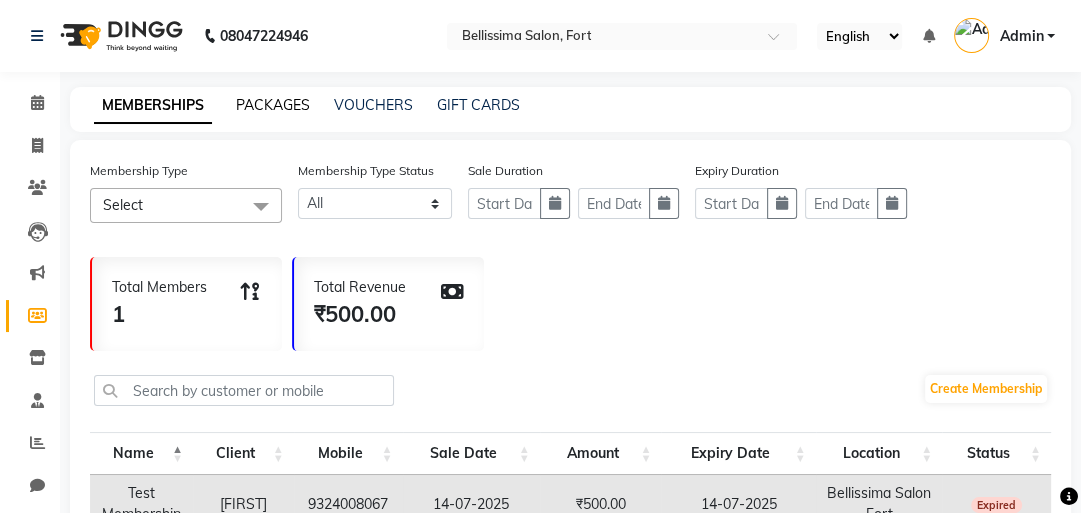 click on "PACKAGES" 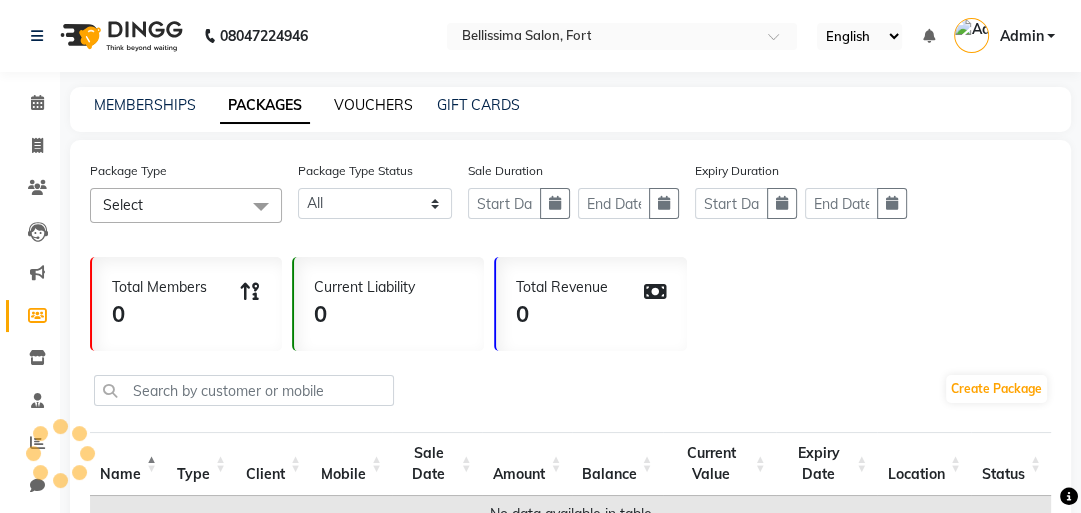 click on "VOUCHERS" 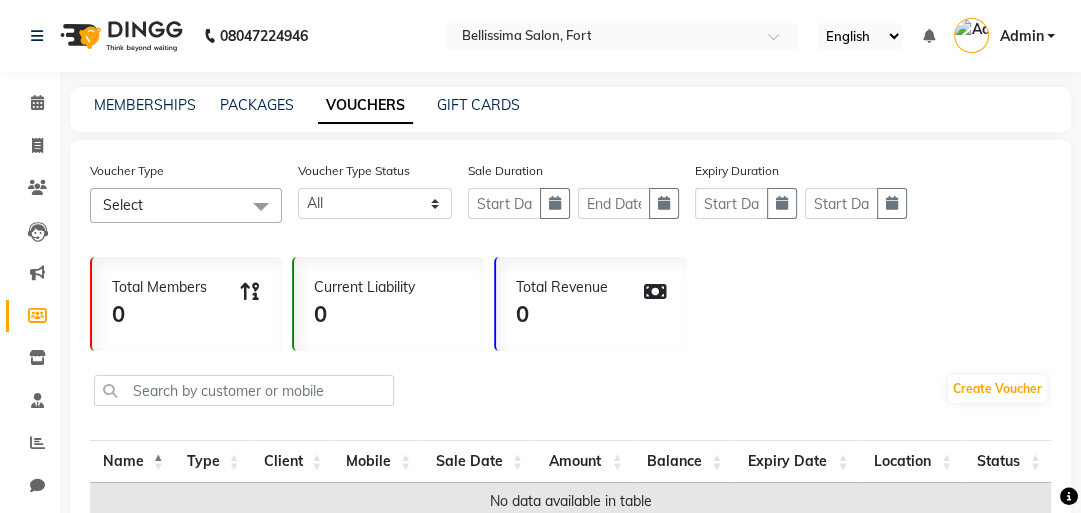 click on "VOUCHERS" 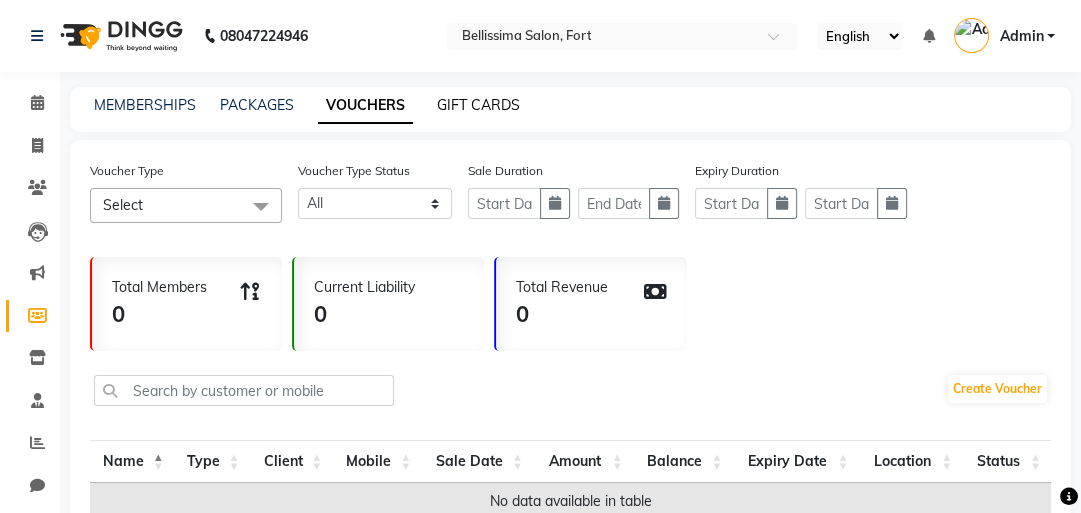 click on "GIFT CARDS" 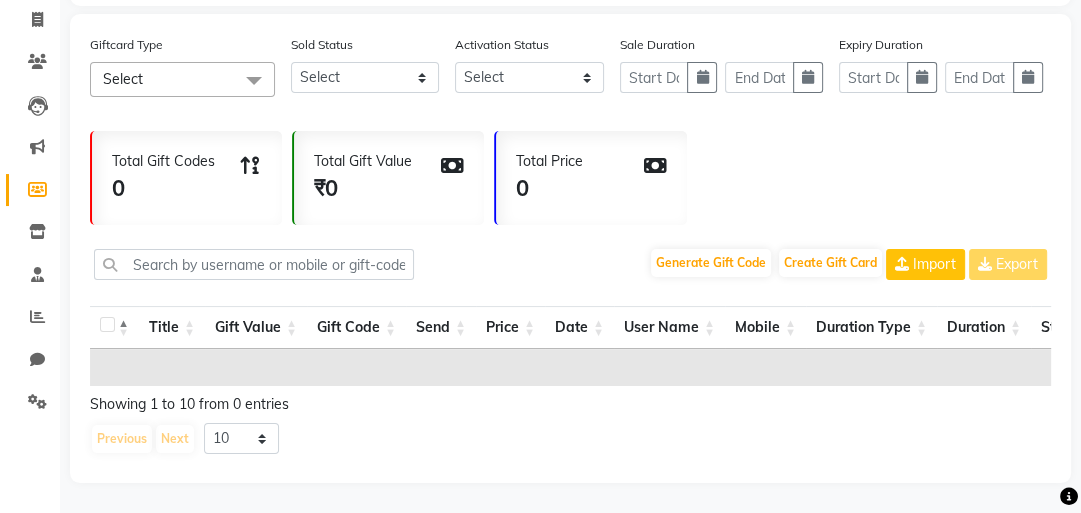 scroll, scrollTop: 0, scrollLeft: 0, axis: both 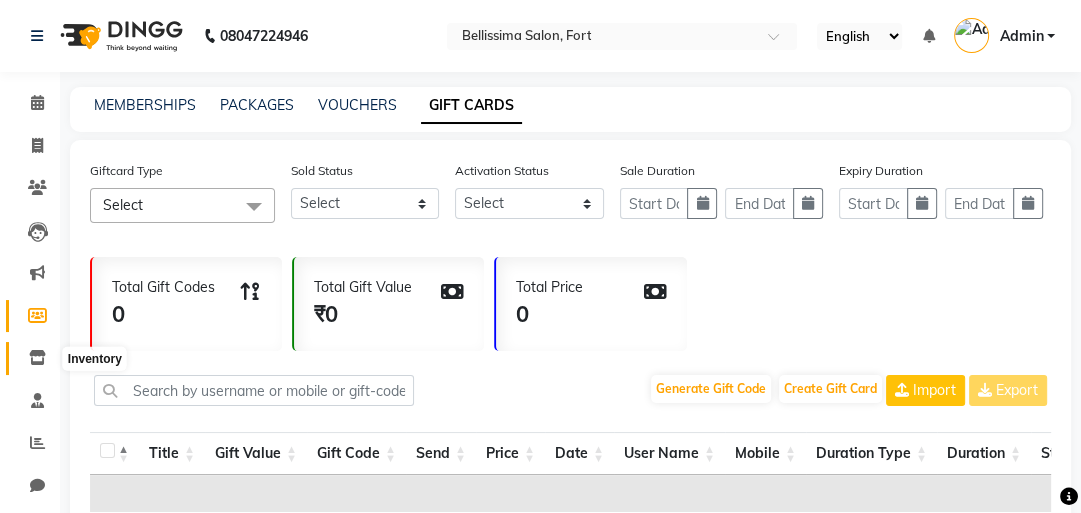 click 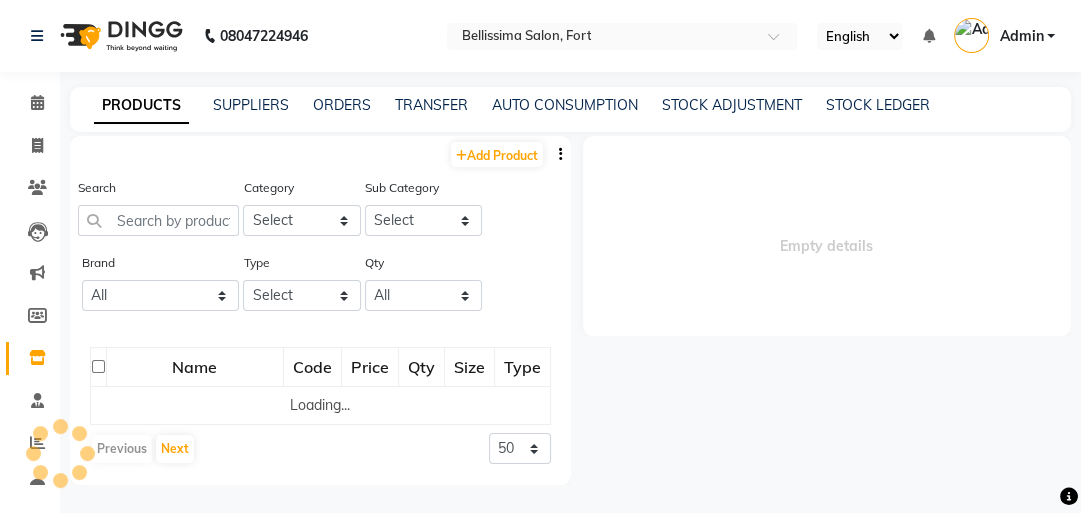 select 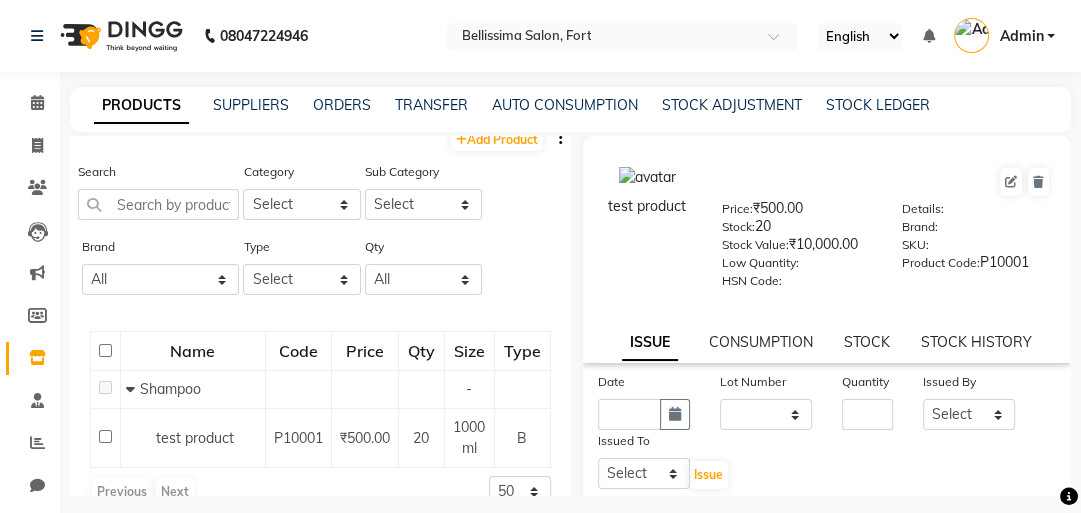 scroll, scrollTop: 0, scrollLeft: 0, axis: both 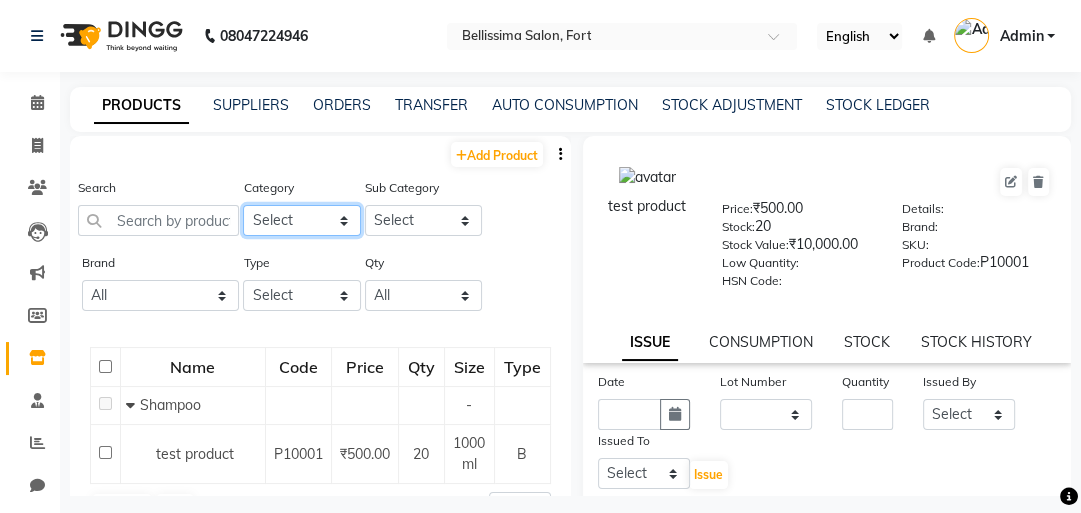 click on "Select Hair Skin Makeup Personal Care Appliances Beard Waxing Disposable Threading Hands and Feet Beauty Planet Botox Cadiveu Casmara Cheryls Loreal Olaplex Other" 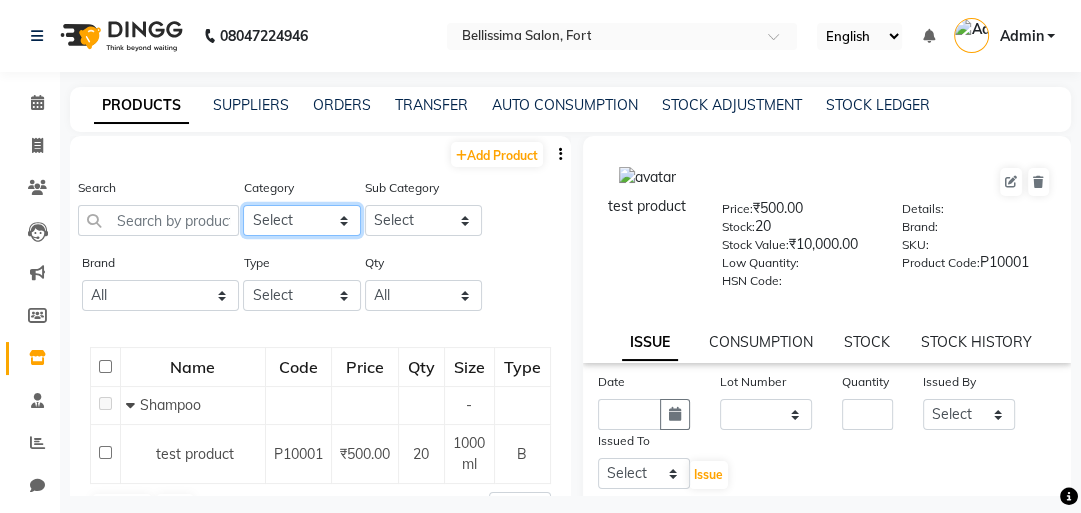 click on "Select Hair Skin Makeup Personal Care Appliances Beard Waxing Disposable Threading Hands and Feet Beauty Planet Botox Cadiveu Casmara Cheryls Loreal Olaplex Other" 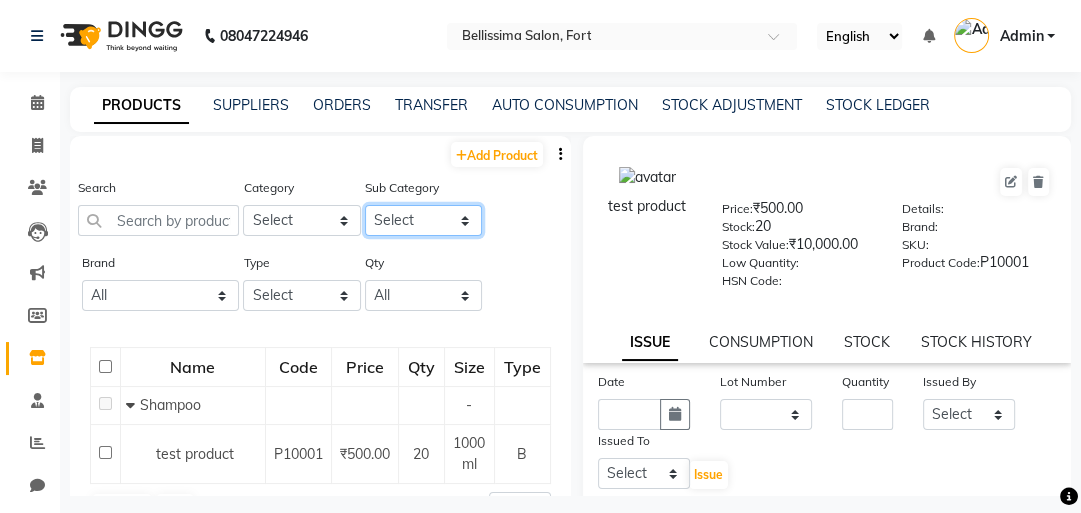 click on "Select" 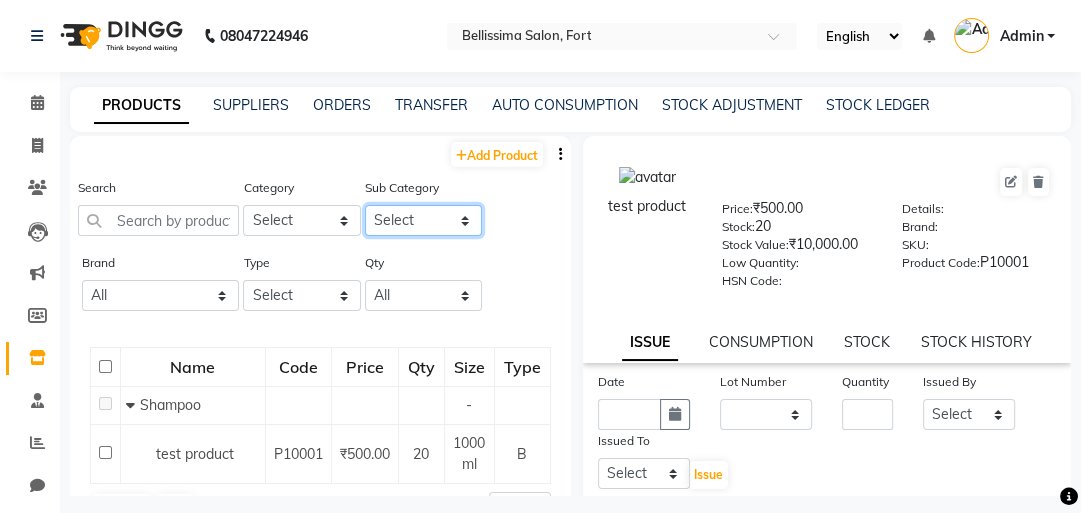 click on "Select" 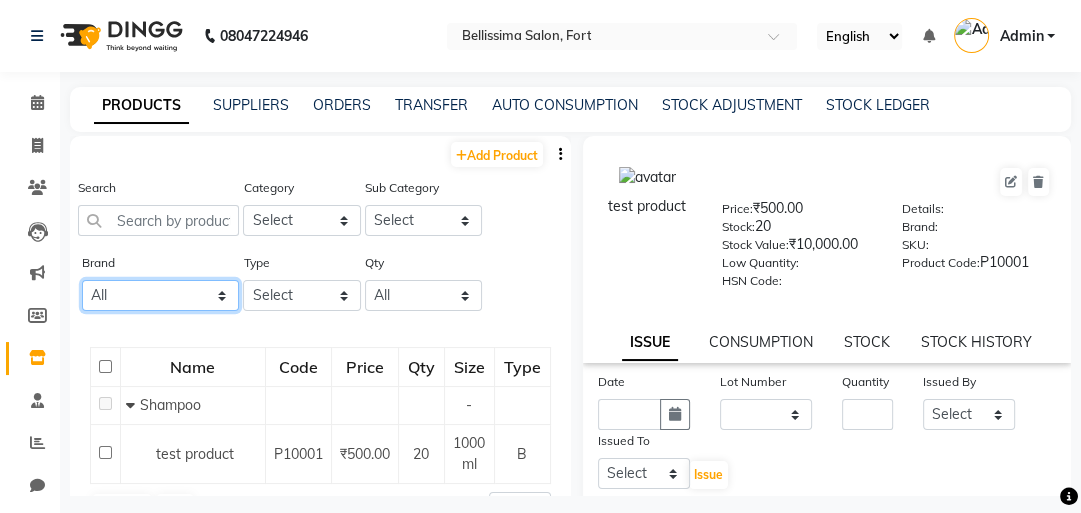 click on "All" 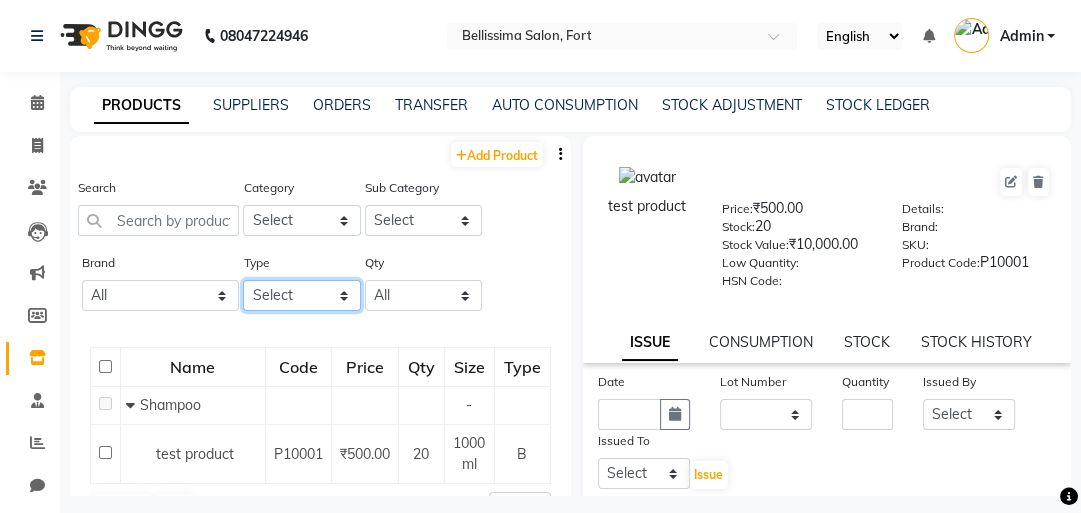 click on "Select Both Retail Consumable" 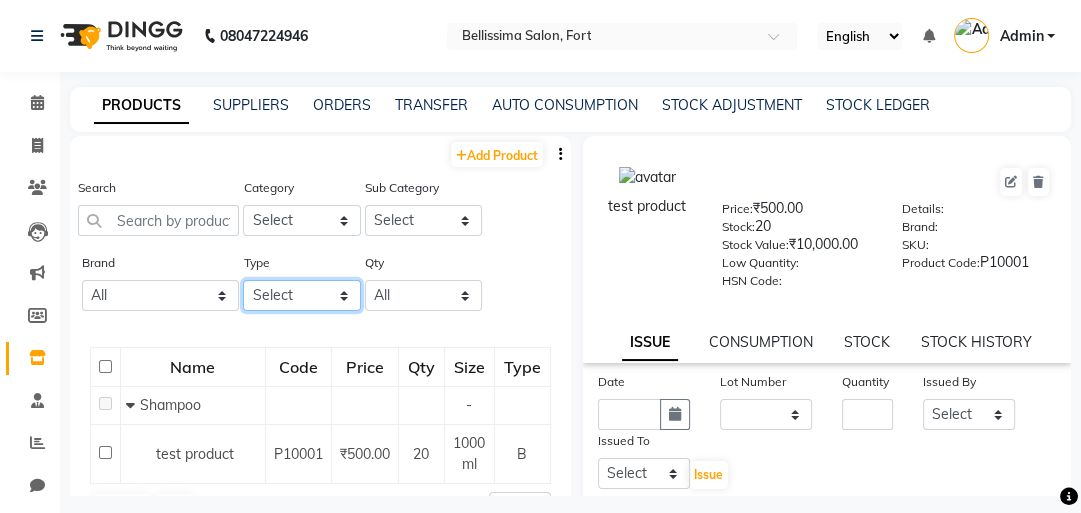 click on "Select Both Retail Consumable" 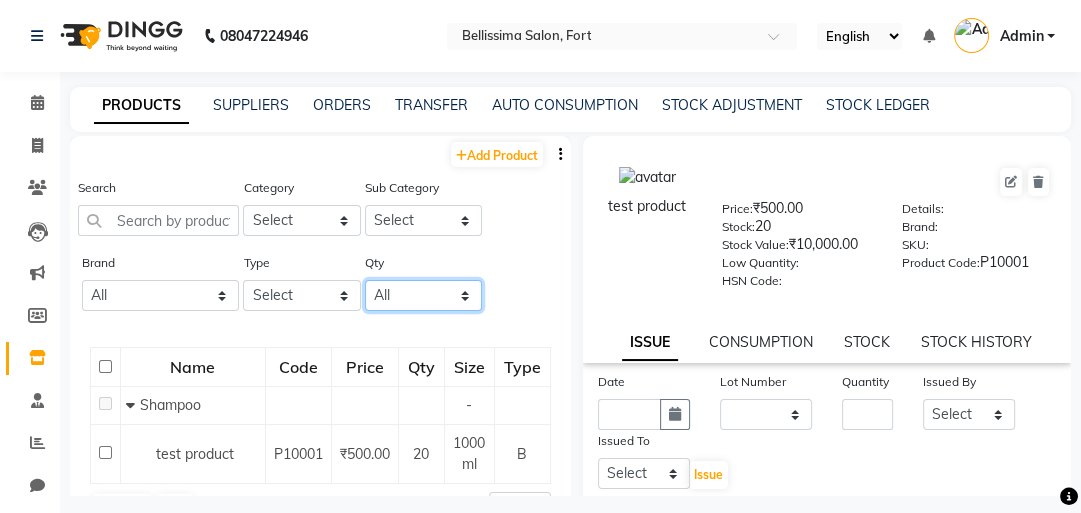 click on "All Low Out Of Stock" 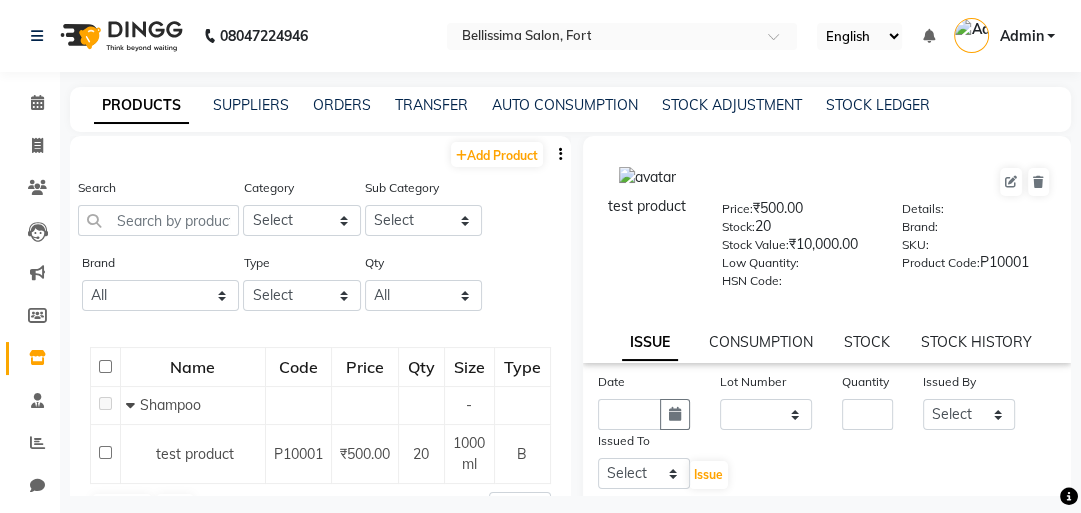 click on "Search Category Select Hair Skin Makeup Personal Care Appliances Beard Waxing Disposable Threading Hands and Feet Beauty Planet Botox Cadiveu Casmara Cheryls Loreal Olaplex Other Sub Category Select" 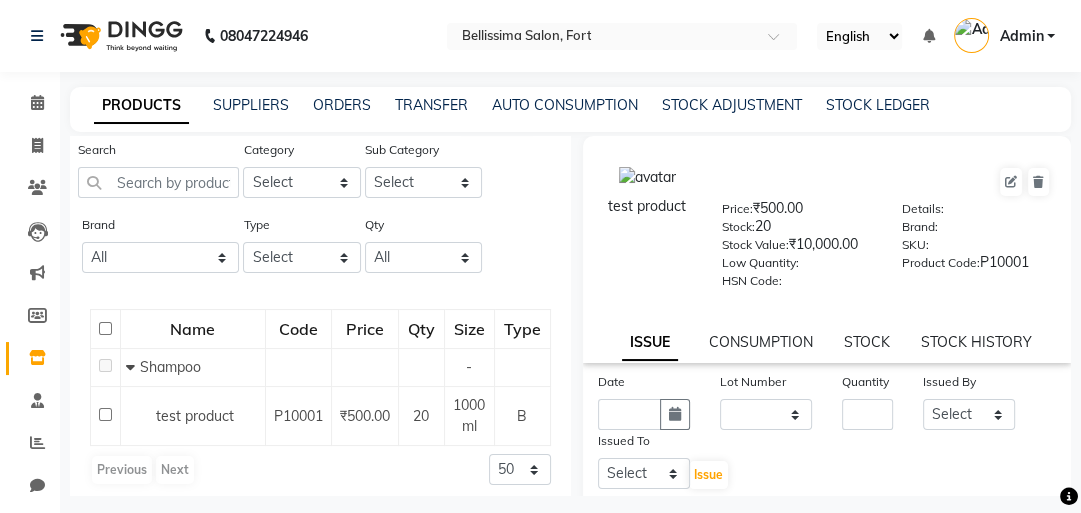 scroll, scrollTop: 49, scrollLeft: 0, axis: vertical 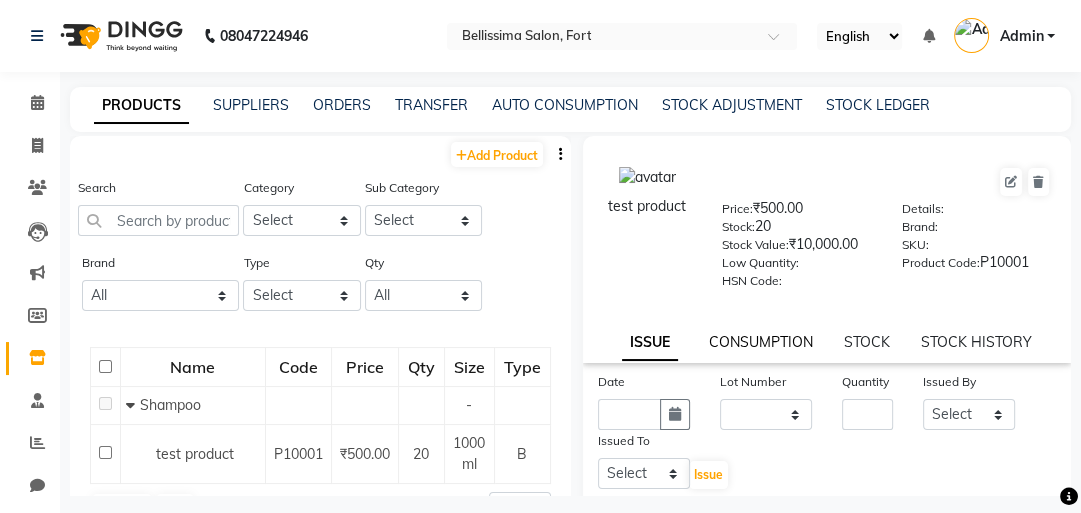 click on "CONSUMPTION" 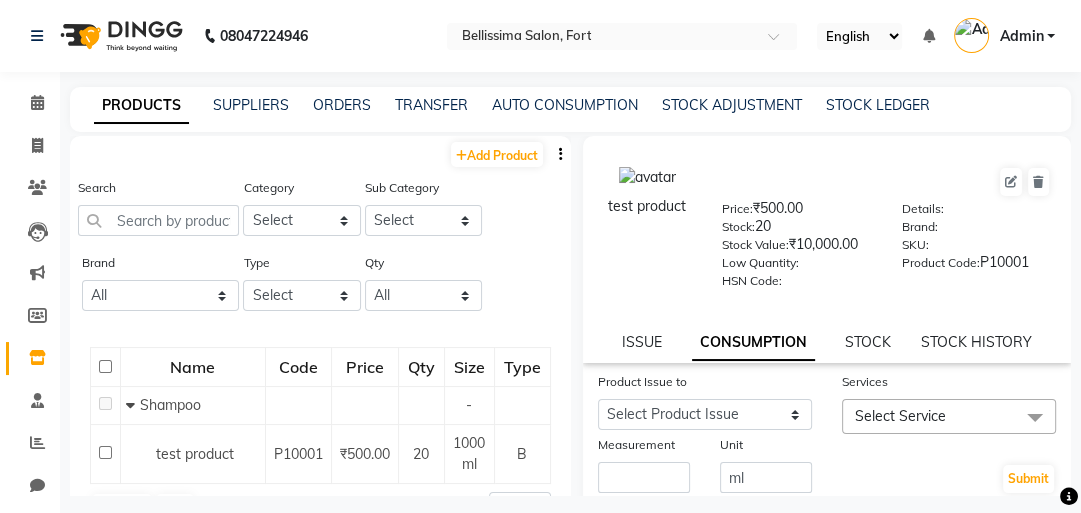click on "ISSUE CONSUMPTION STOCK STOCK HISTORY" 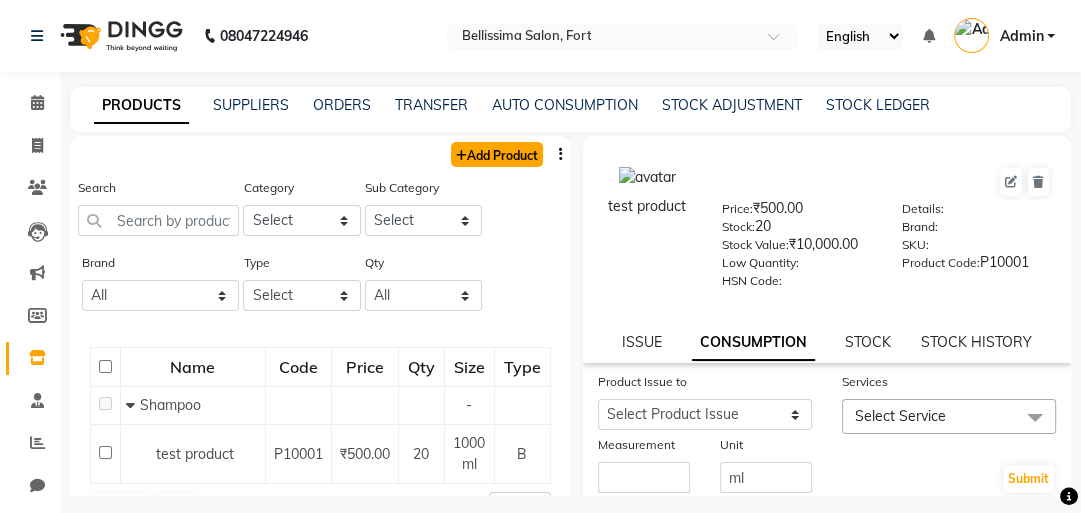 click on "Add Product" 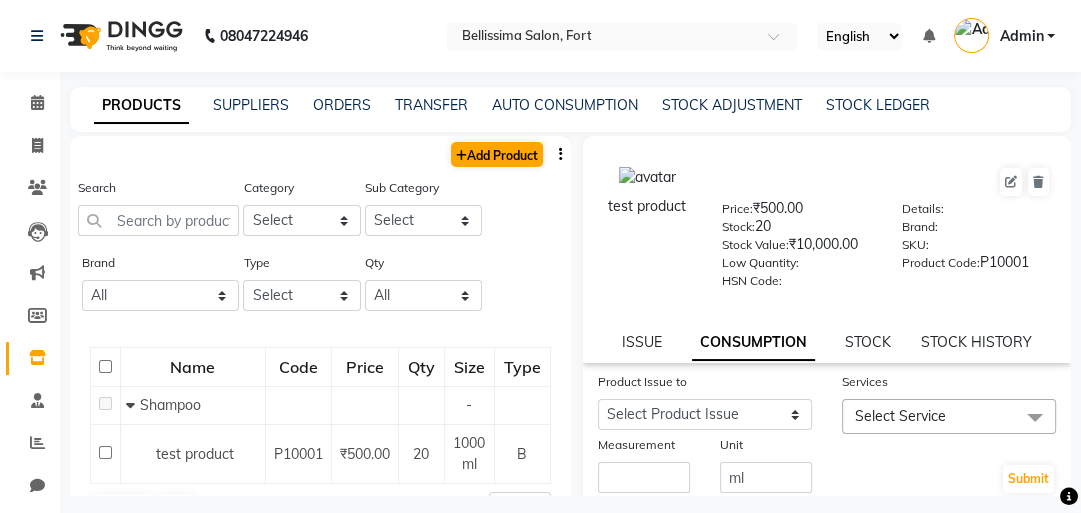 select on "true" 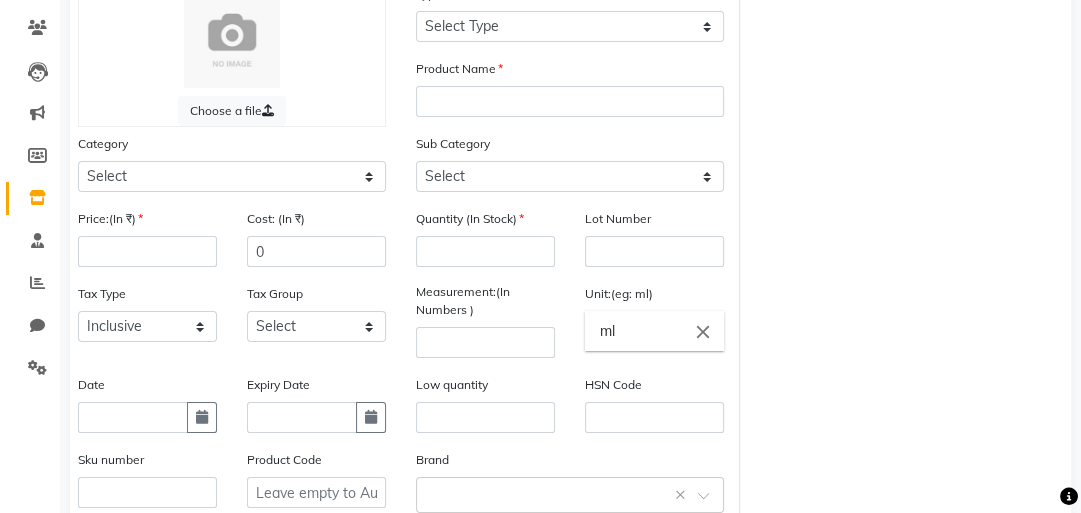 scroll, scrollTop: 0, scrollLeft: 0, axis: both 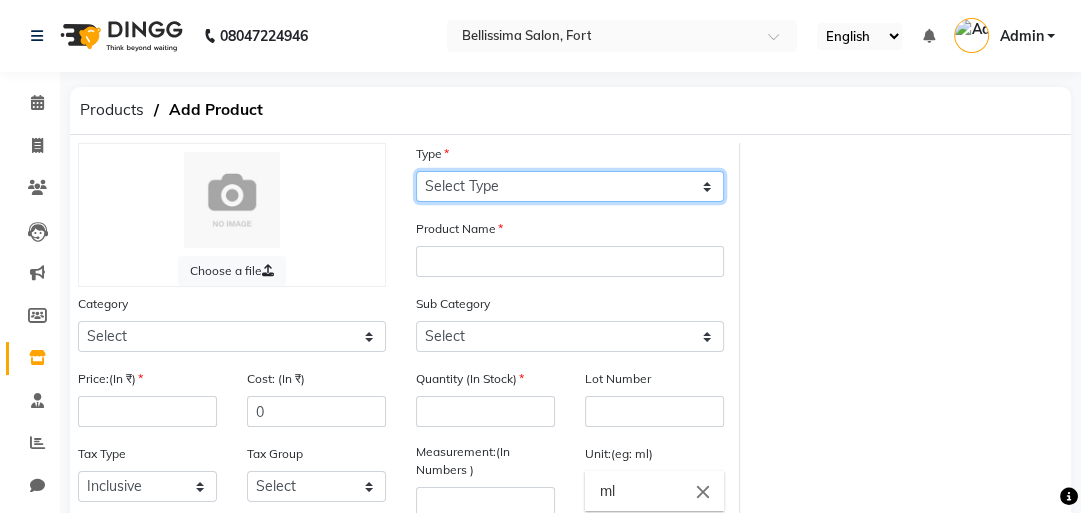 click on "Select Type Both Retail Consumable" 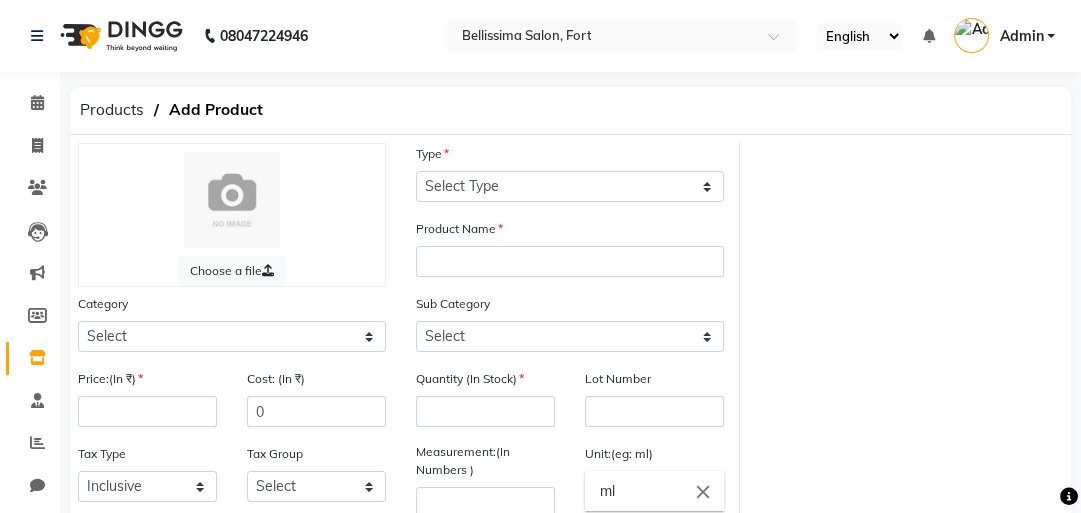 drag, startPoint x: 810, startPoint y: 213, endPoint x: 788, endPoint y: 213, distance: 22 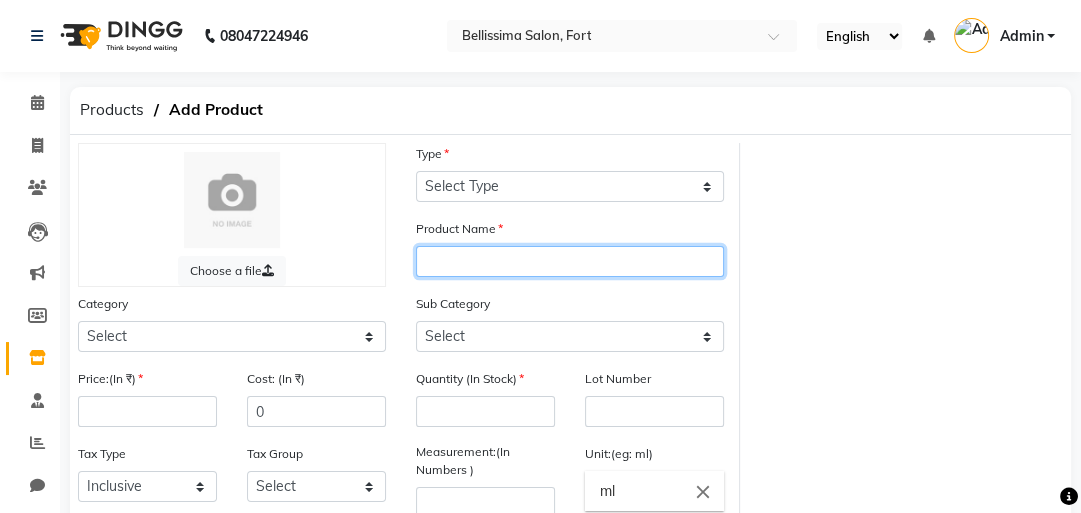 click 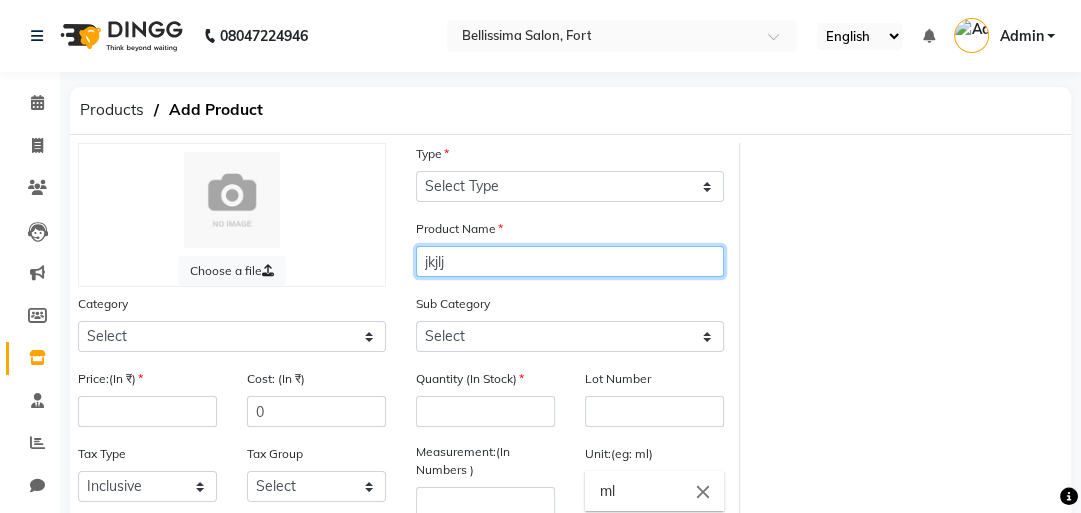 type on "jkjlj" 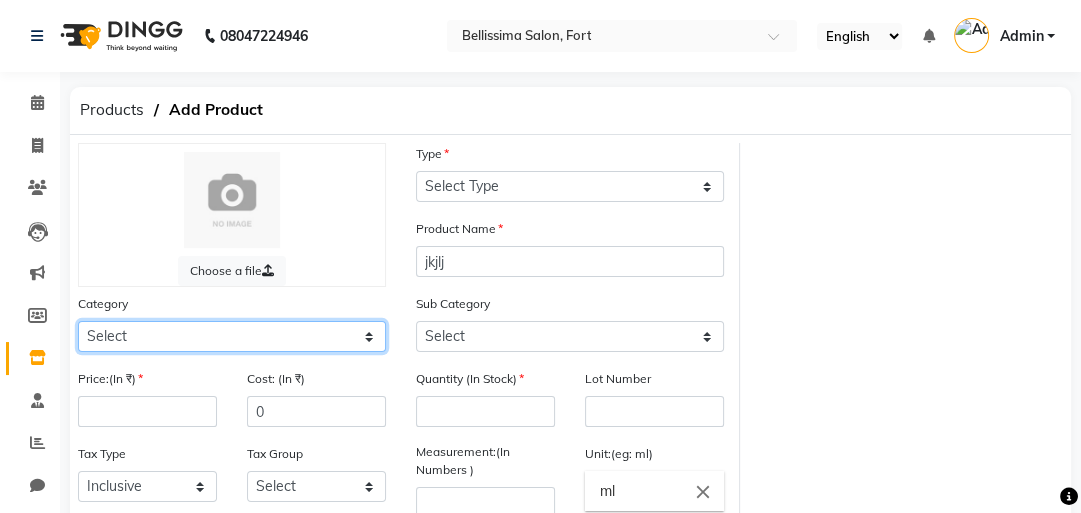 drag, startPoint x: 756, startPoint y: 485, endPoint x: 337, endPoint y: 351, distance: 439.90567 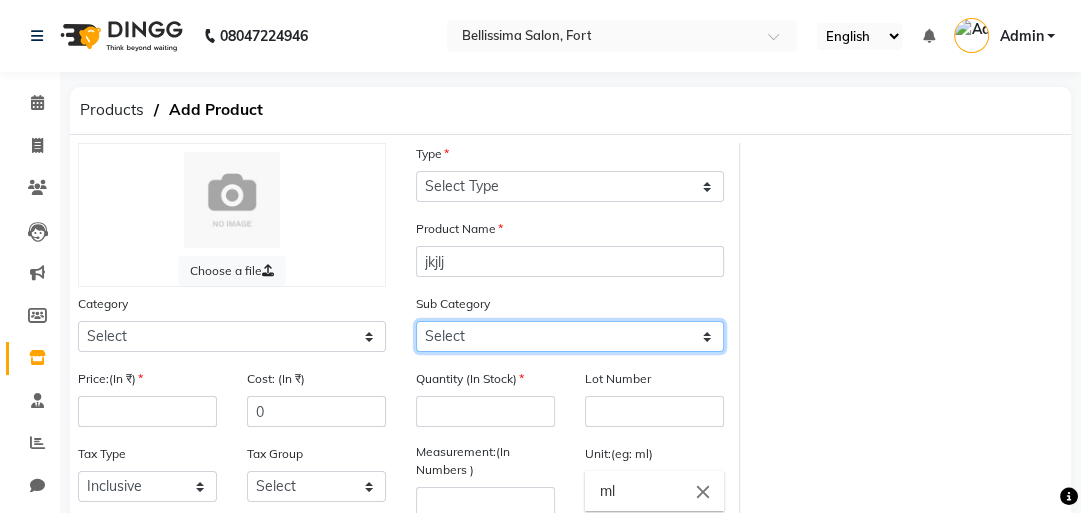 click on "Select" 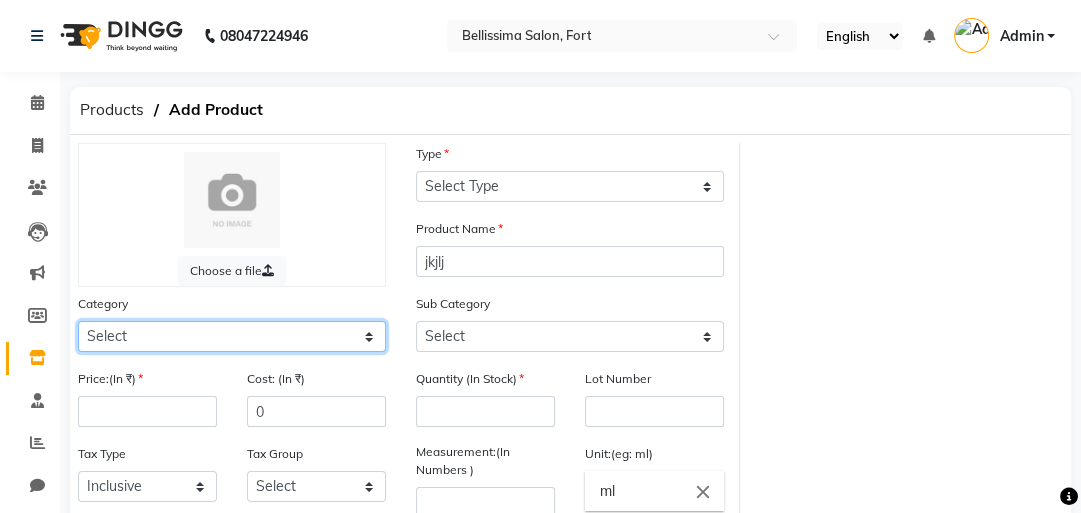 click on "Select Hair Skin Makeup Personal Care Appliances Beard Waxing Disposable Threading Hands and Feet Beauty Planet Botox Cadiveu Casmara Cheryls Loreal Olaplex Other" 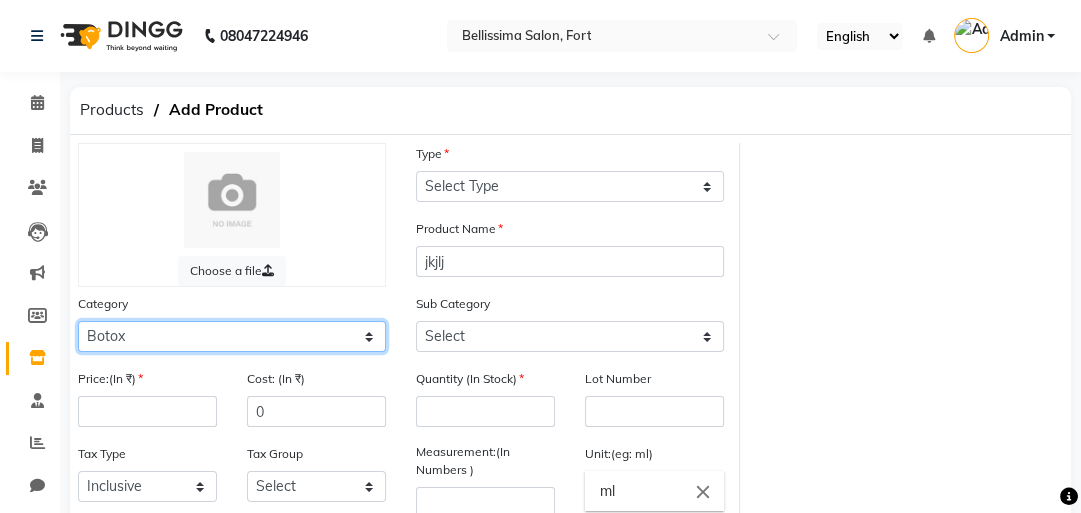 click on "Select Hair Skin Makeup Personal Care Appliances Beard Waxing Disposable Threading Hands and Feet Beauty Planet Botox Cadiveu Casmara Cheryls Loreal Olaplex Other" 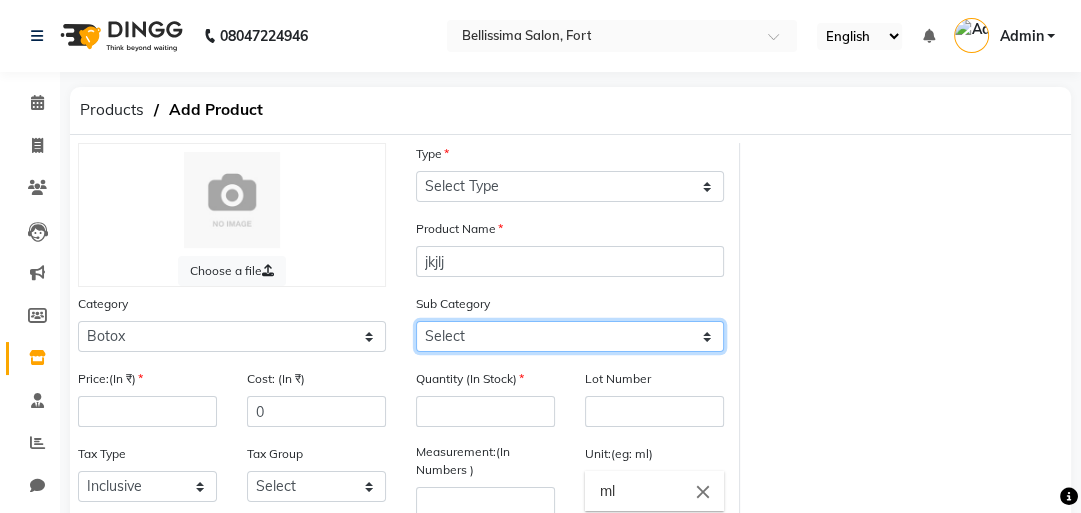click on "Select Botox Salon Use Botox Retail" 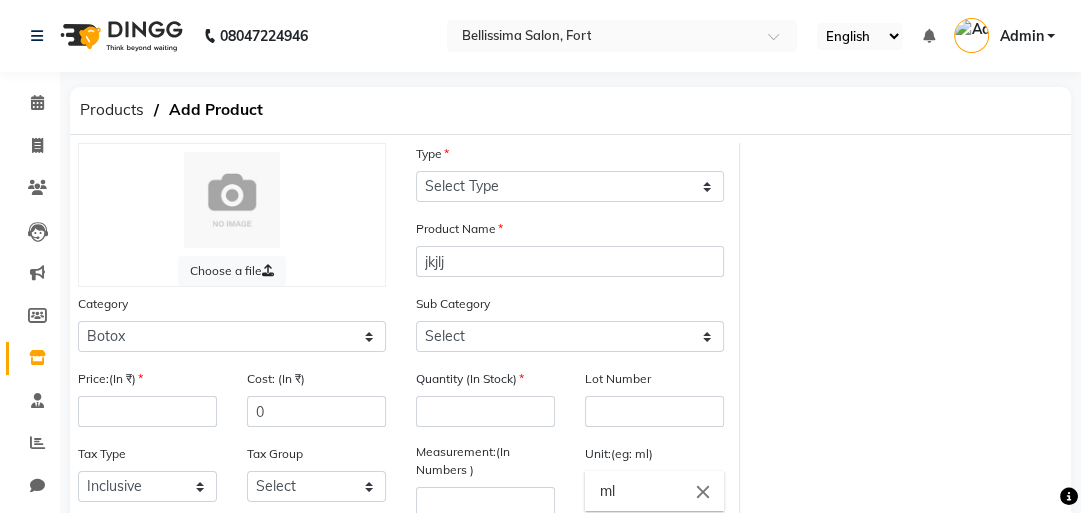 drag, startPoint x: 329, startPoint y: 320, endPoint x: 357, endPoint y: 341, distance: 35 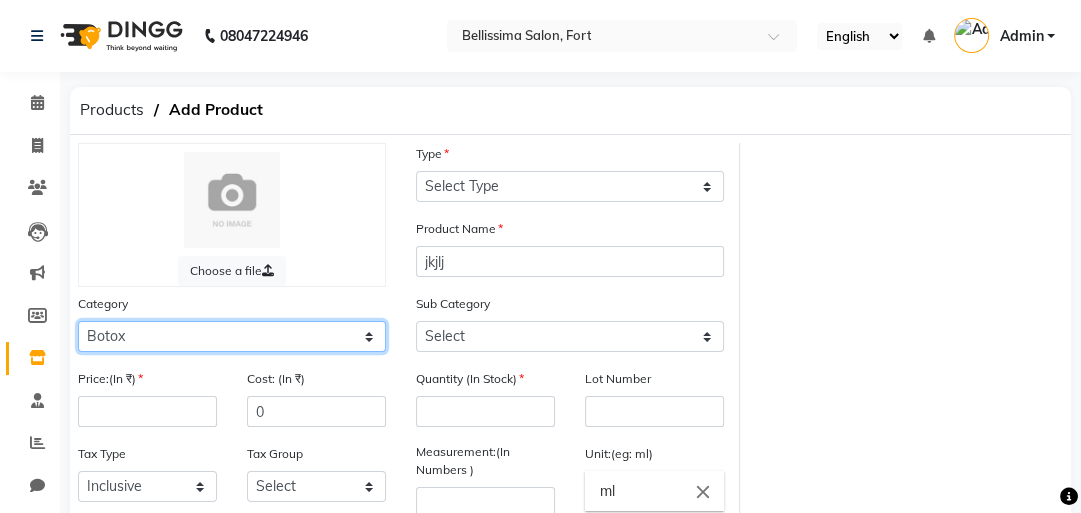 click on "Select Hair Skin Makeup Personal Care Appliances Beard Waxing Disposable Threading Hands and Feet Beauty Planet Botox Cadiveu Casmara Cheryls Loreal Olaplex Other" 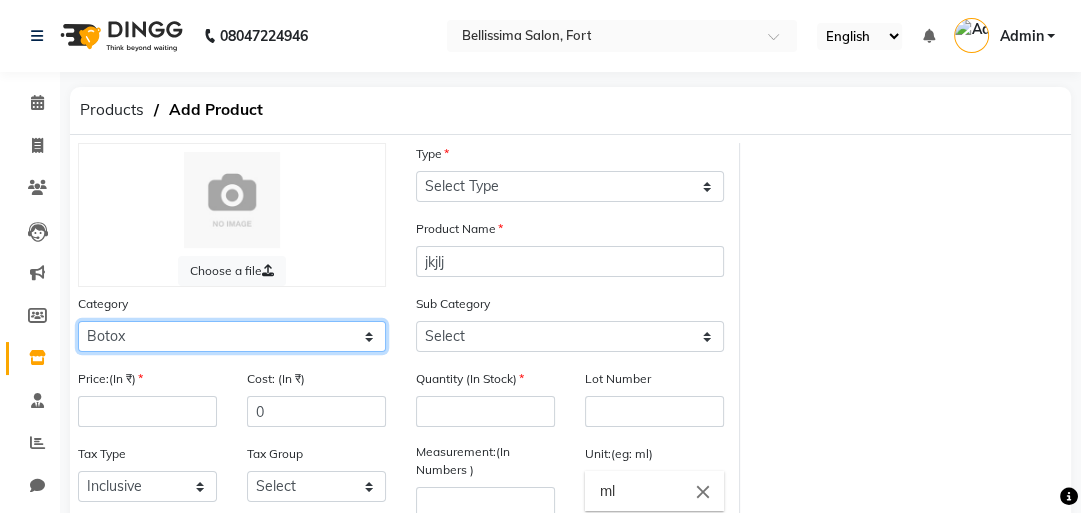 select on "1800" 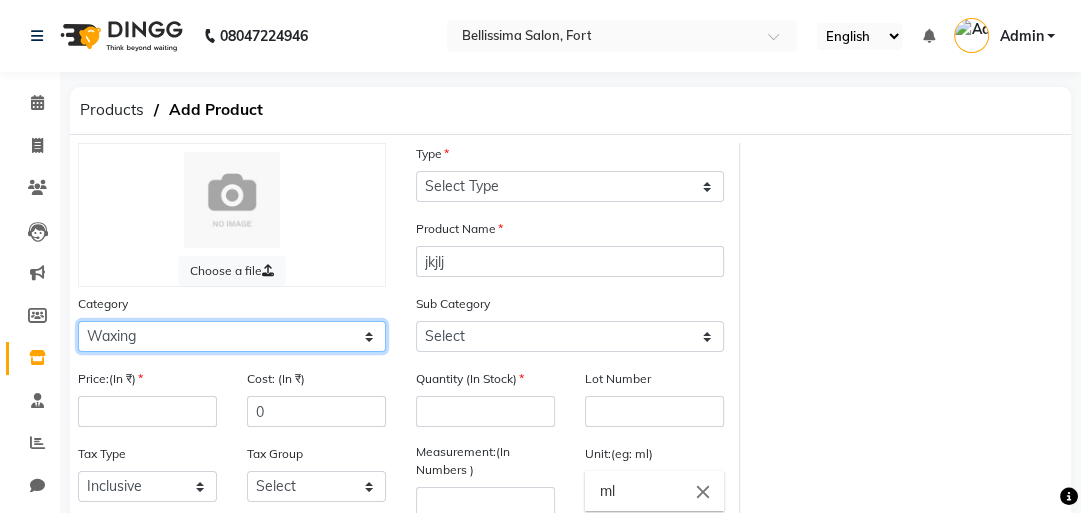 click on "Select Hair Skin Makeup Personal Care Appliances Beard Waxing Disposable Threading Hands and Feet Beauty Planet Botox Cadiveu Casmara Cheryls Loreal Olaplex Other" 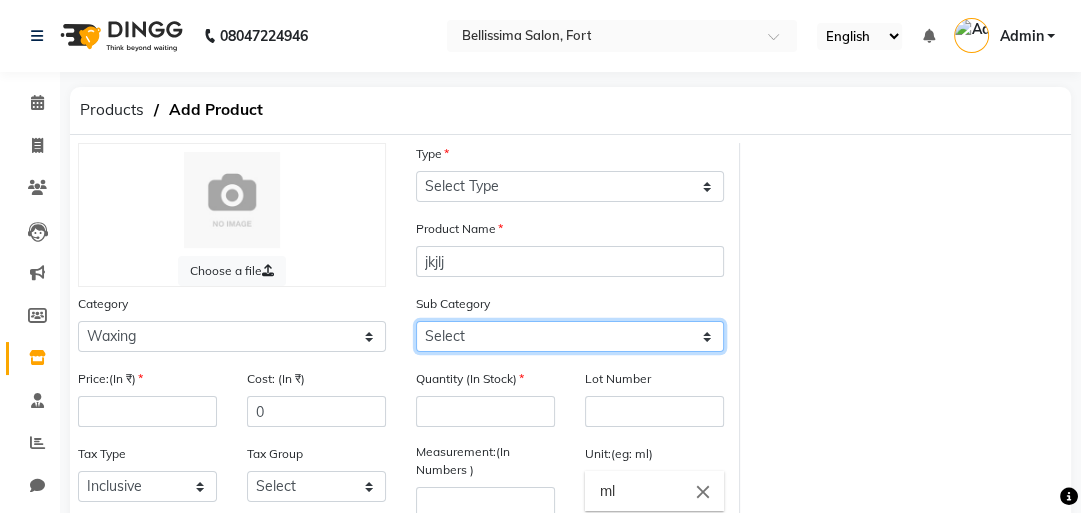 click on "Select Honey Liposoulable Brazilian Pre Post Massage Cream Strips Appliances Other Brazilian" 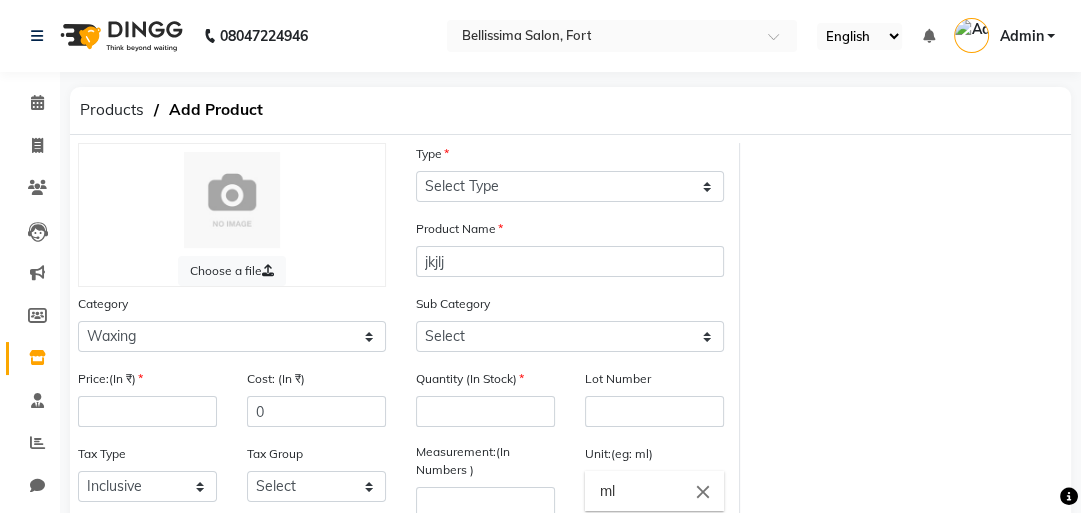 click on "Sub Category Select Honey Liposoulable Brazilian Pre Post Massage Cream Strips Appliances Other Brazilian" 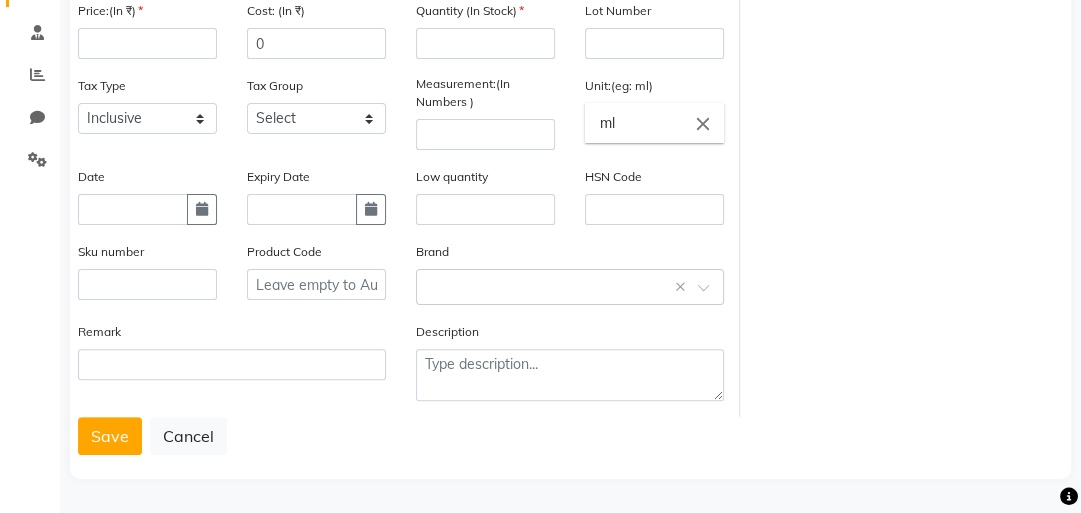 scroll, scrollTop: 0, scrollLeft: 0, axis: both 